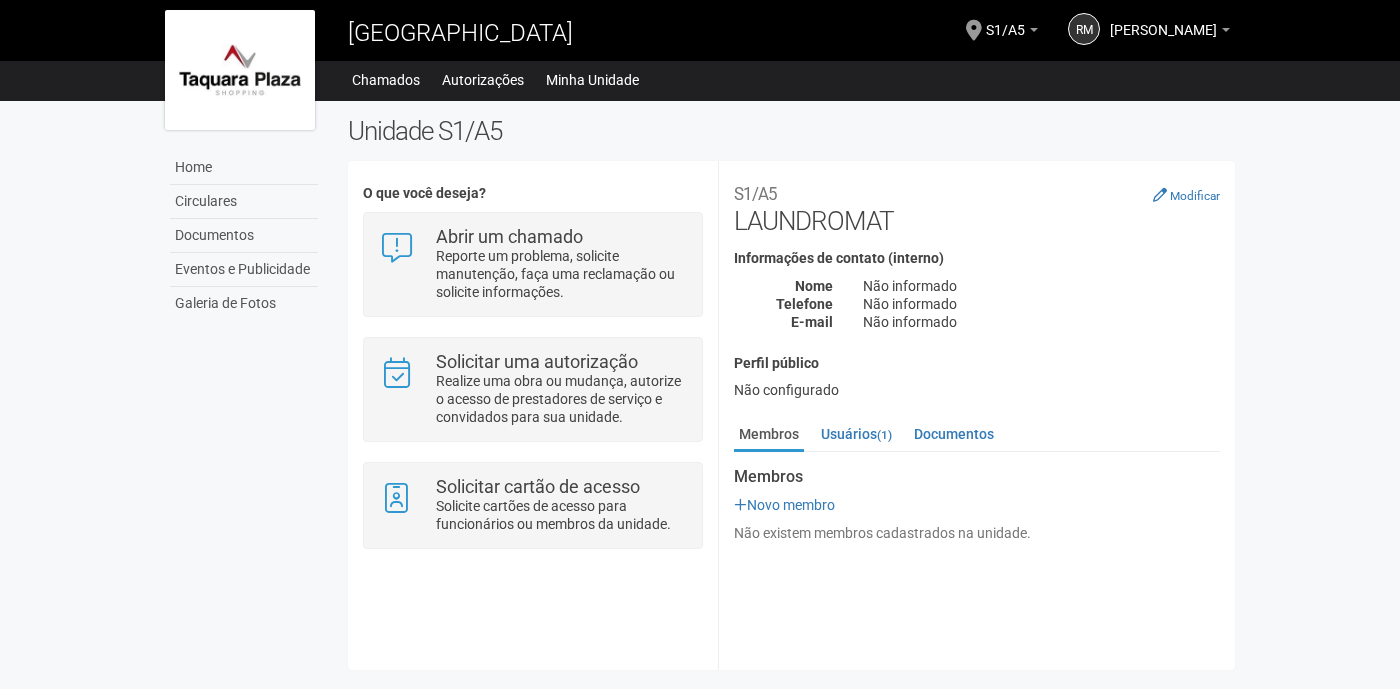scroll, scrollTop: 0, scrollLeft: 0, axis: both 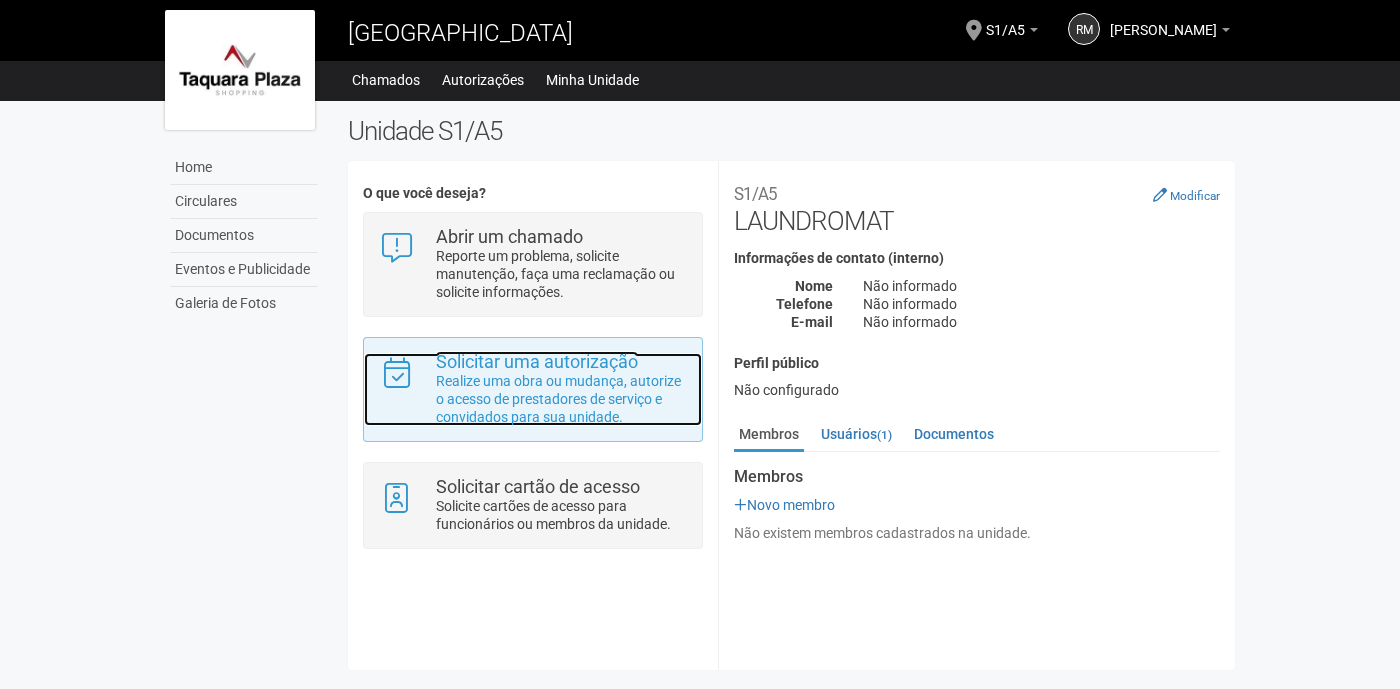 click on "Realize uma obra ou mudança, autorize o acesso de prestadores de serviço e convidados para sua unidade." at bounding box center (561, 399) 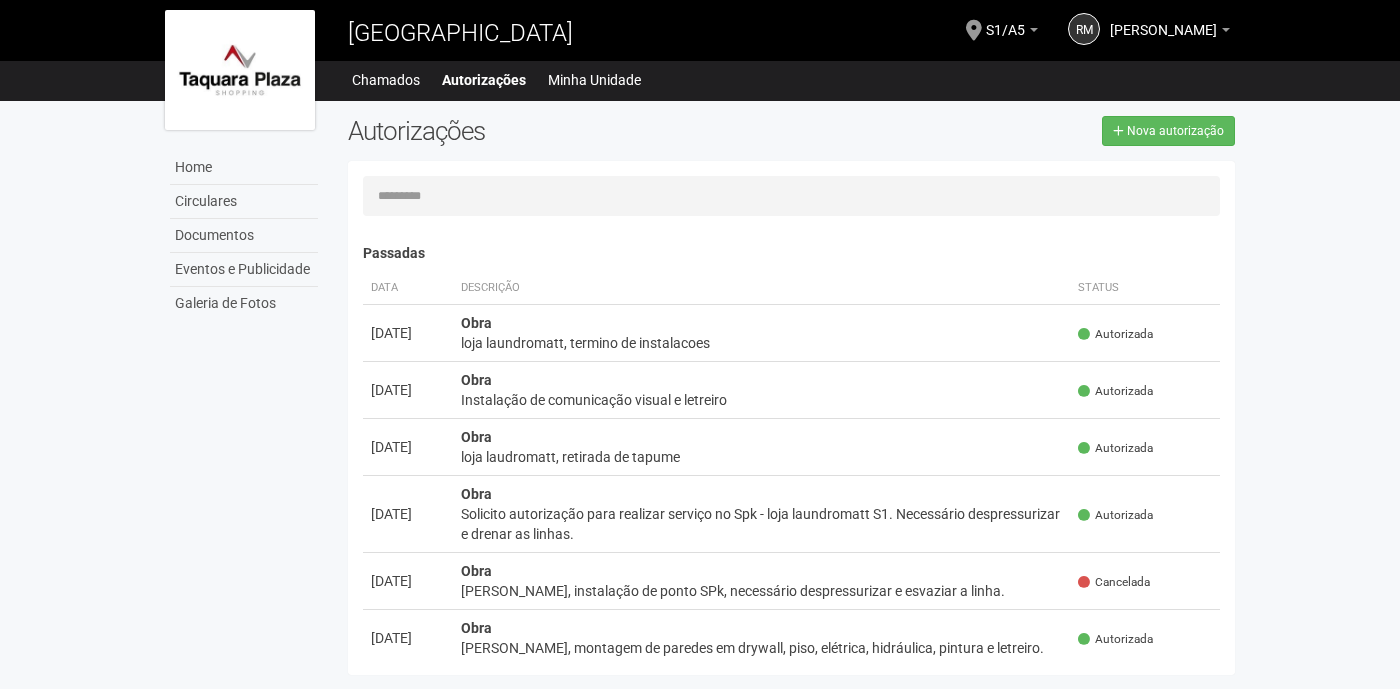 scroll, scrollTop: 0, scrollLeft: 0, axis: both 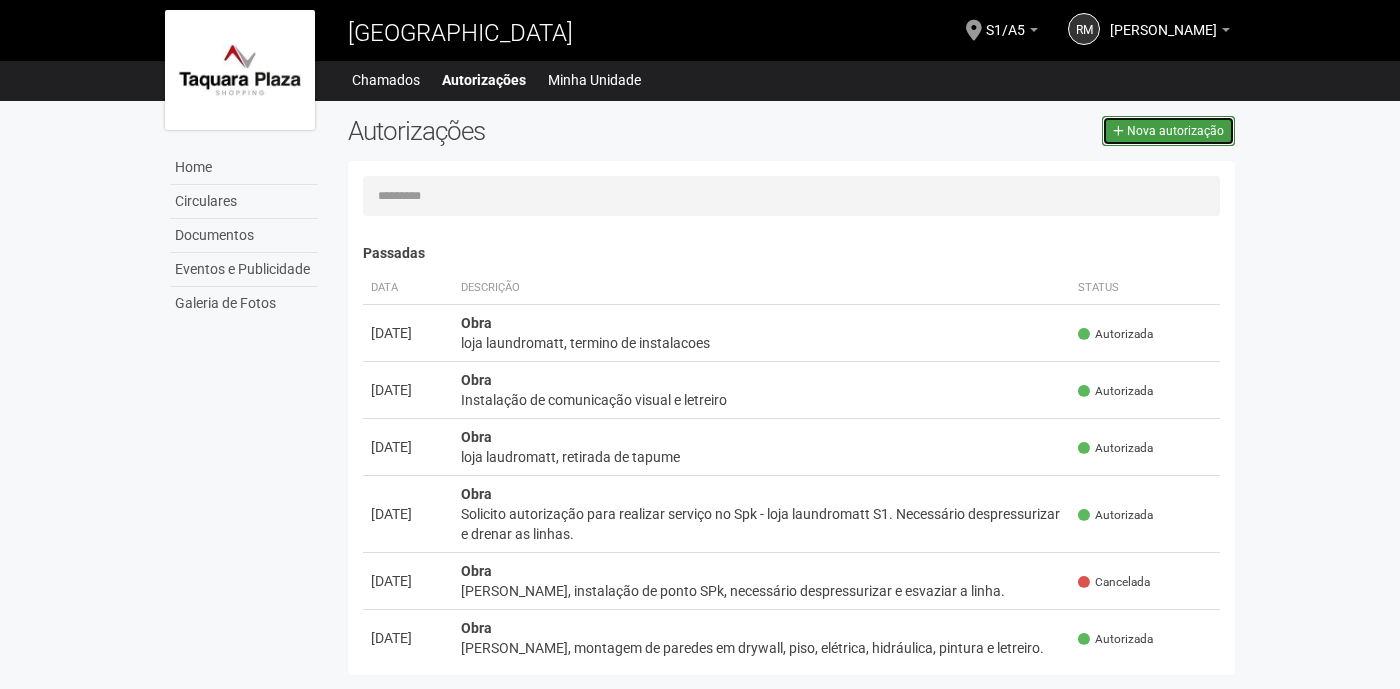click on "Nova autorização" at bounding box center [1168, 131] 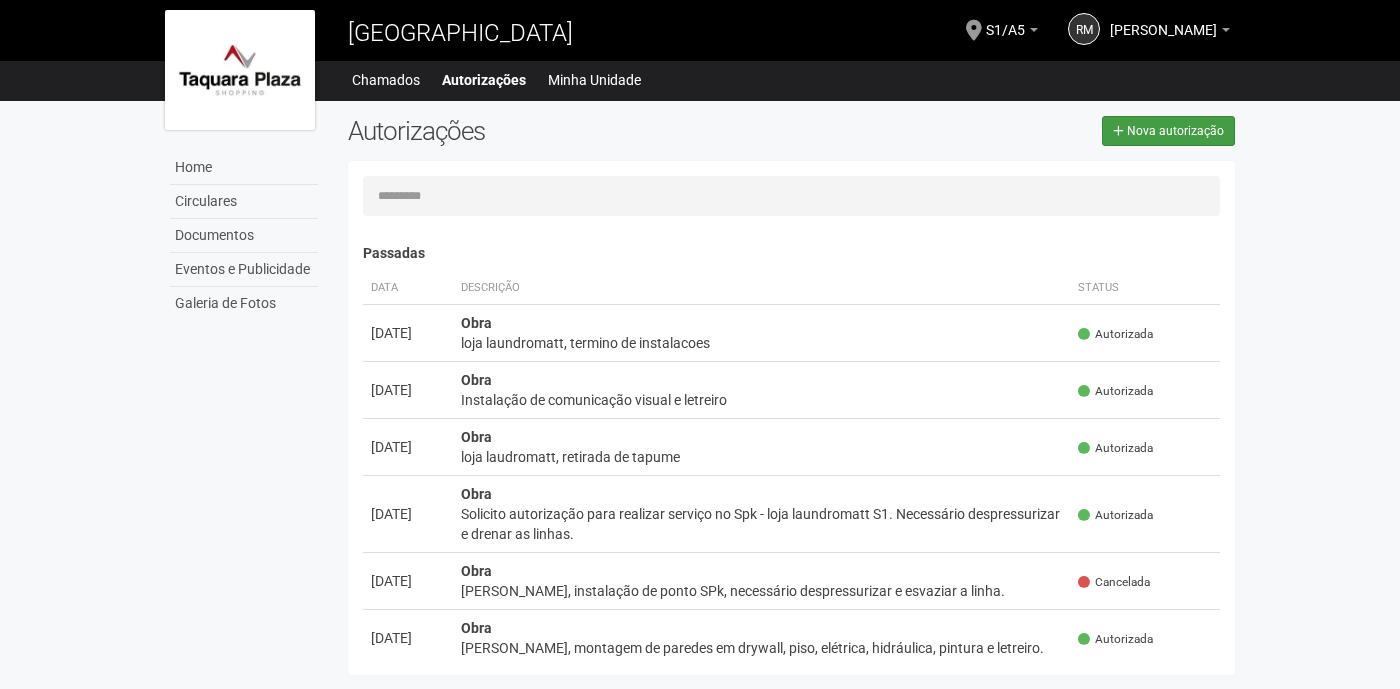 scroll, scrollTop: 31, scrollLeft: 0, axis: vertical 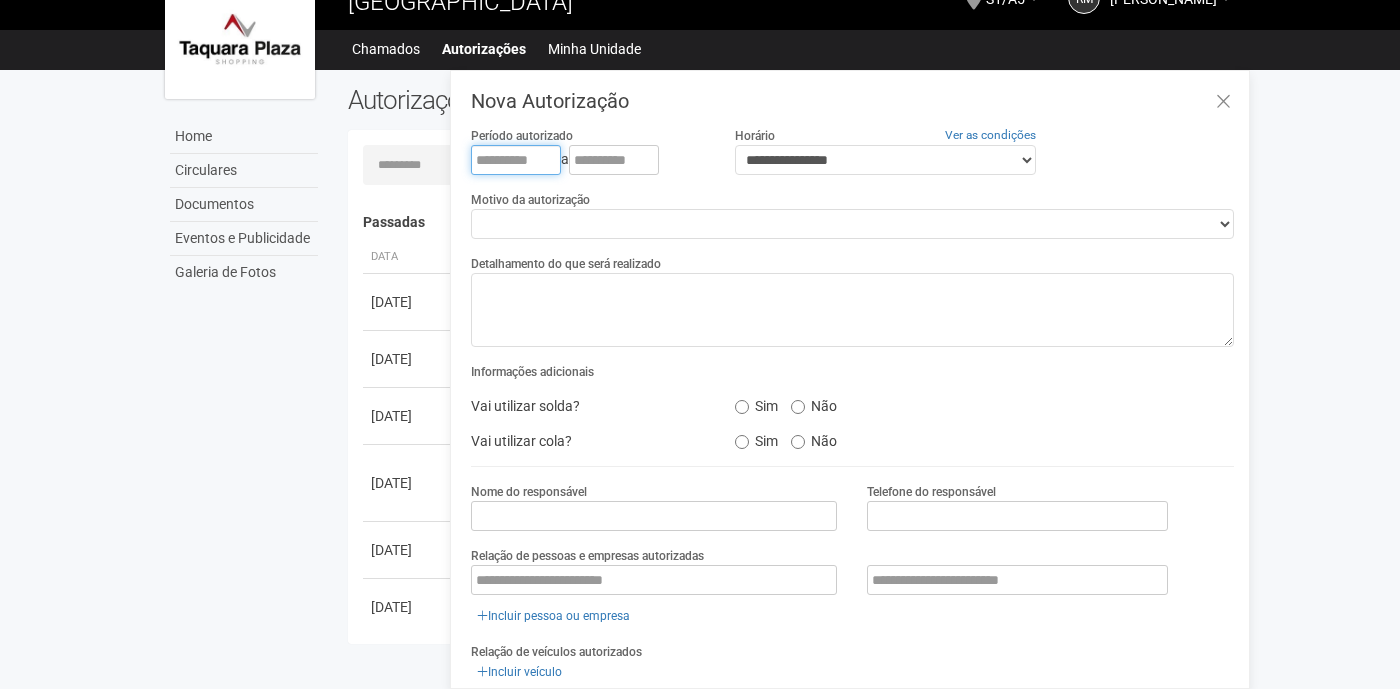 click at bounding box center [516, 160] 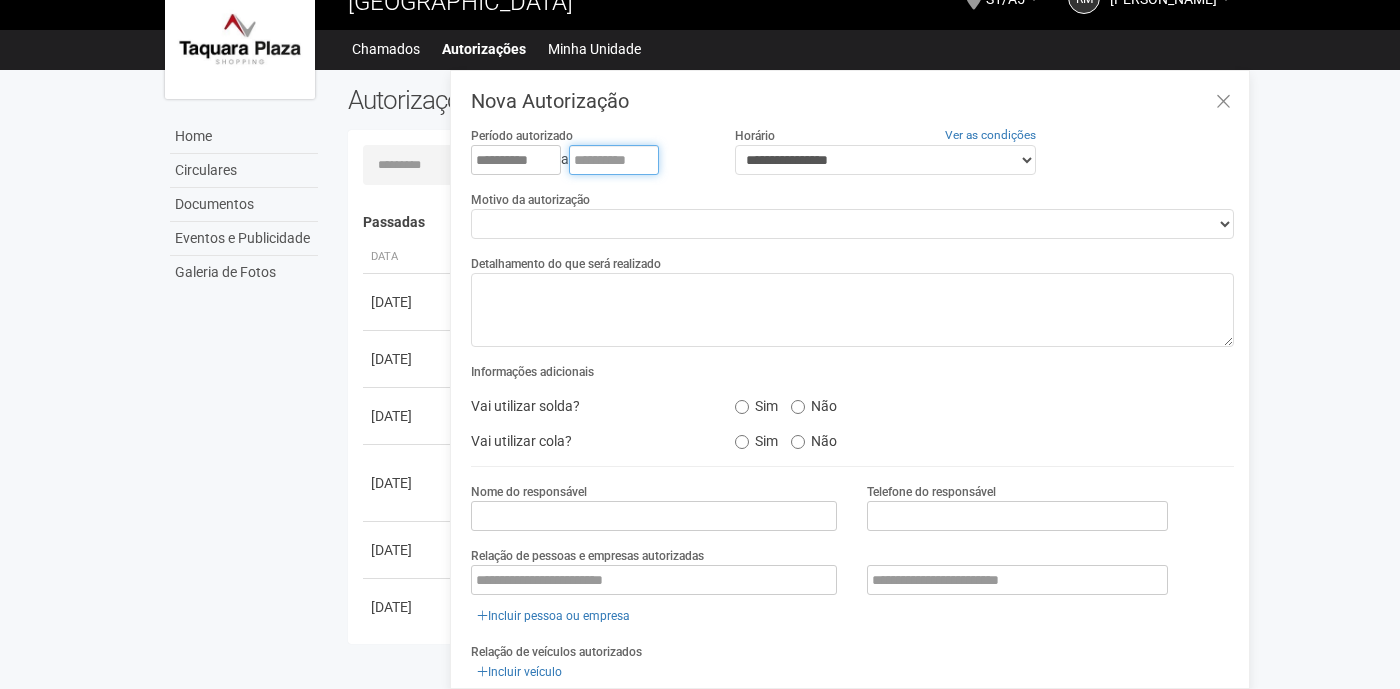 click at bounding box center [614, 160] 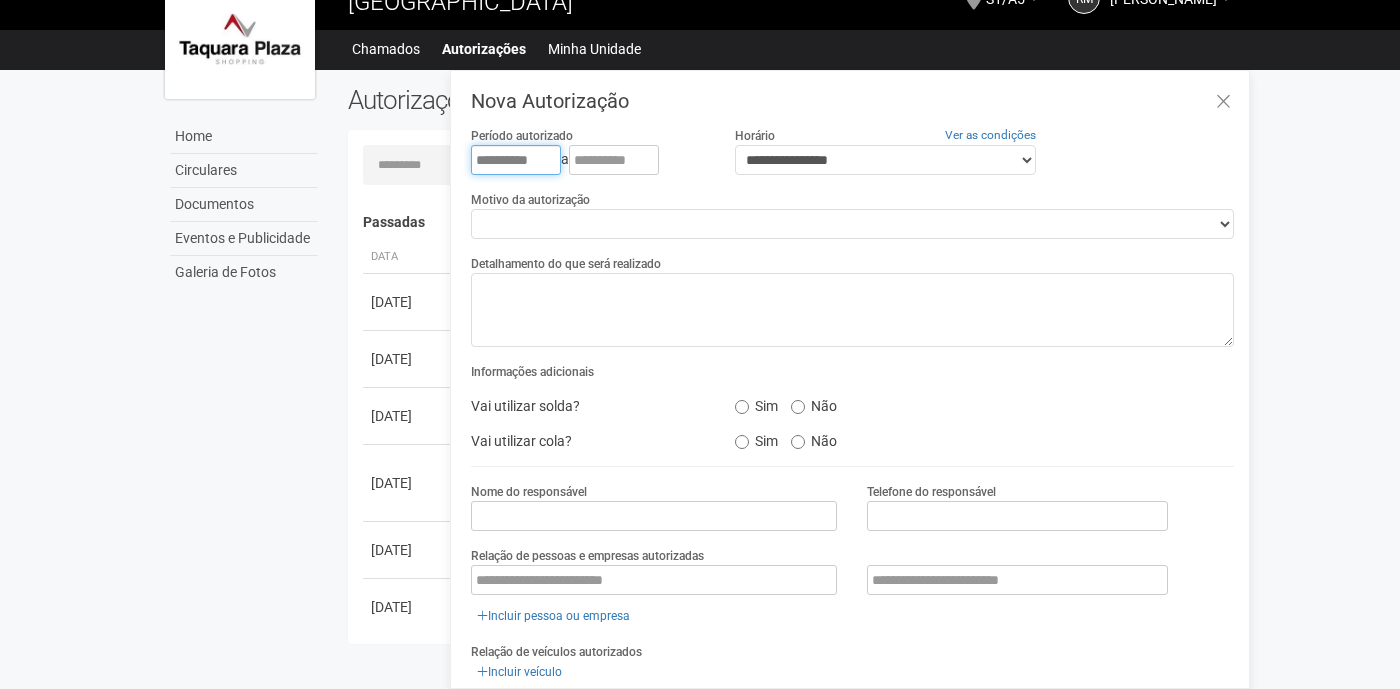 click on "**********" at bounding box center [516, 160] 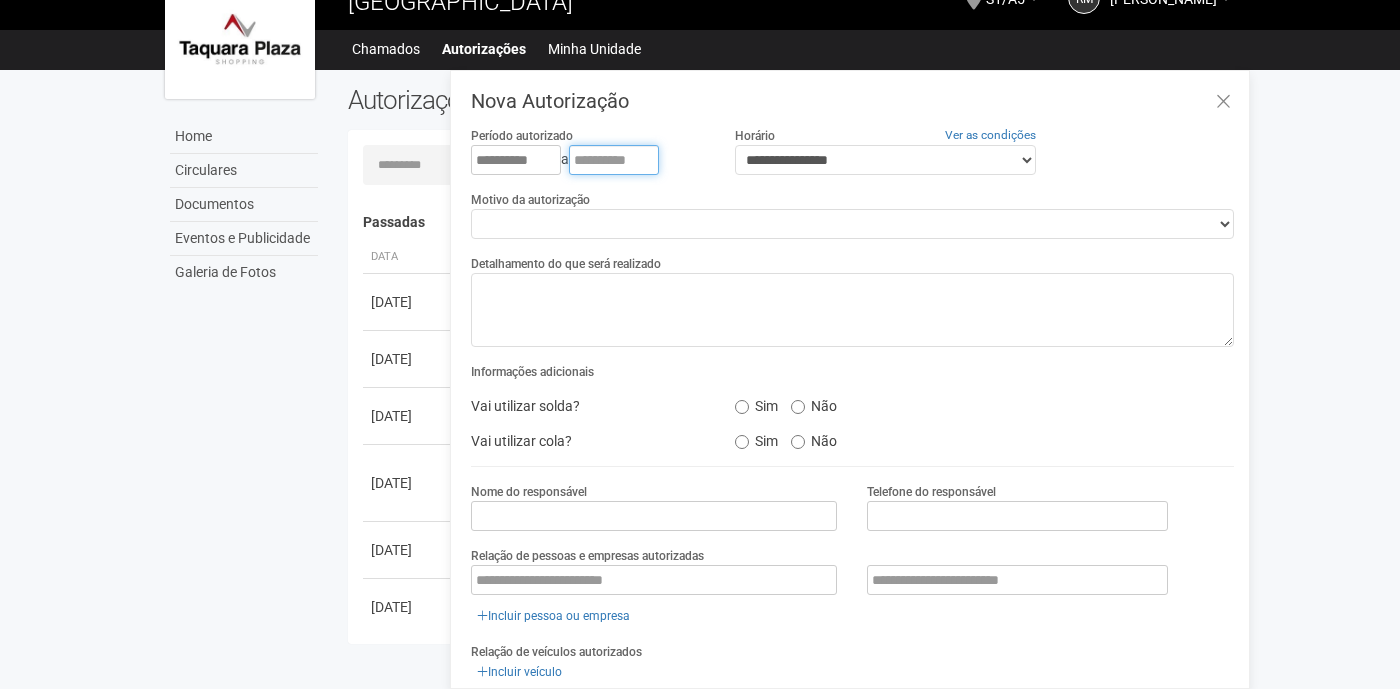 click at bounding box center [614, 160] 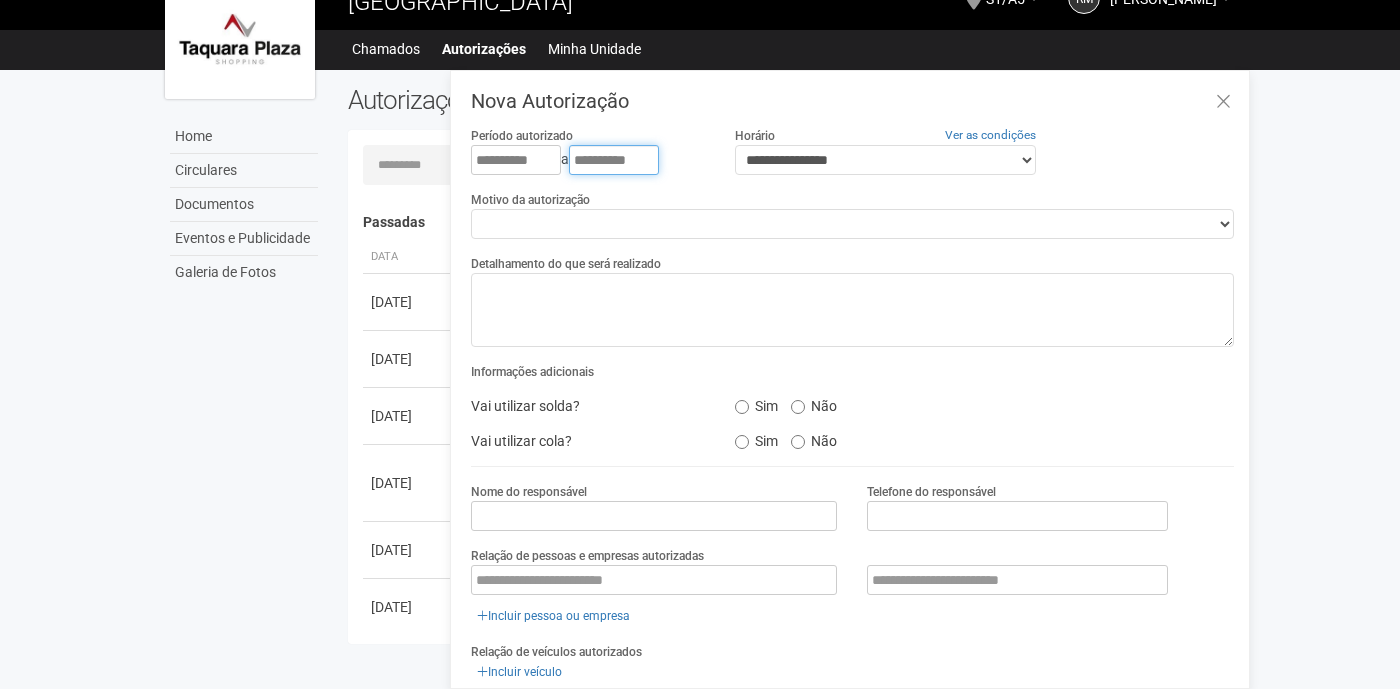type on "**********" 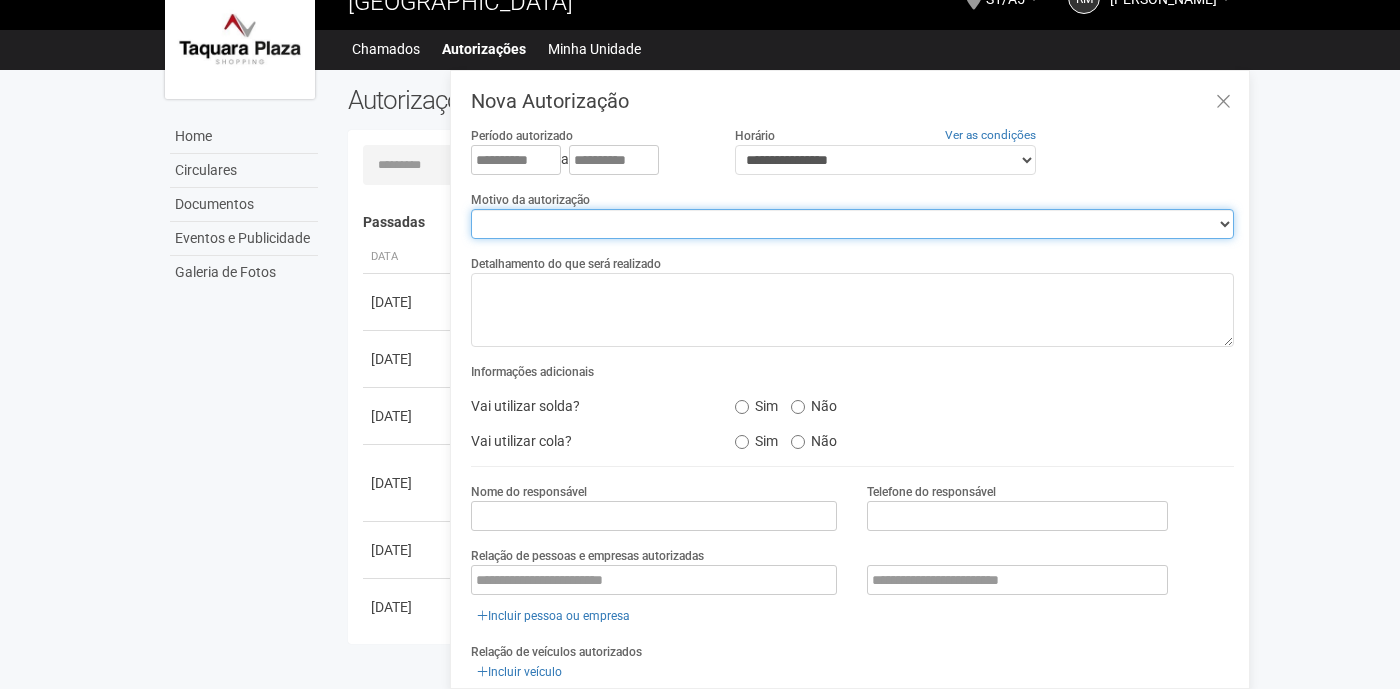 select on "******" 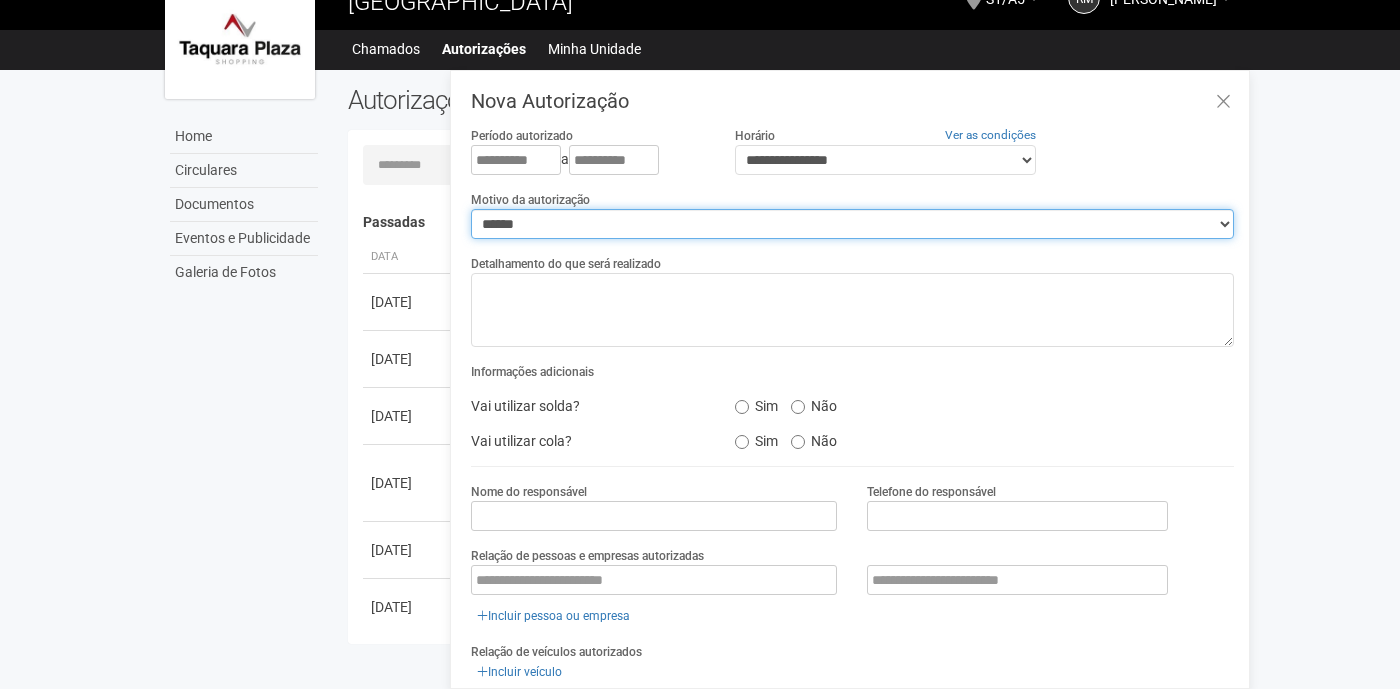 click on "******" at bounding box center (0, 0) 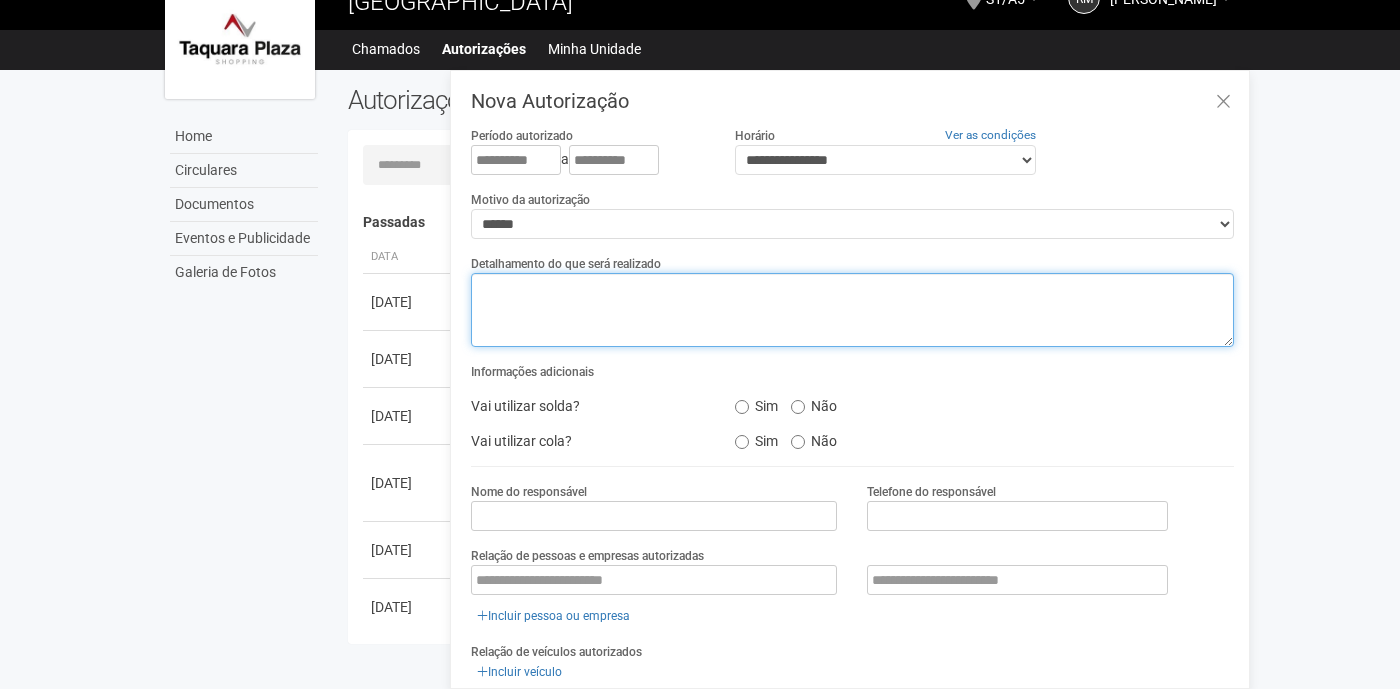 click at bounding box center [852, 310] 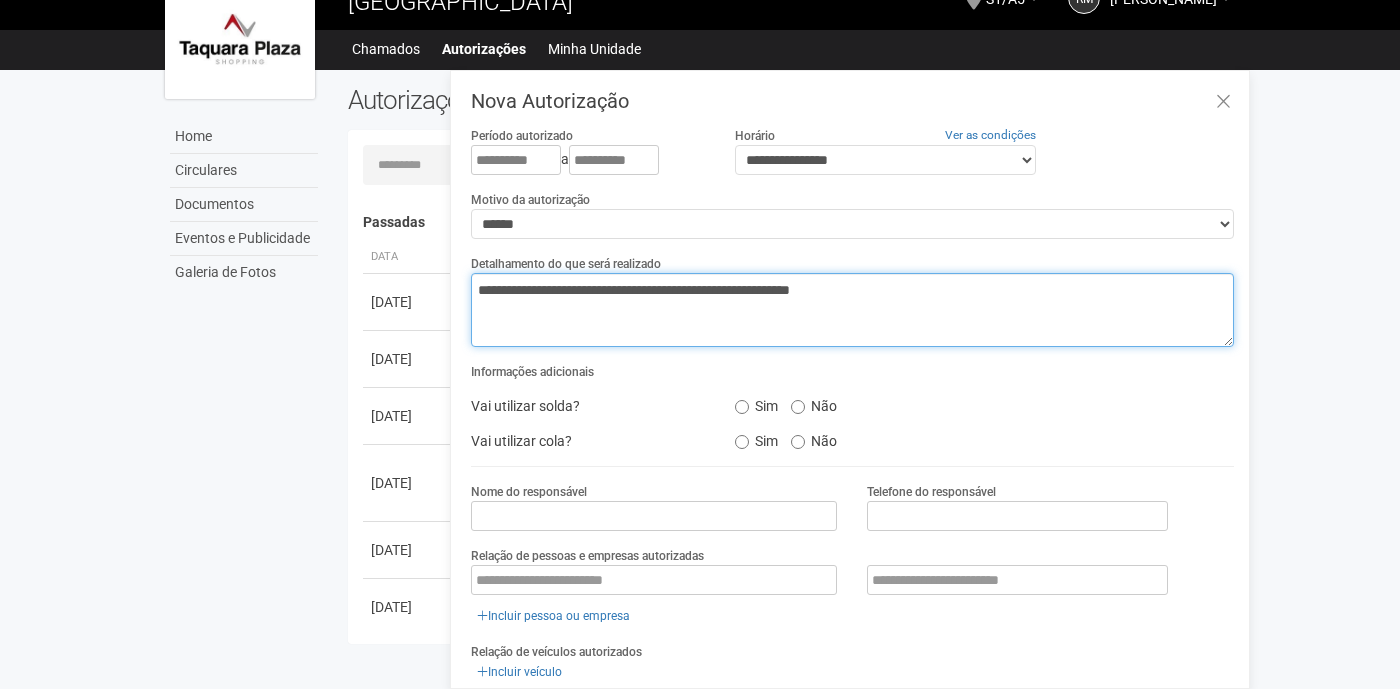 click on "**********" at bounding box center (852, 310) 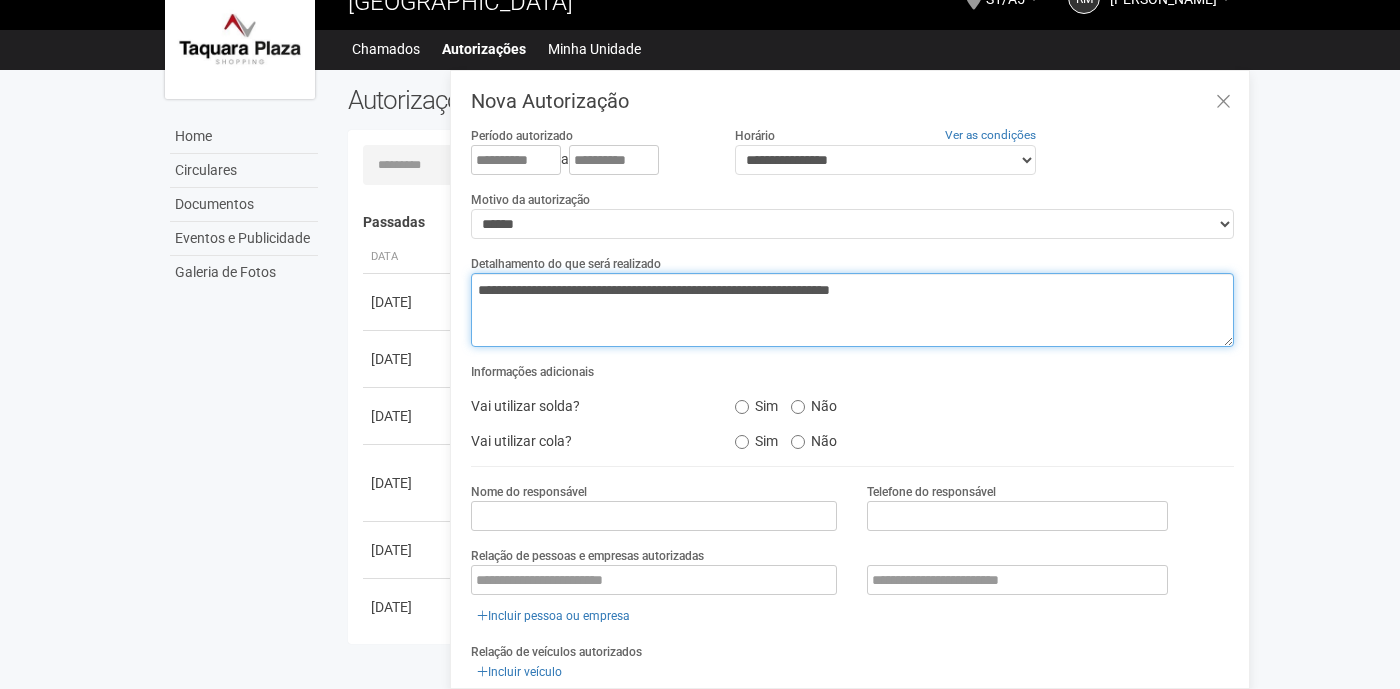 type on "**********" 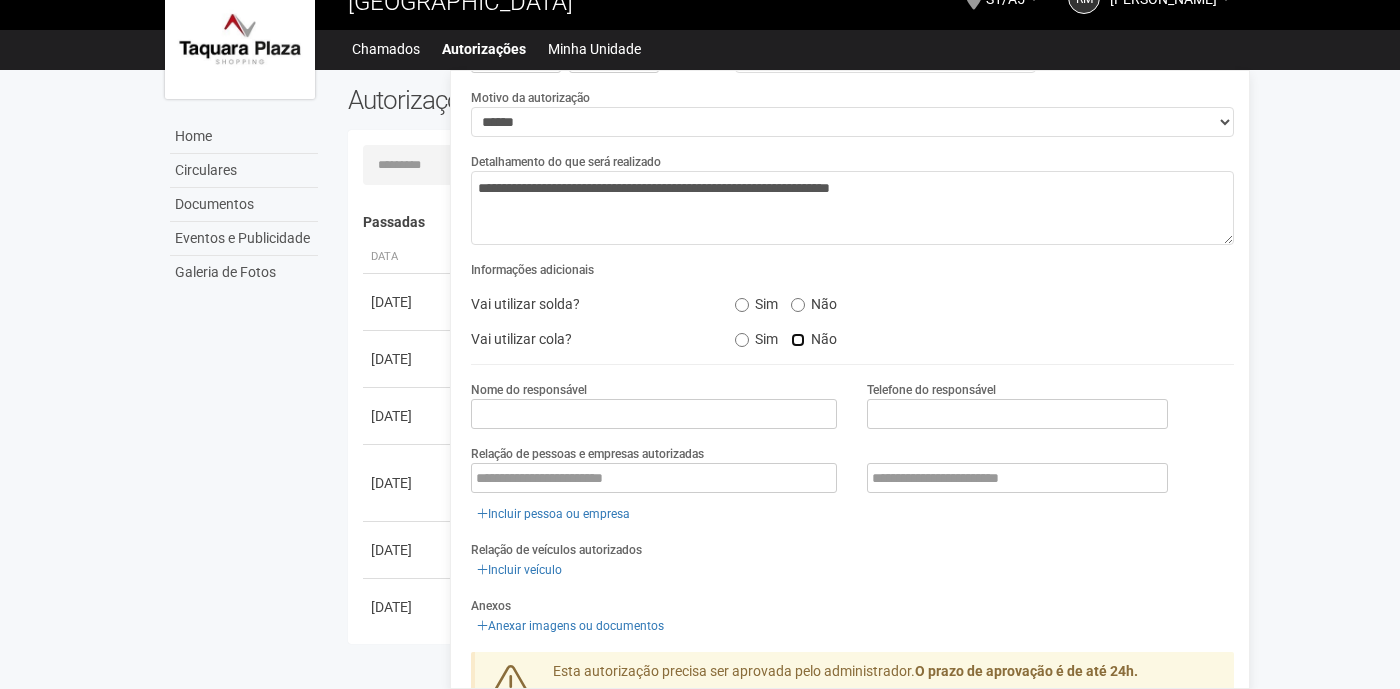 scroll, scrollTop: 140, scrollLeft: 0, axis: vertical 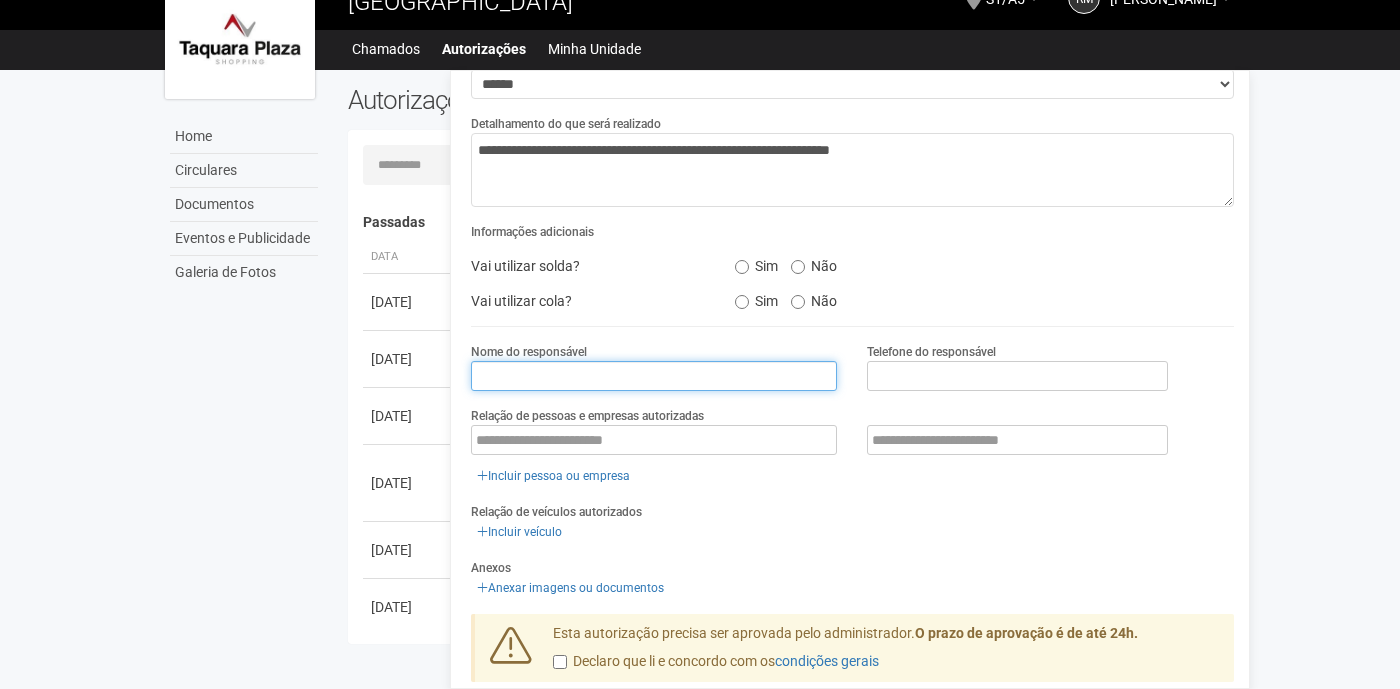 click at bounding box center (654, 376) 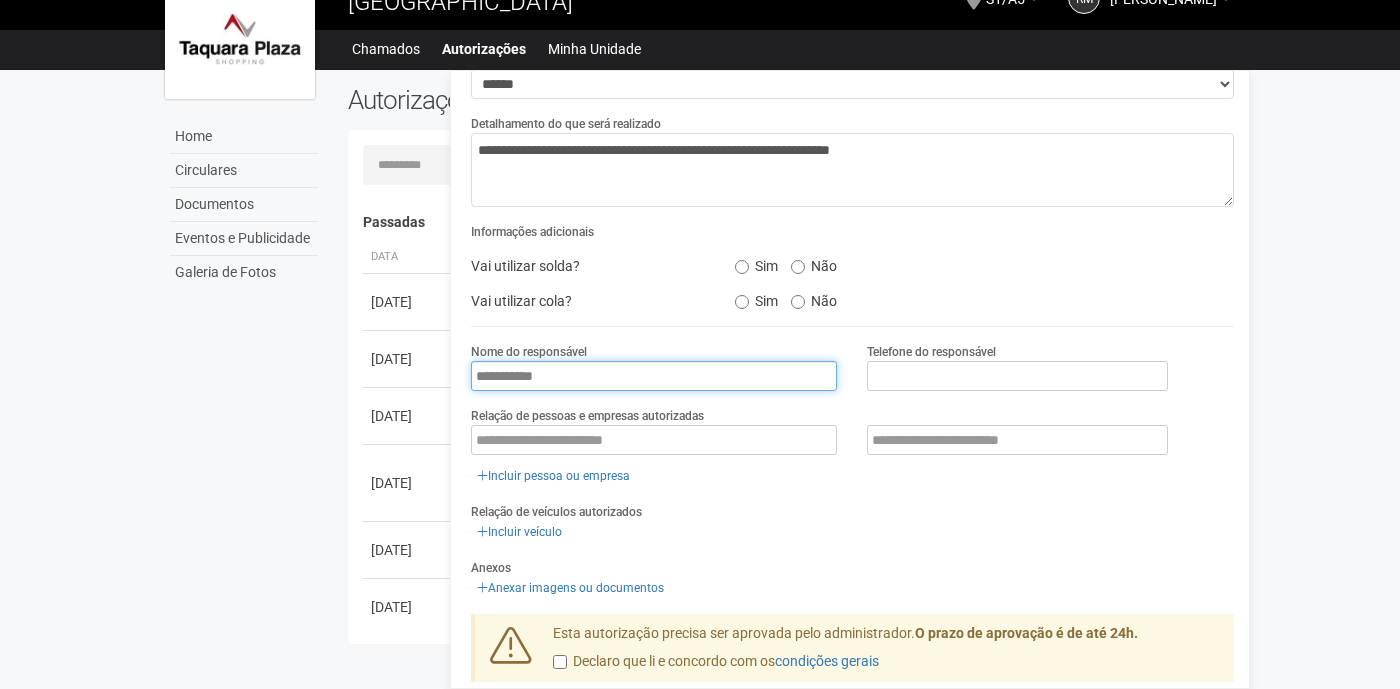 type on "**********" 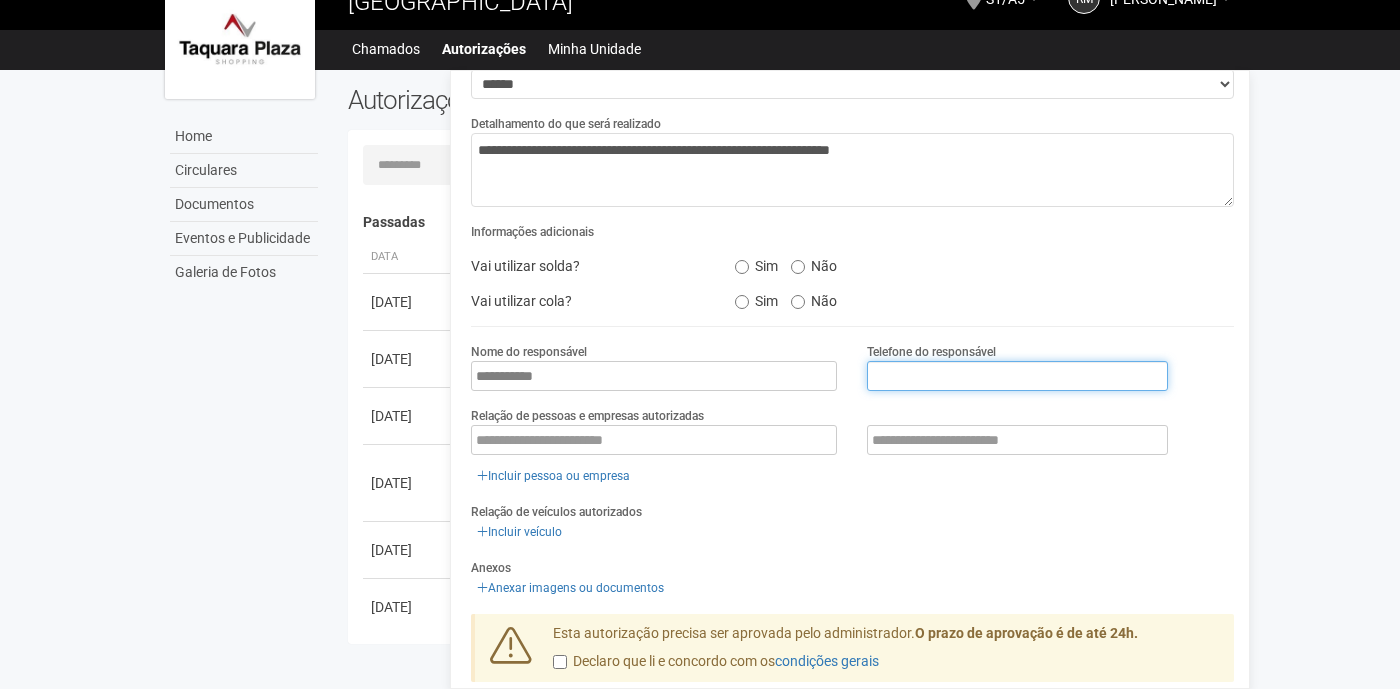click at bounding box center [1017, 376] 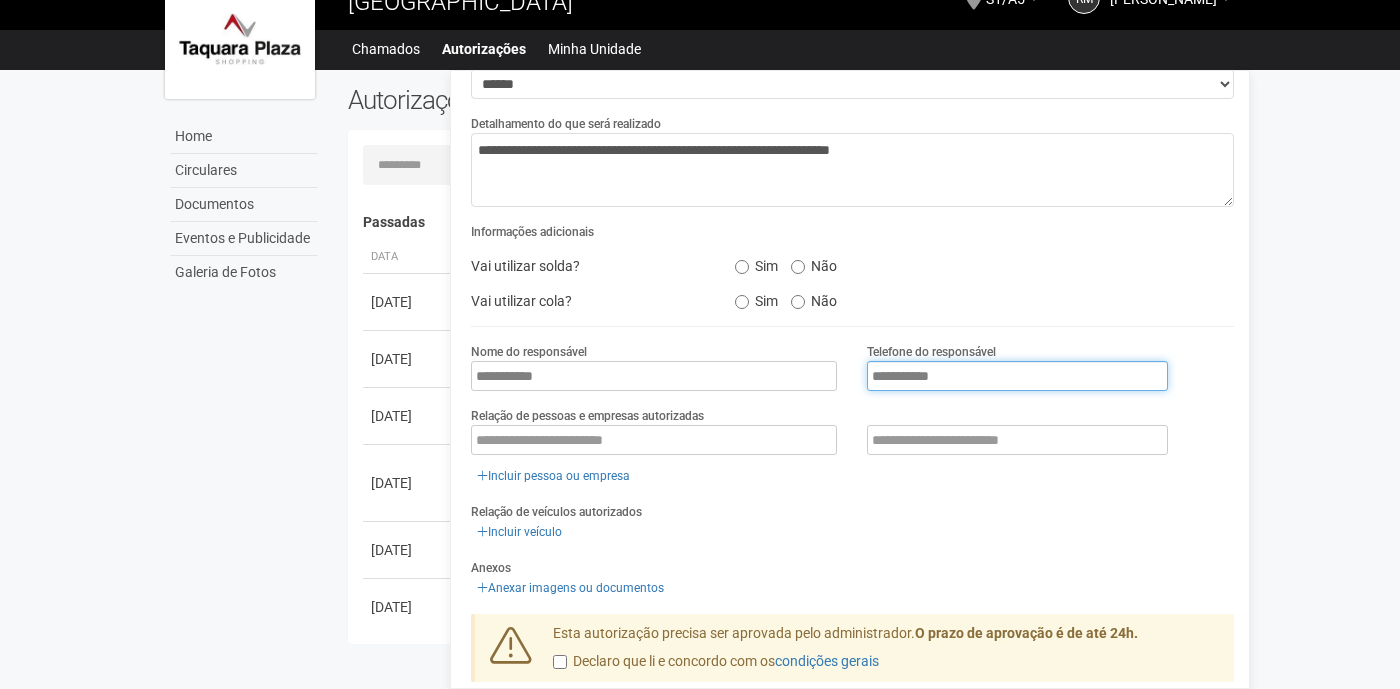 type on "**********" 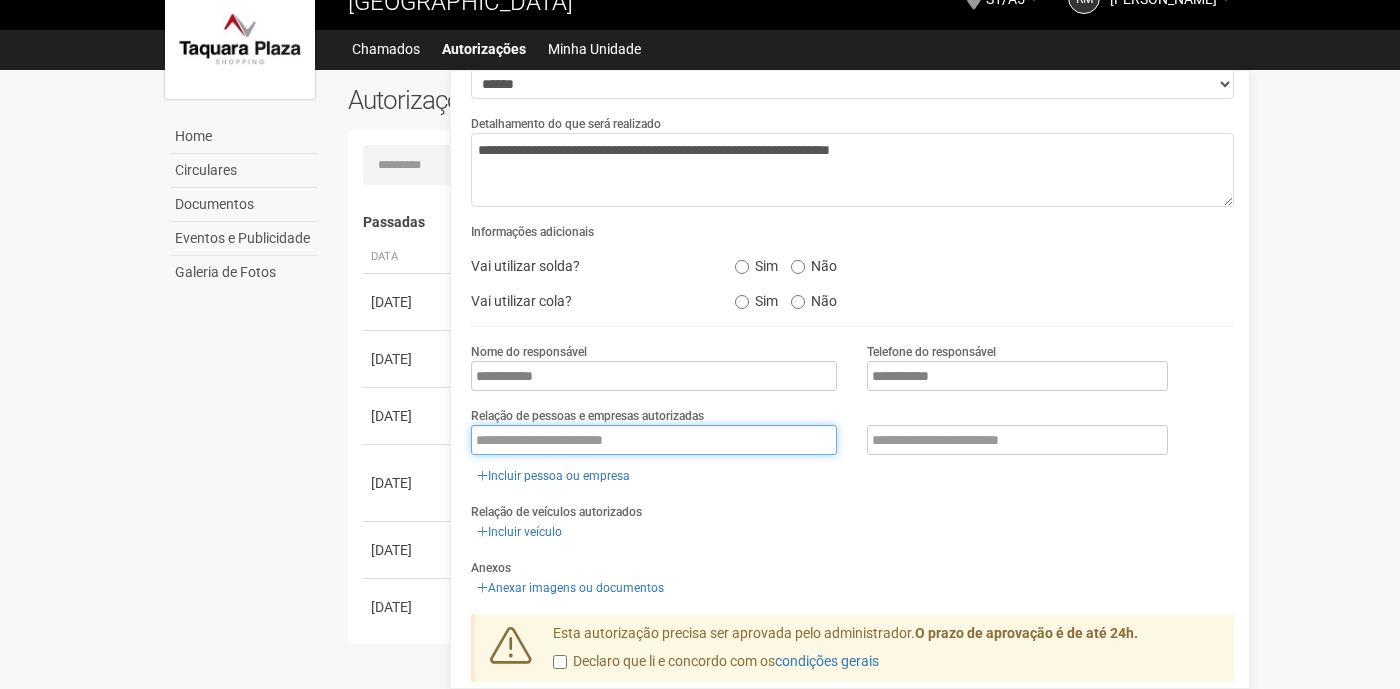 click at bounding box center (654, 440) 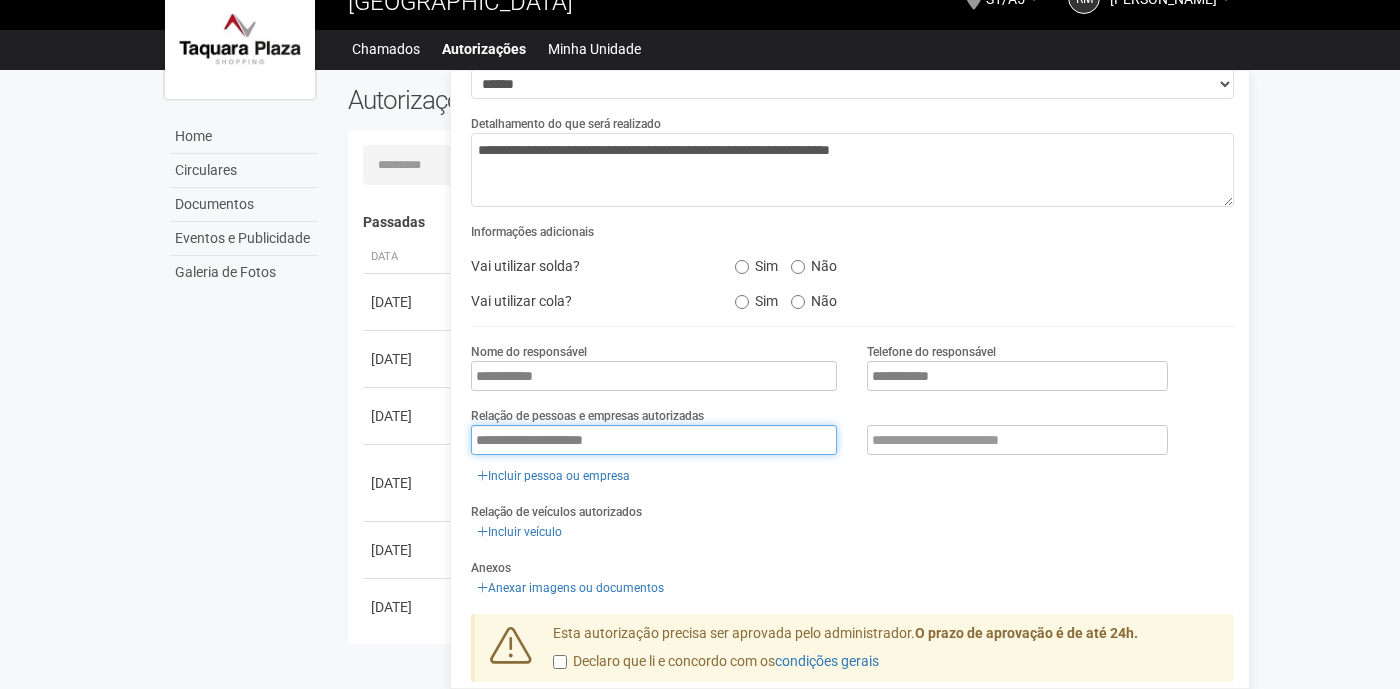 type on "**********" 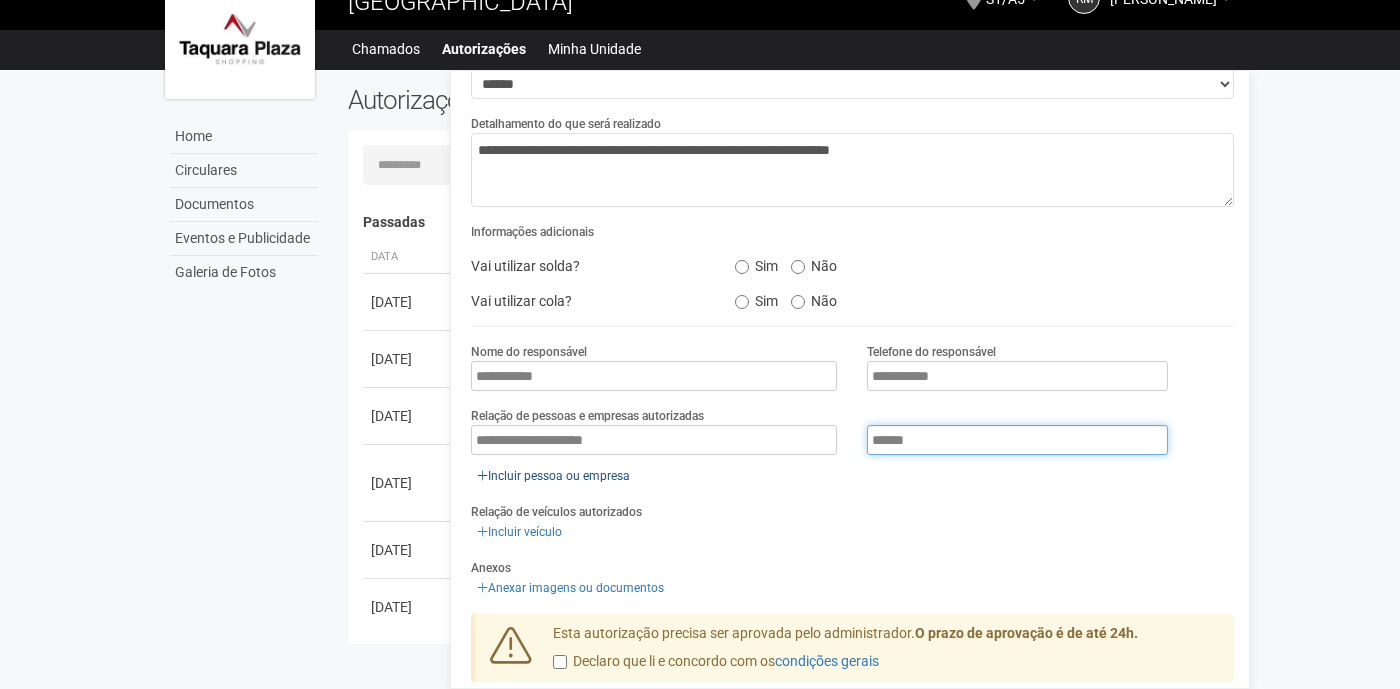 type on "******" 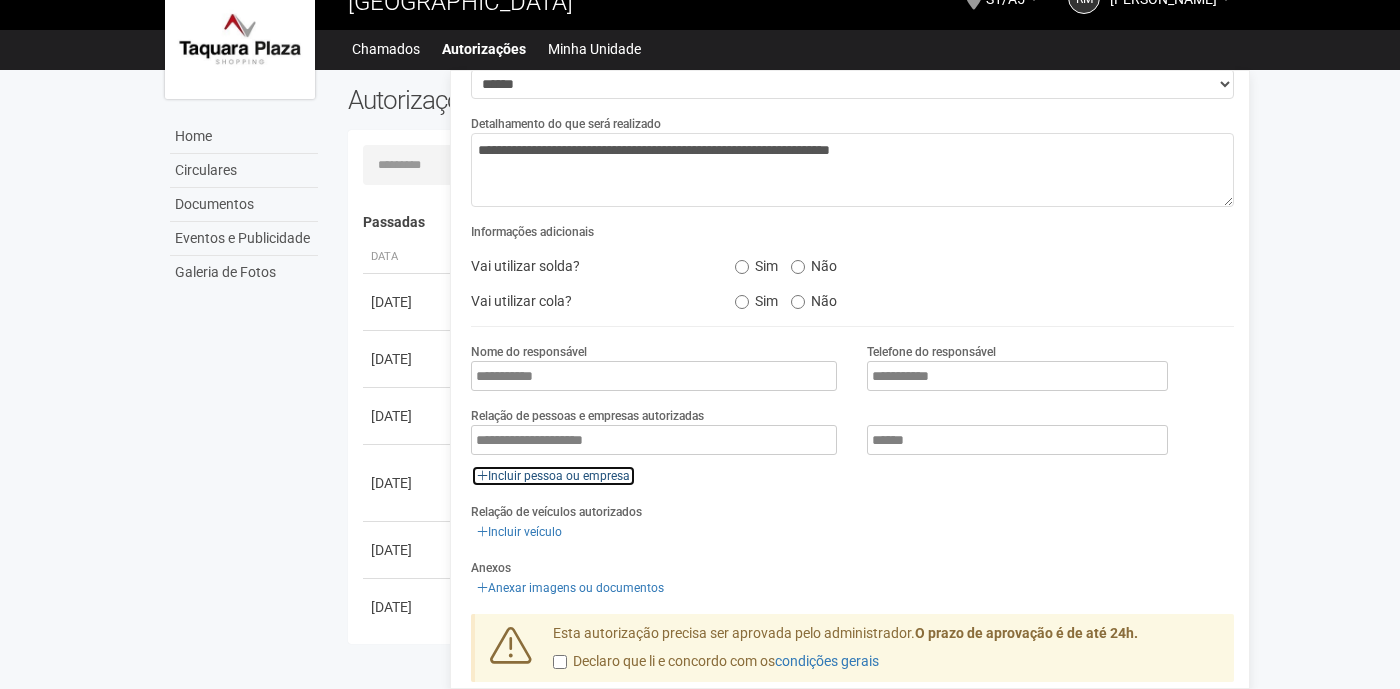 click on "Incluir pessoa ou empresa" at bounding box center (553, 476) 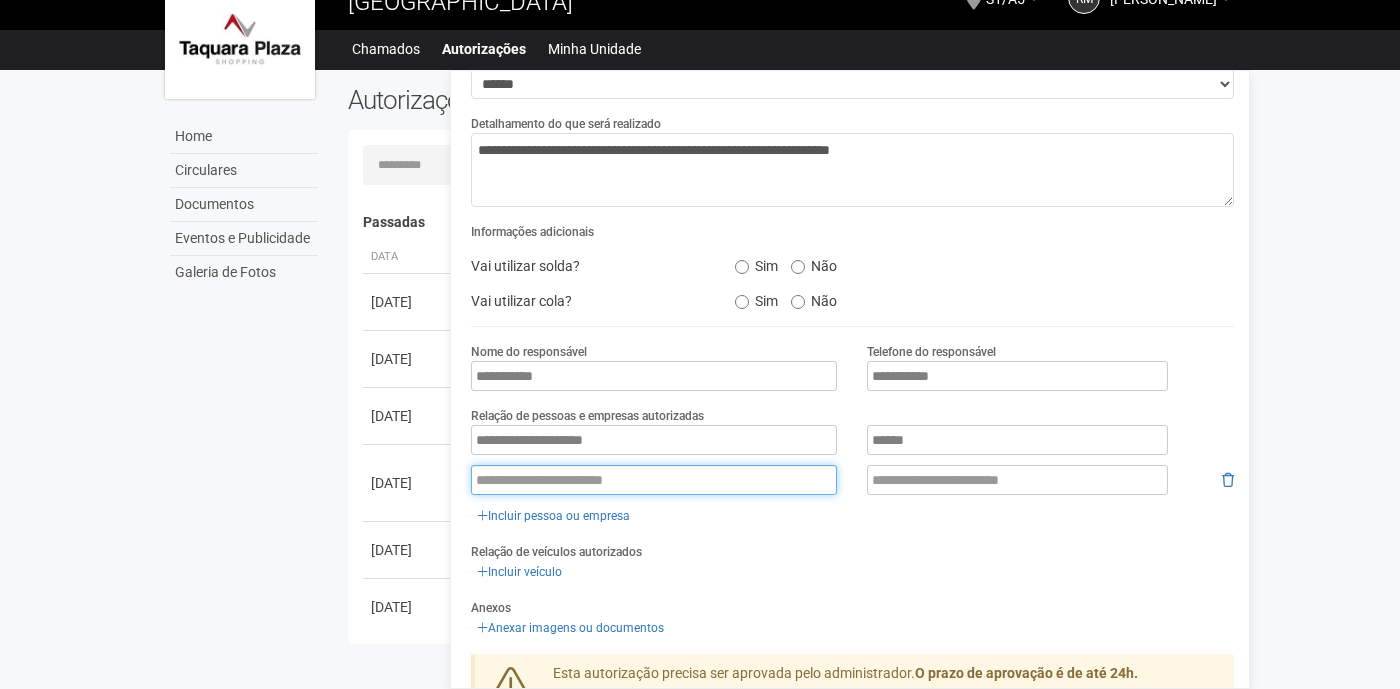 click at bounding box center (654, 480) 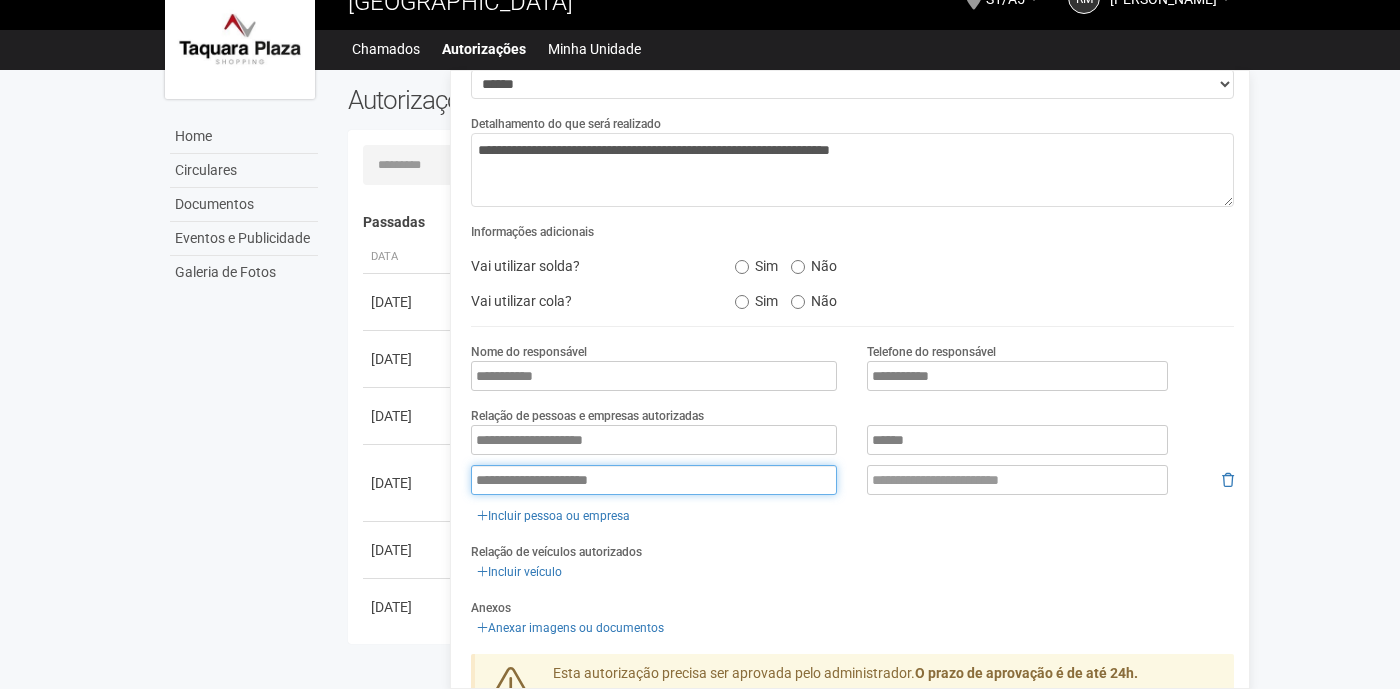 type on "**********" 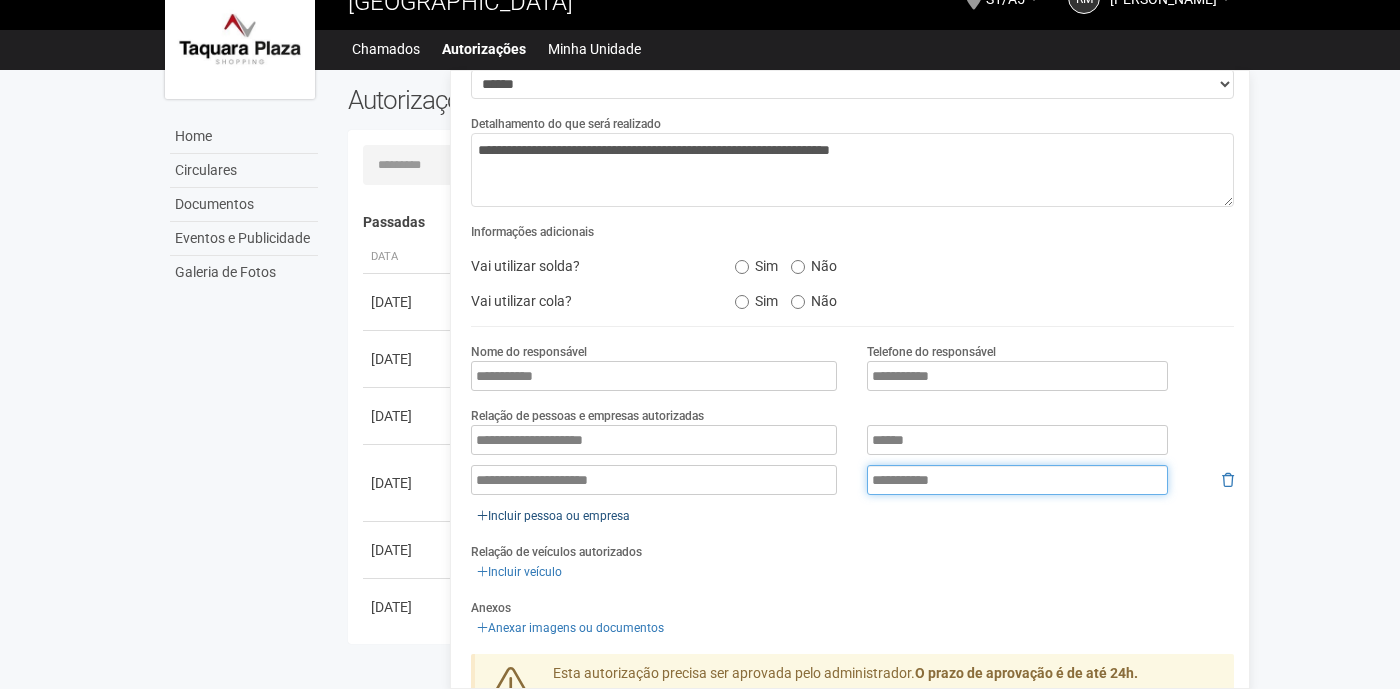 type on "**********" 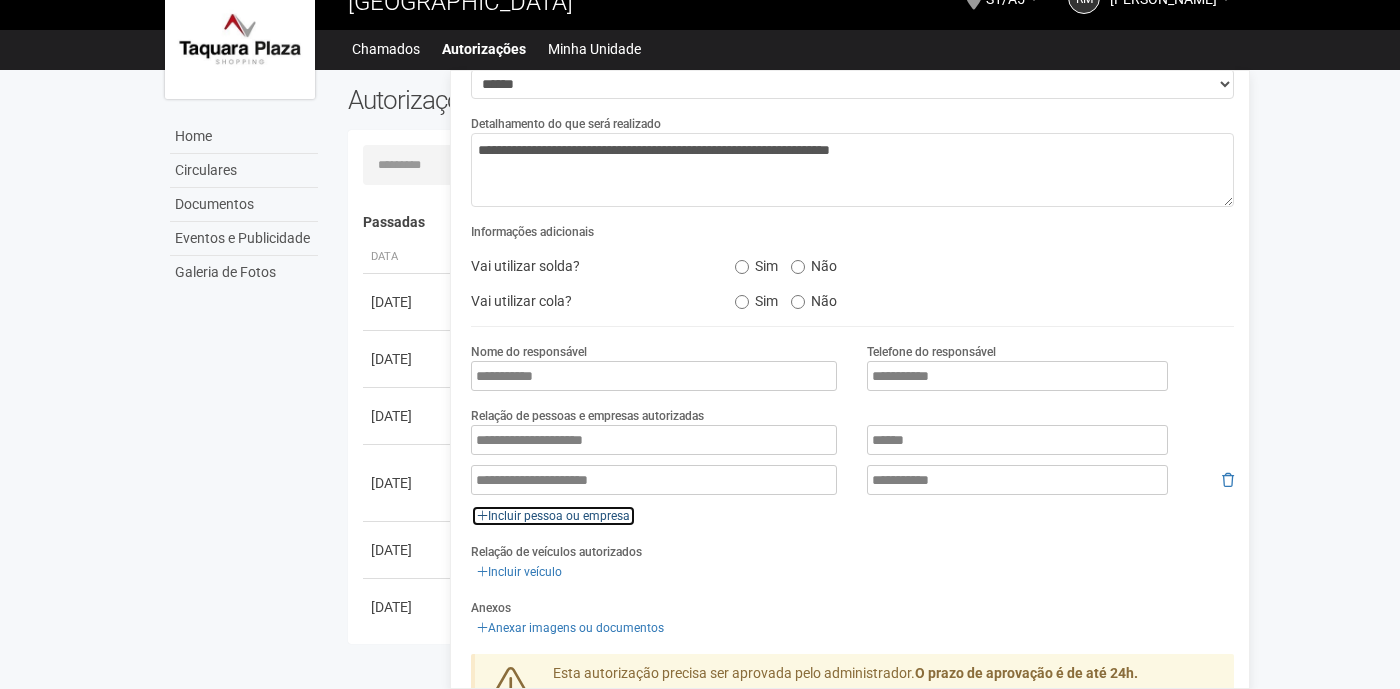 click on "Incluir pessoa ou empresa" at bounding box center [553, 516] 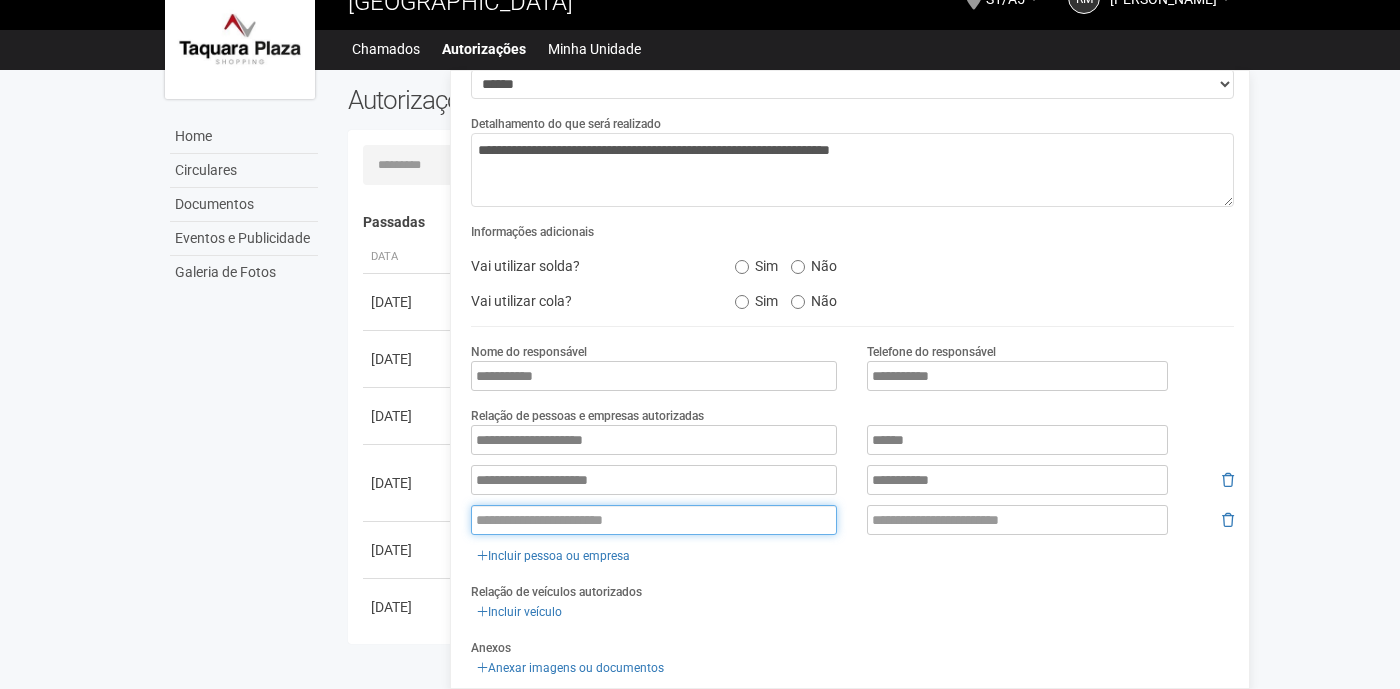 click at bounding box center [654, 520] 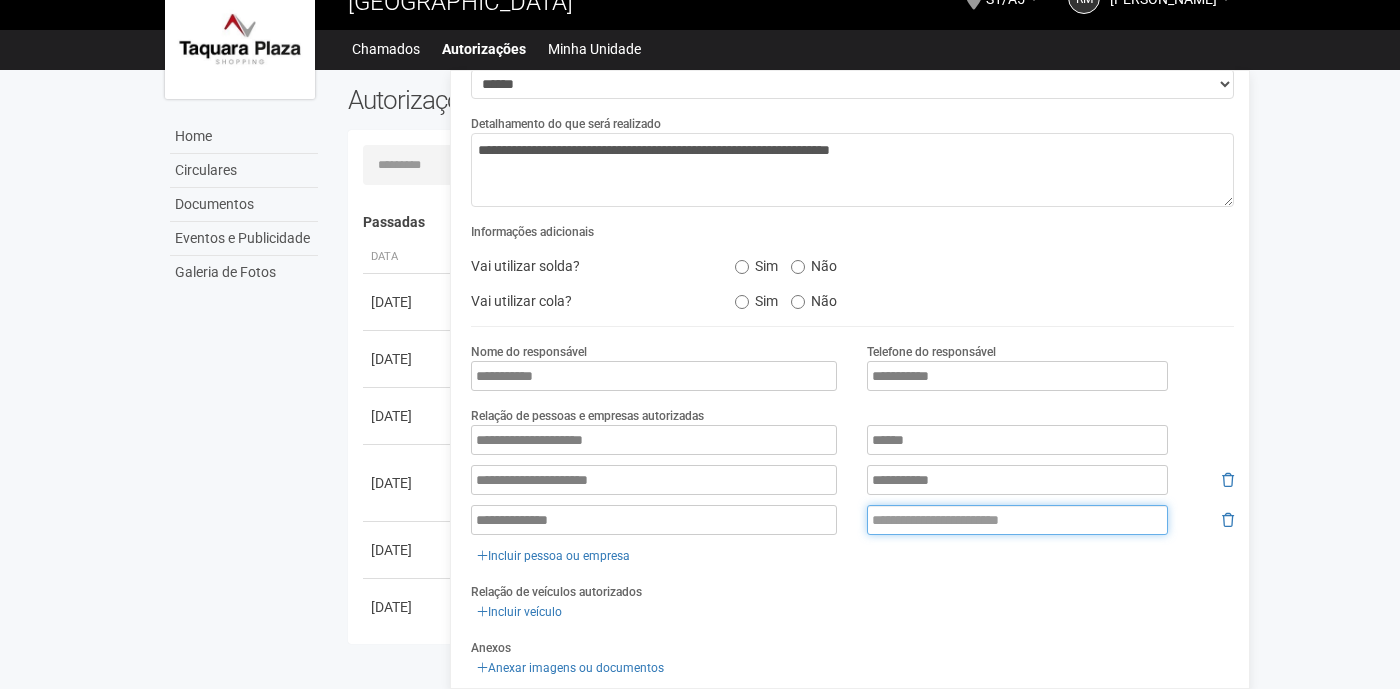 click at bounding box center [1017, 520] 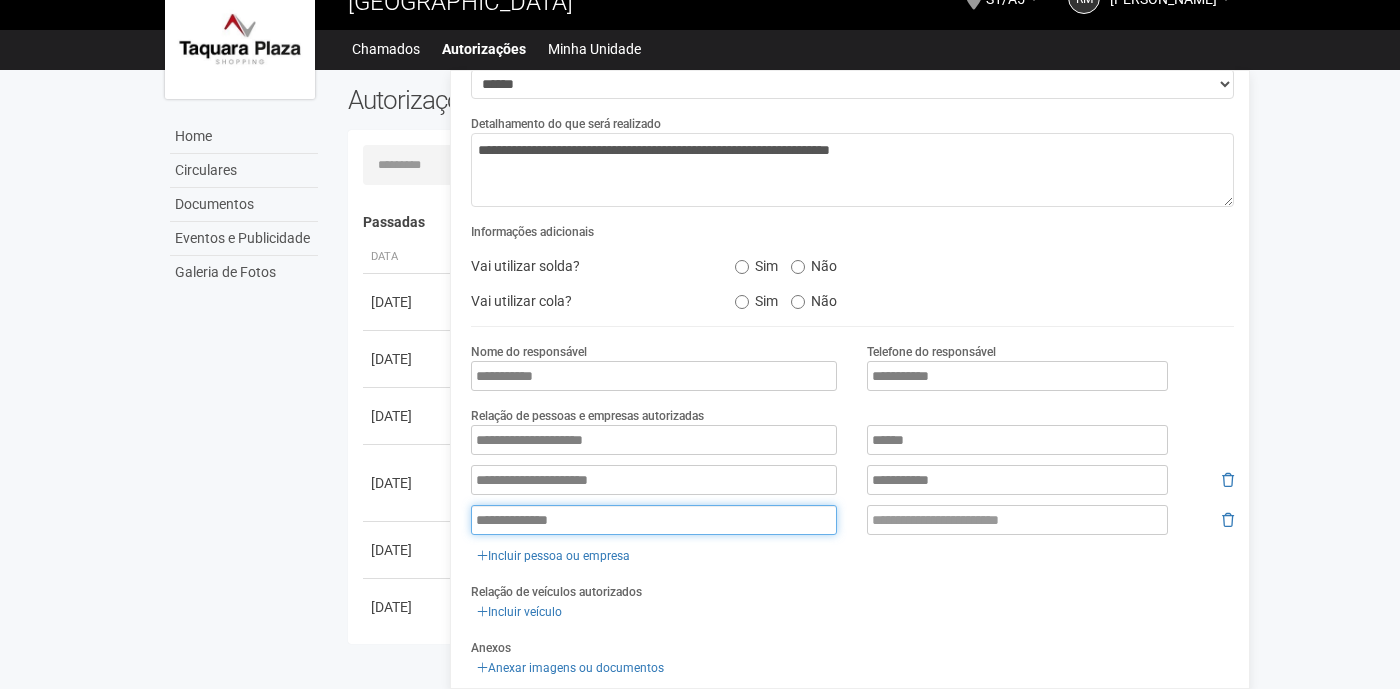 click on "**********" at bounding box center (654, 520) 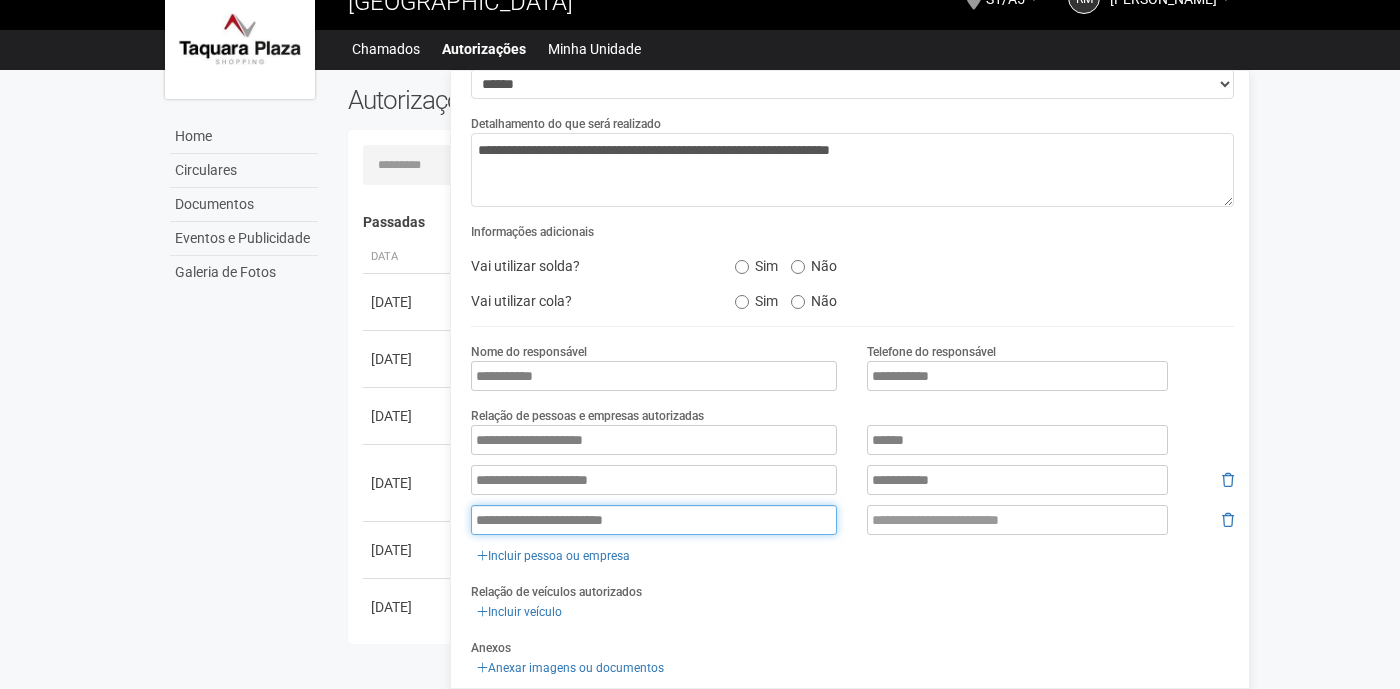 type on "**********" 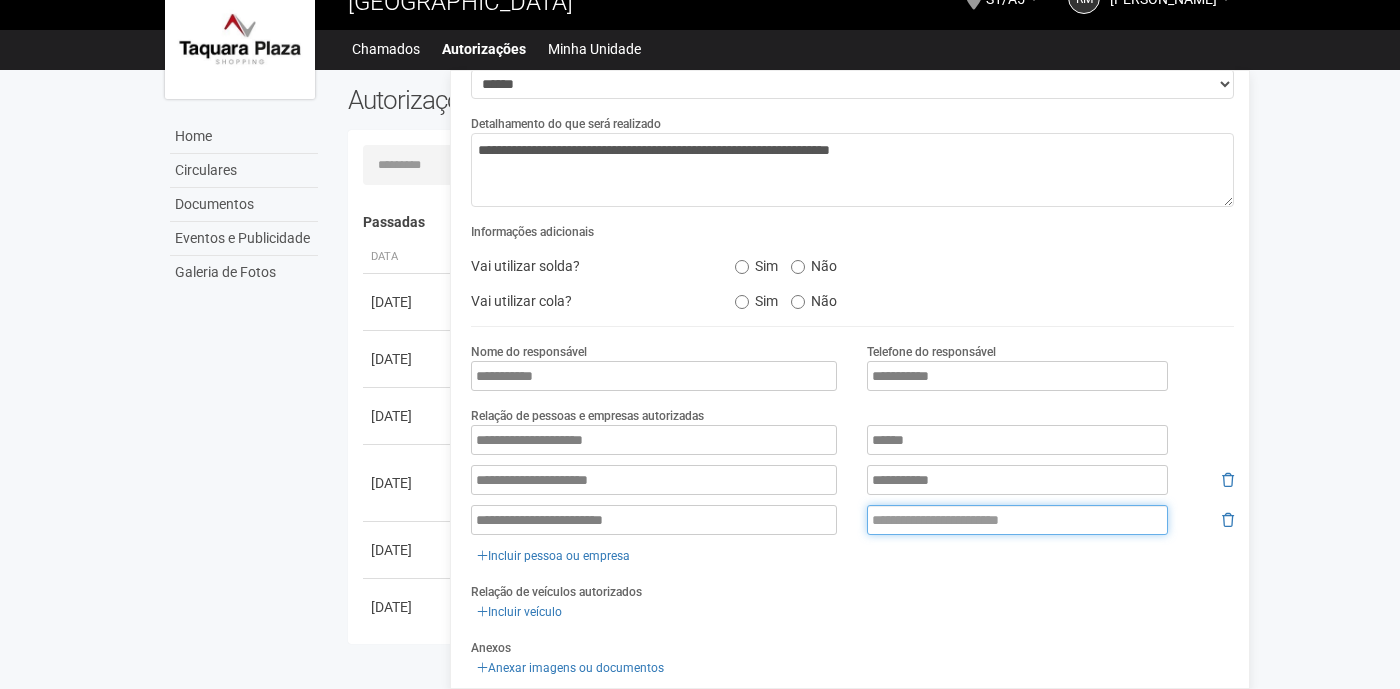 click at bounding box center [1017, 520] 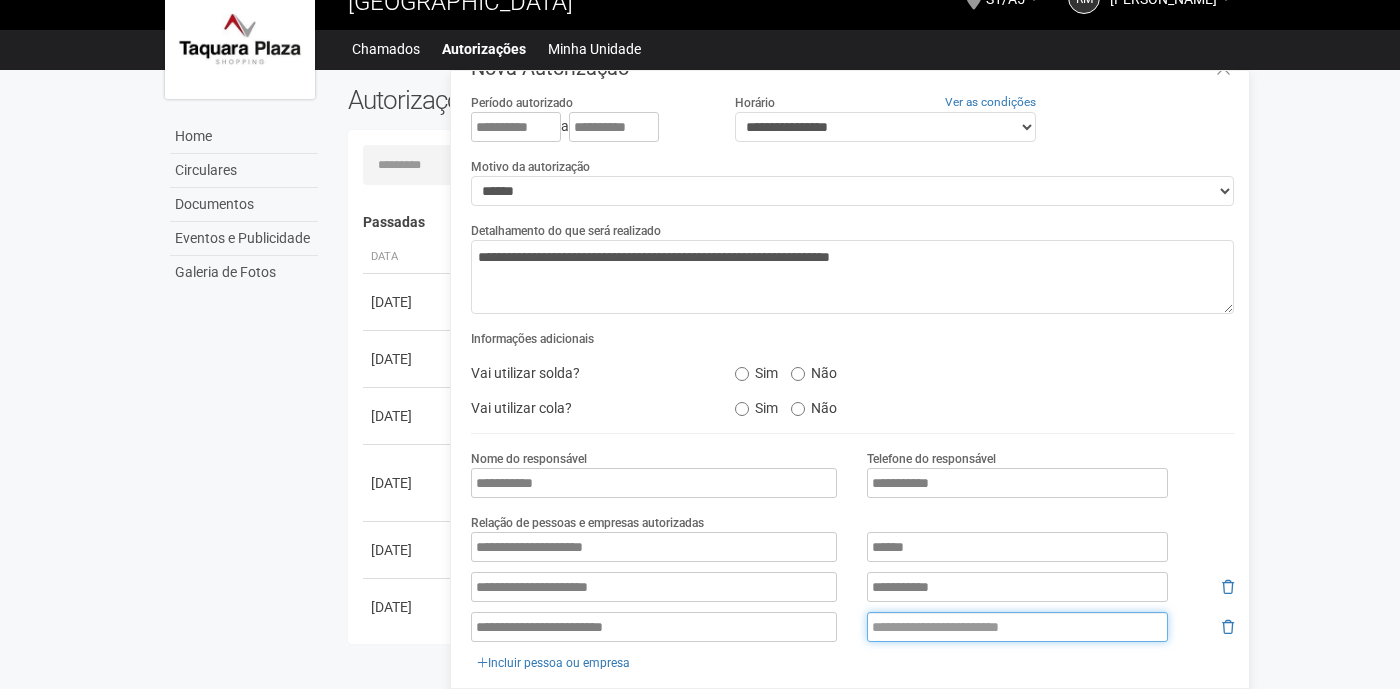 scroll, scrollTop: 0, scrollLeft: 0, axis: both 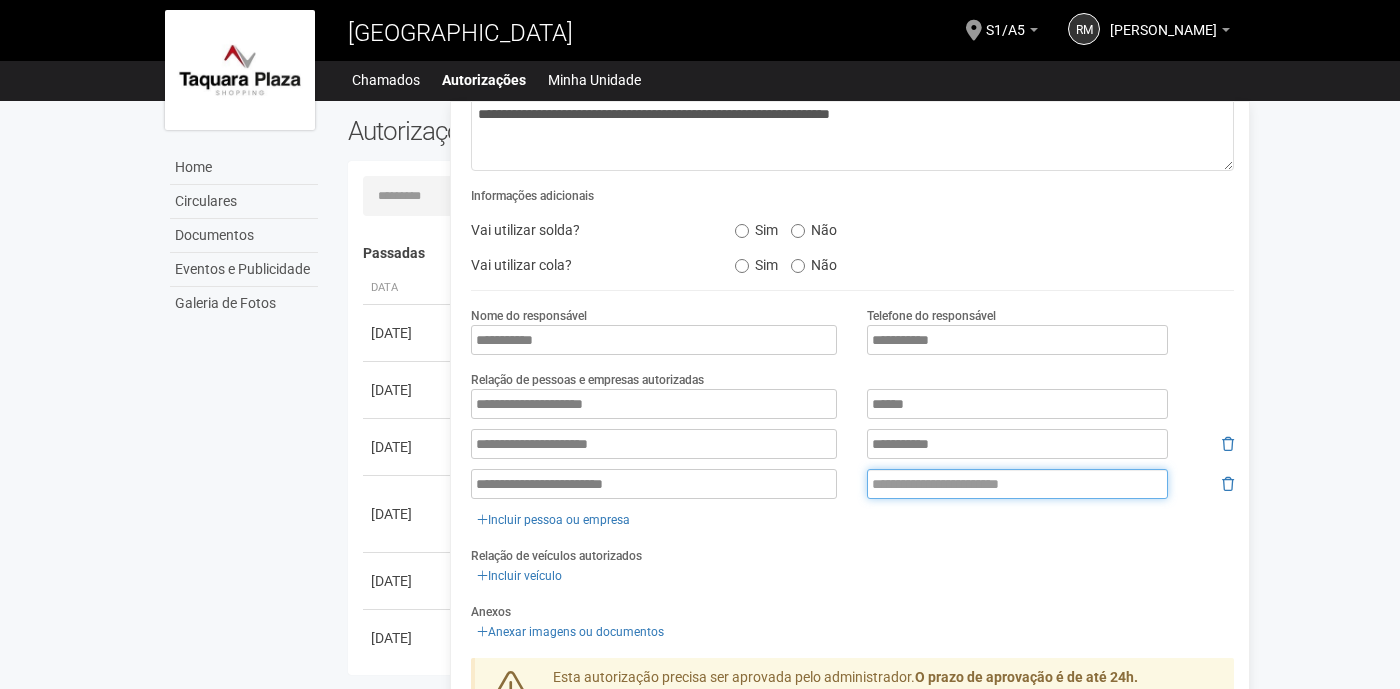 click at bounding box center [1017, 484] 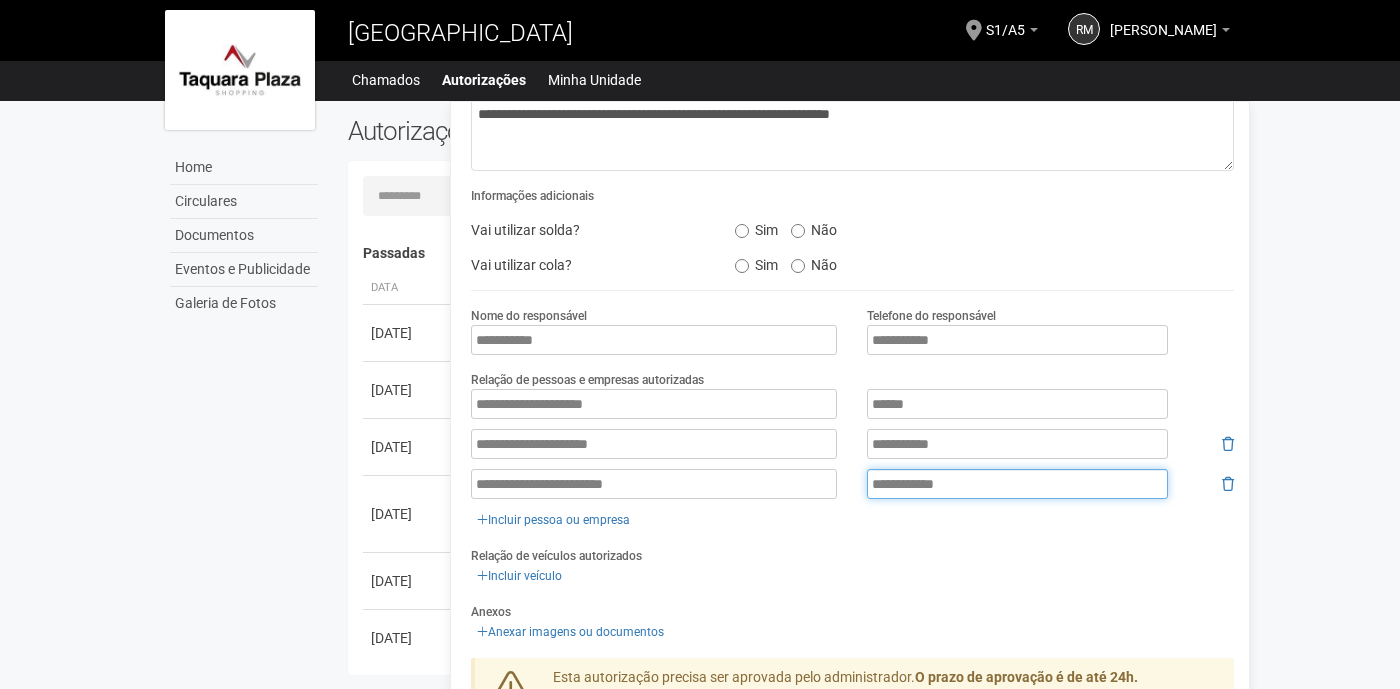 type on "**********" 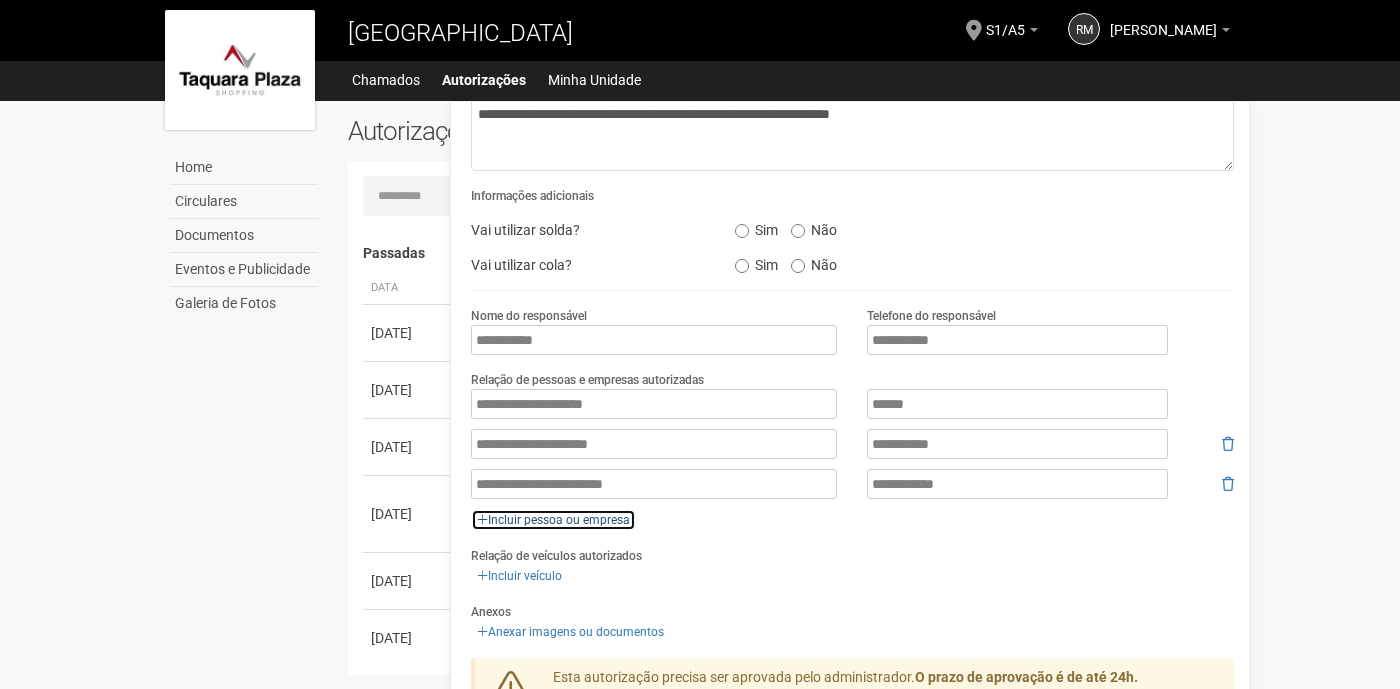 click on "Incluir pessoa ou empresa" at bounding box center (553, 520) 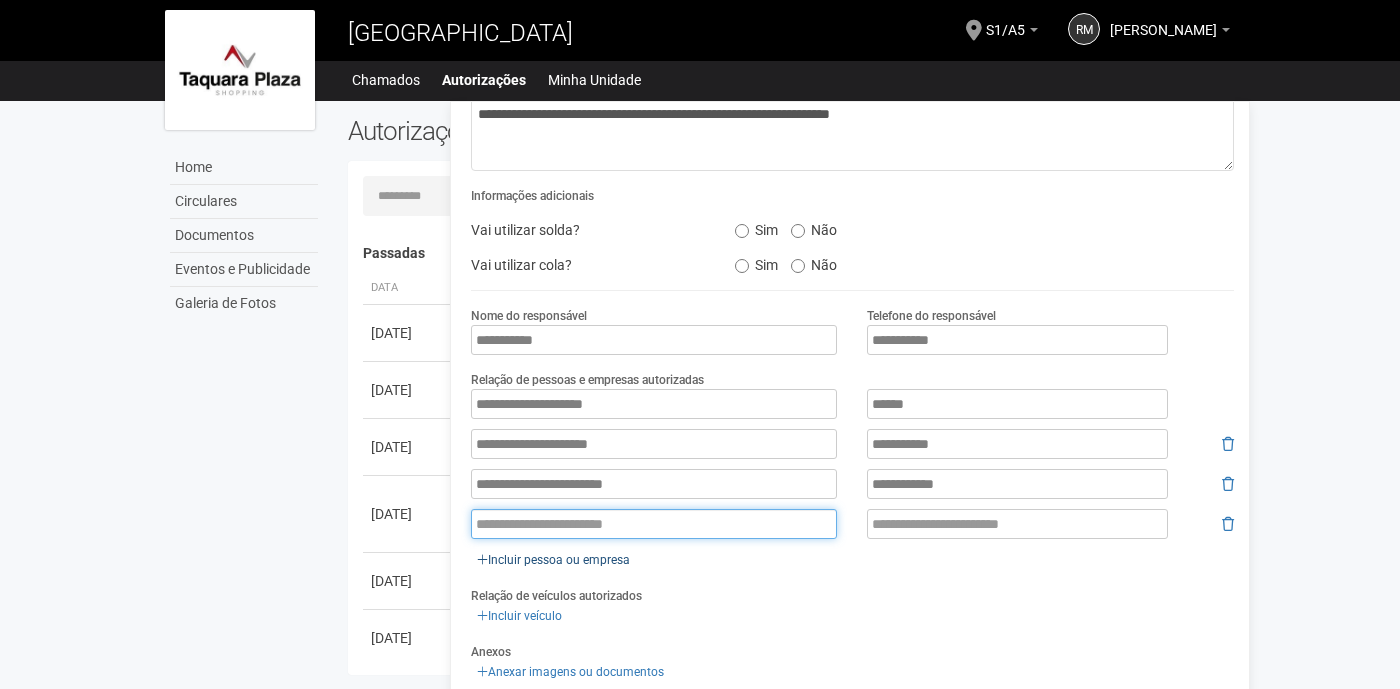 click at bounding box center [654, 524] 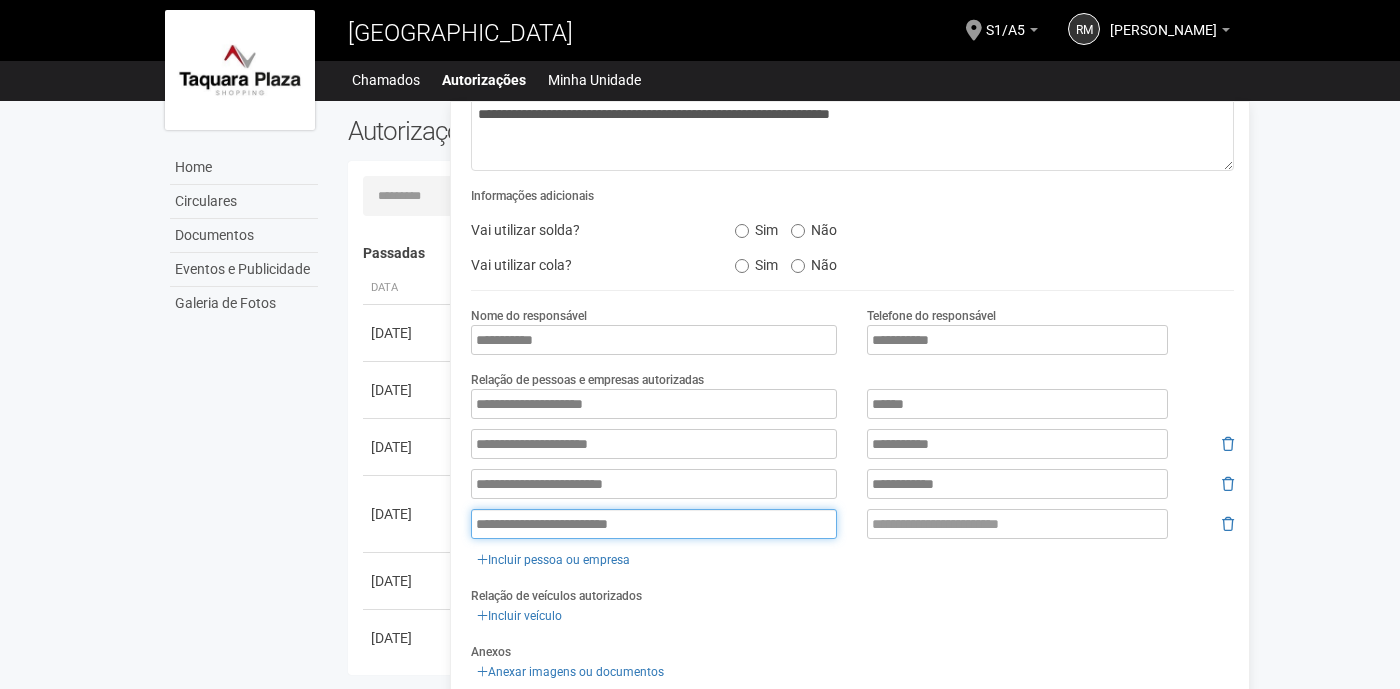 type on "**********" 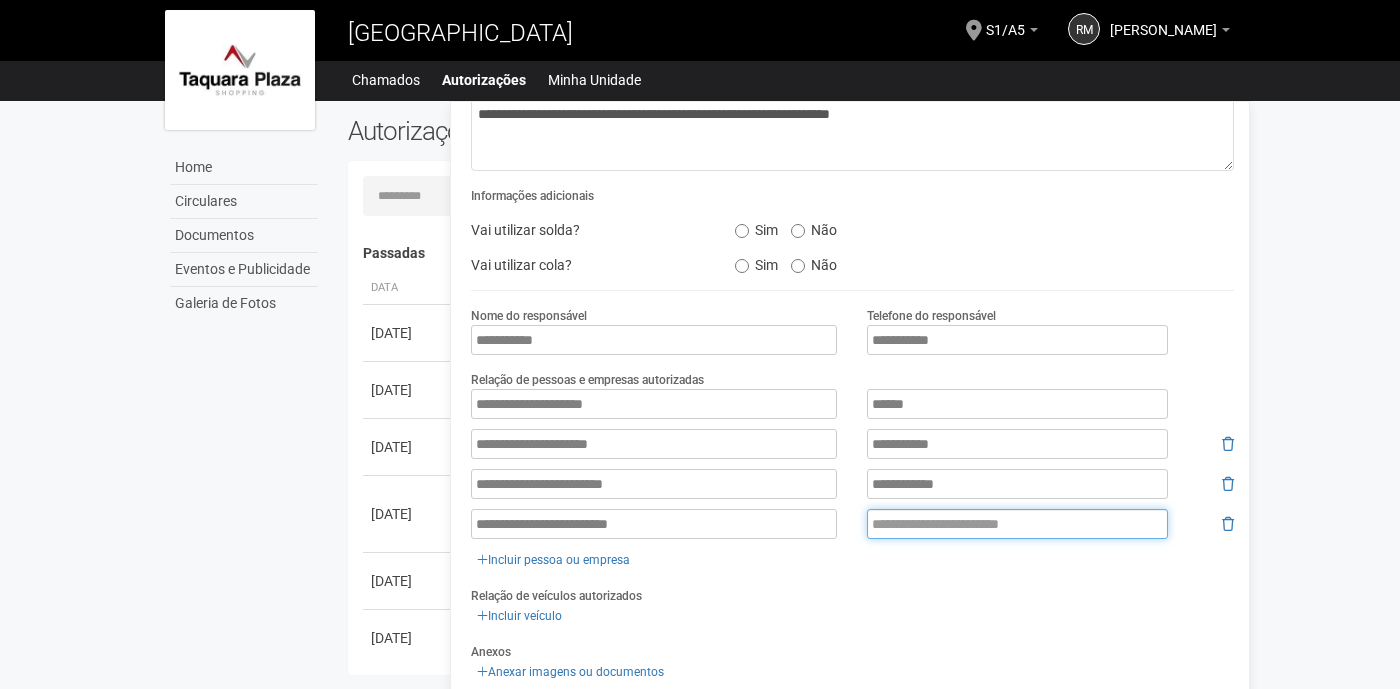 click at bounding box center [1017, 524] 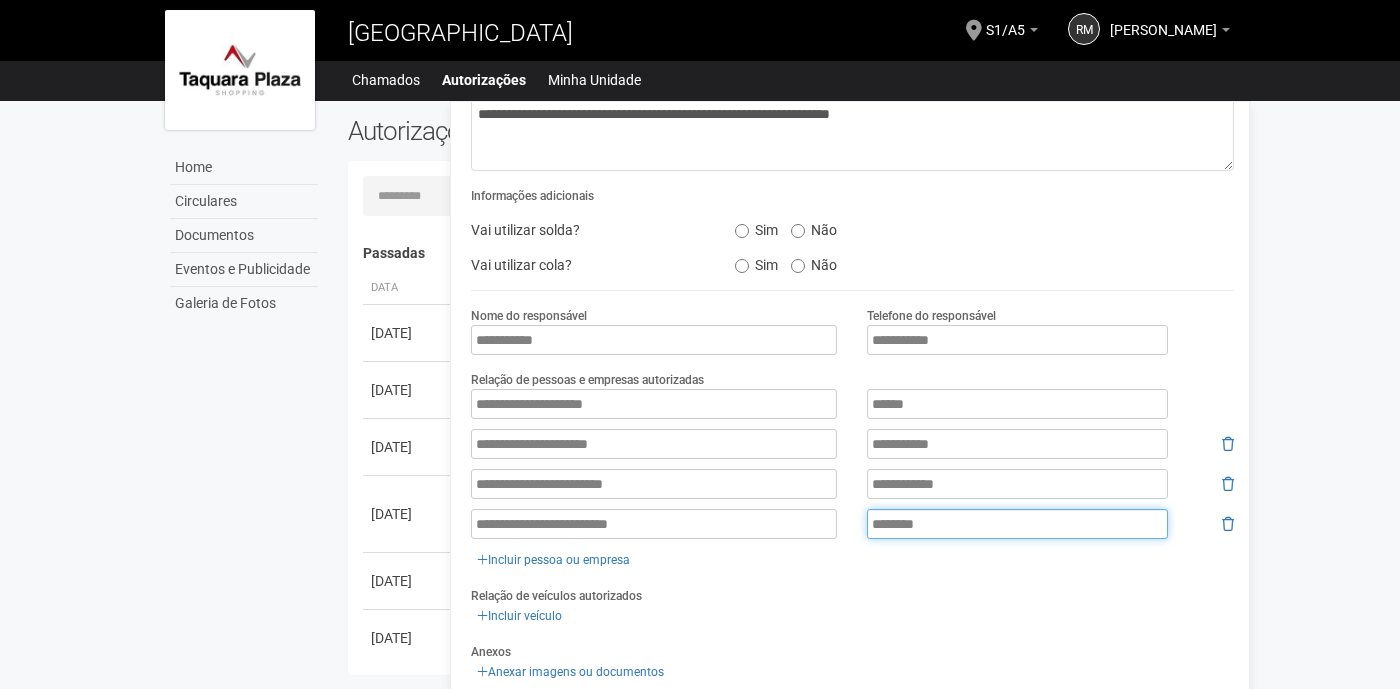 type on "********" 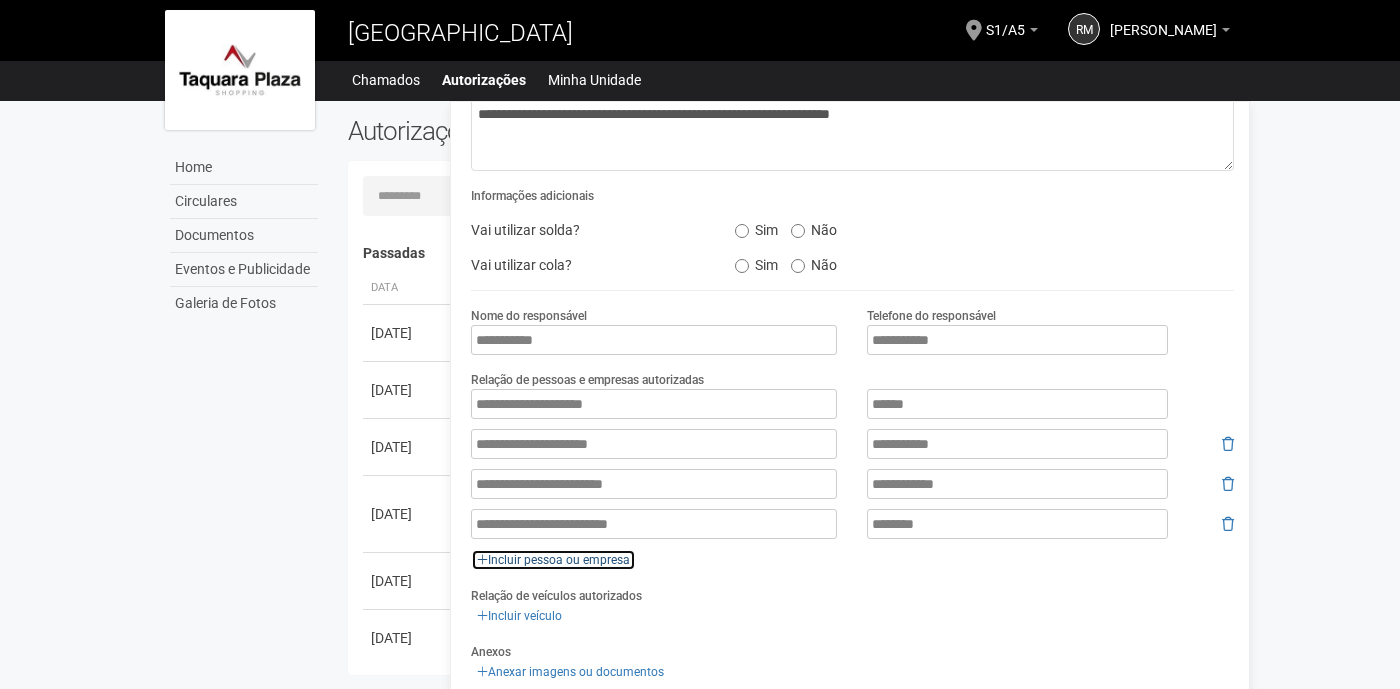 click on "Incluir pessoa ou empresa" at bounding box center [553, 560] 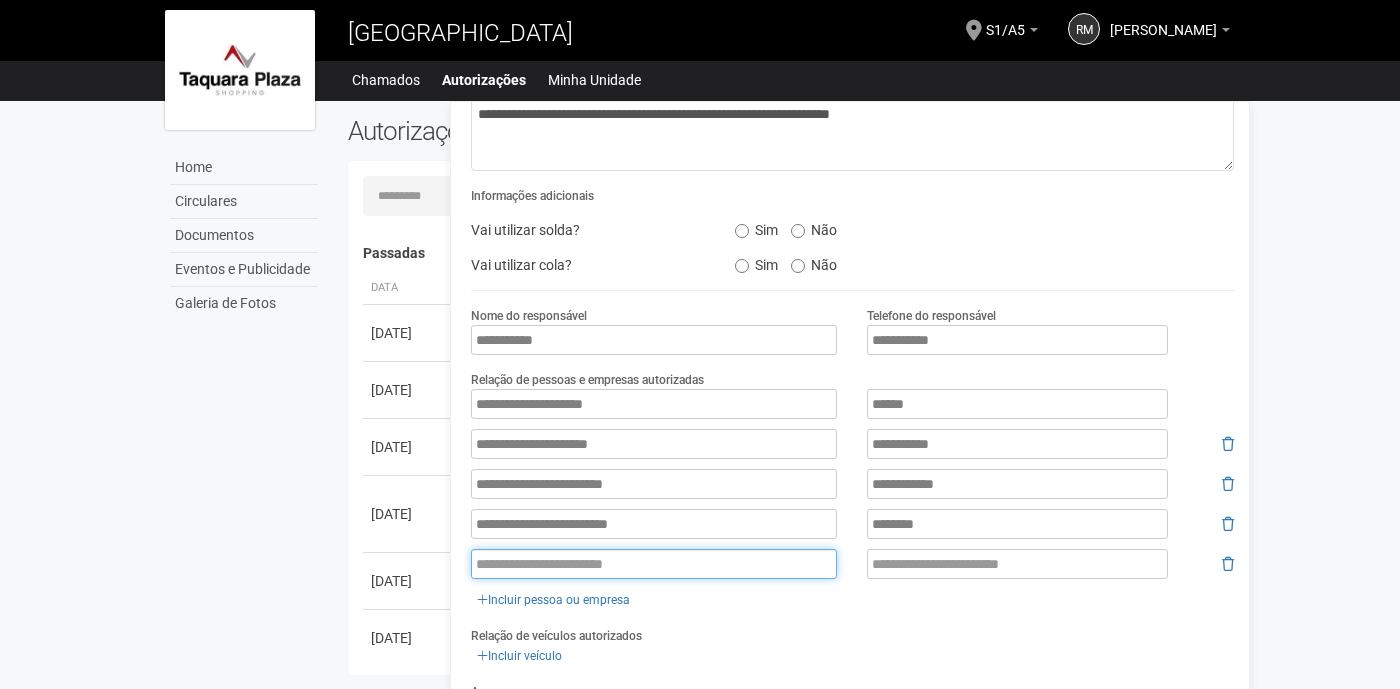 click at bounding box center [654, 564] 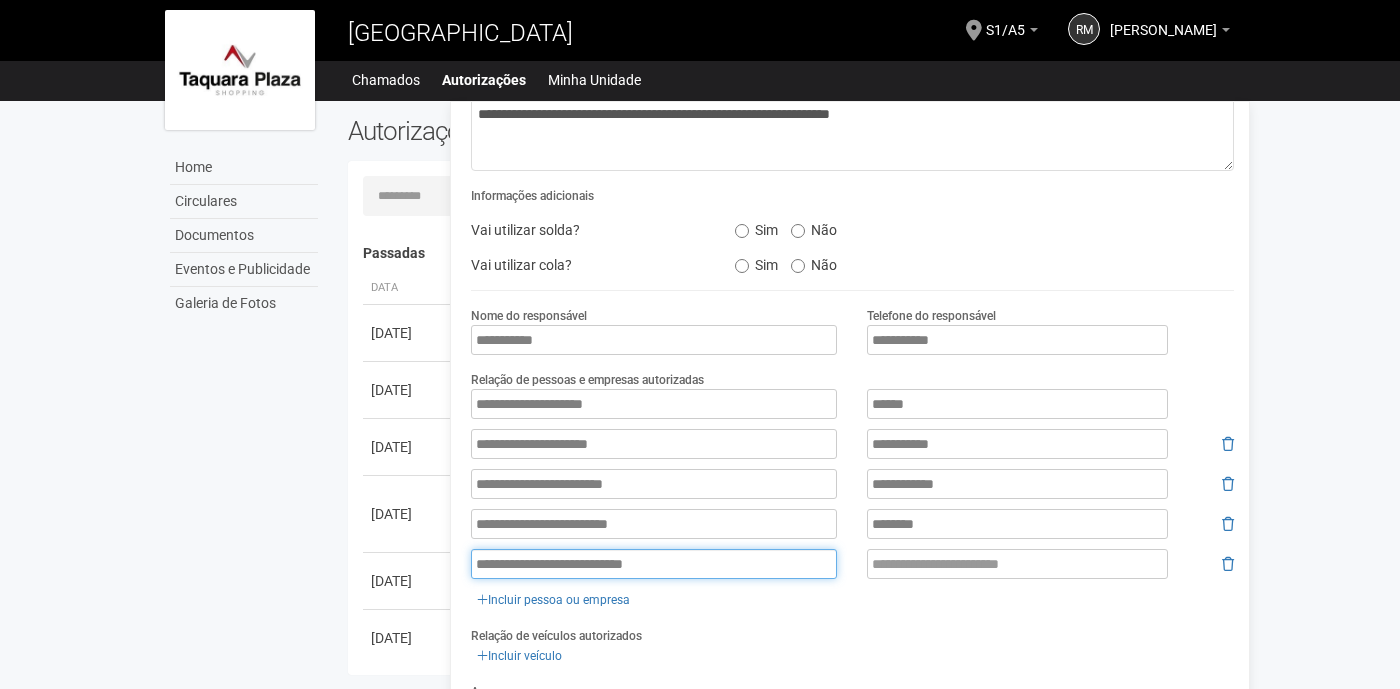 type on "**********" 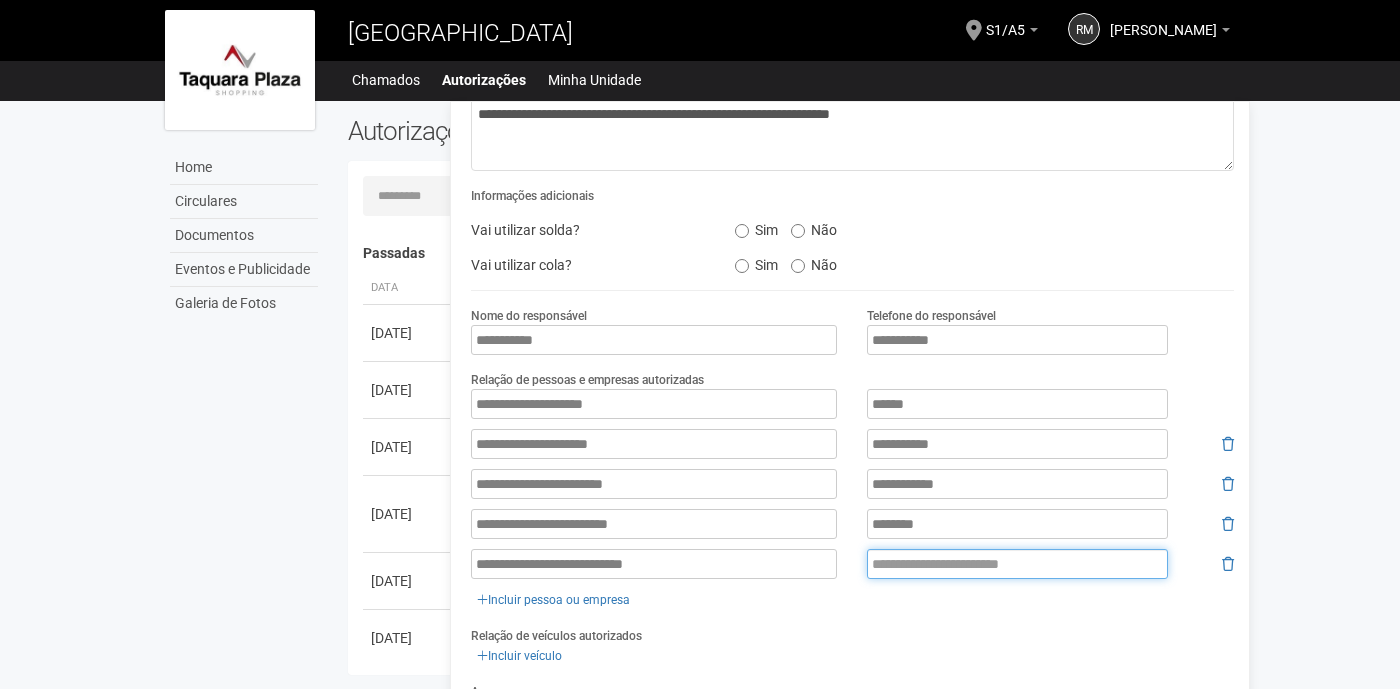 click at bounding box center [1017, 564] 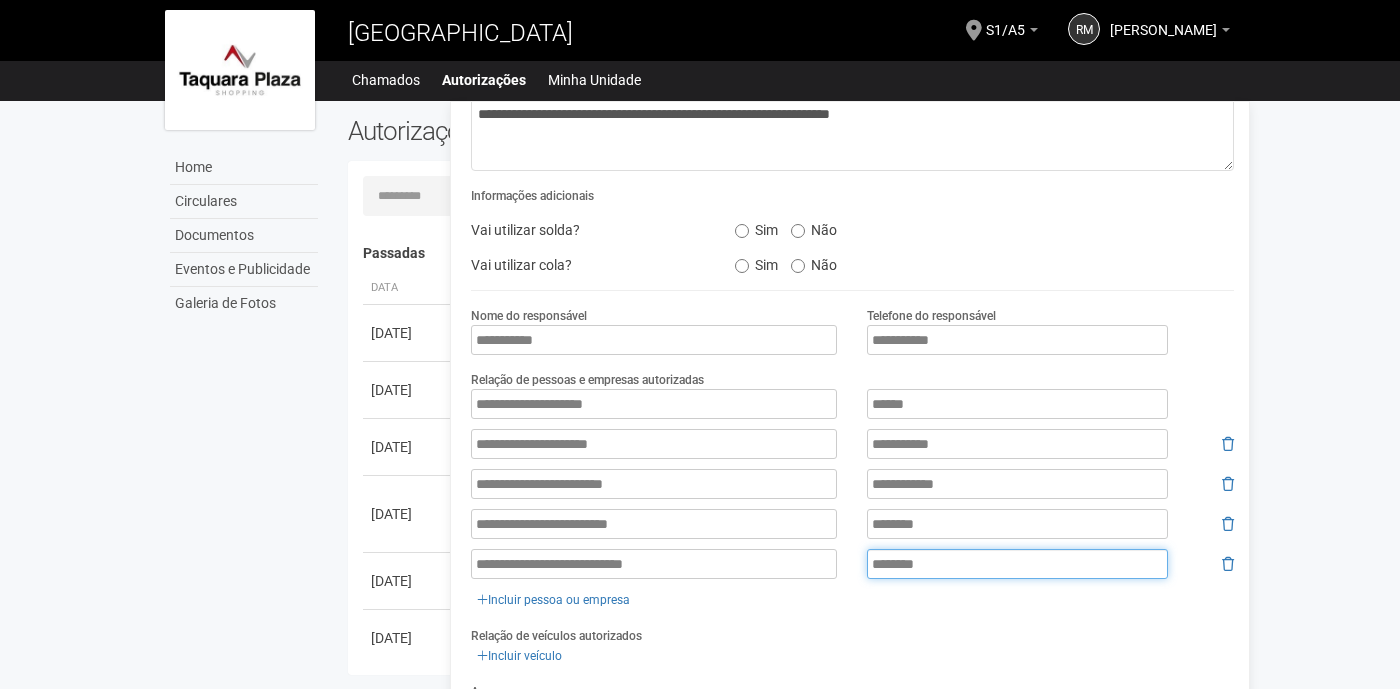 type on "********" 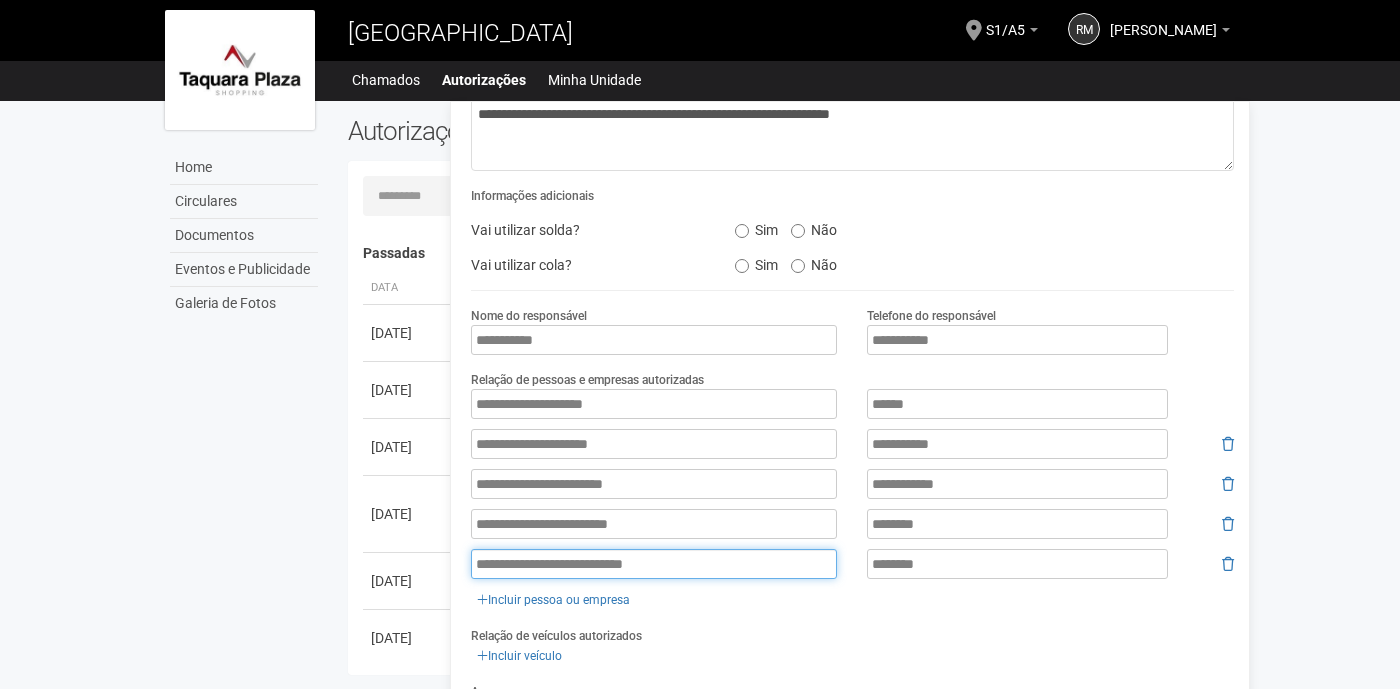 click on "**********" at bounding box center [654, 564] 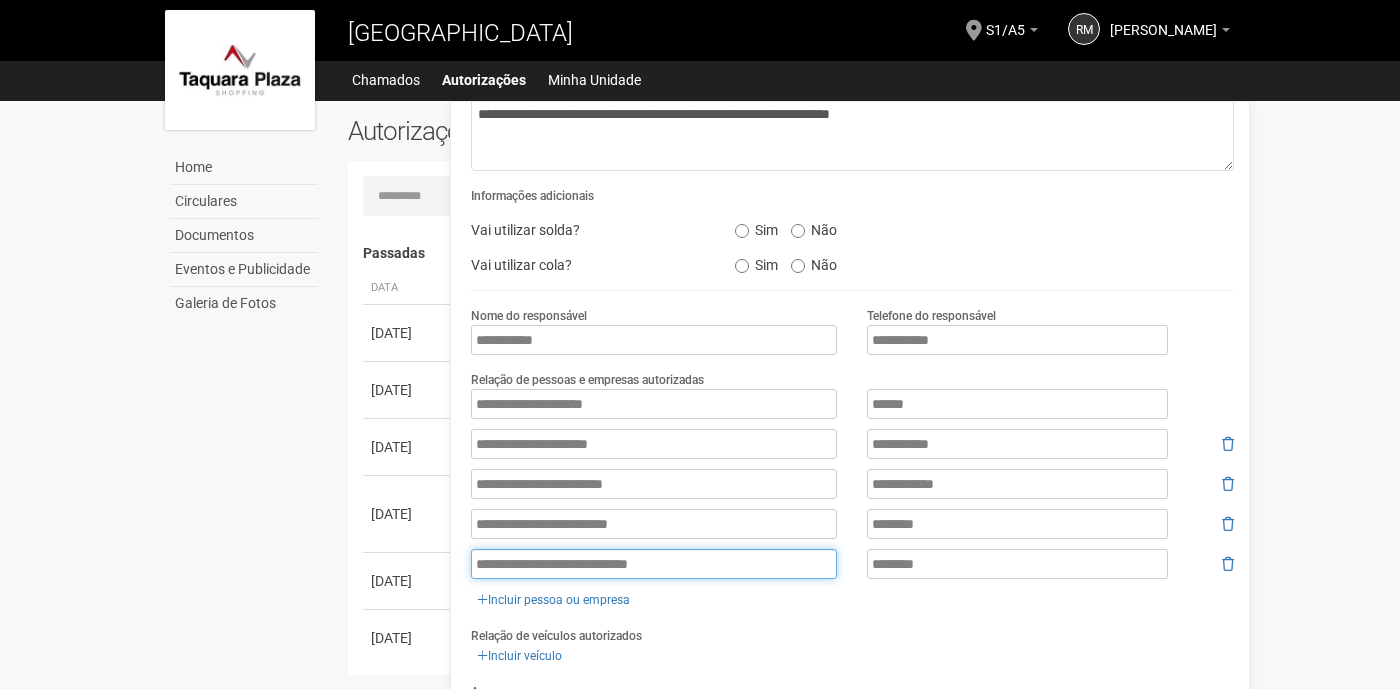 scroll, scrollTop: 378, scrollLeft: 0, axis: vertical 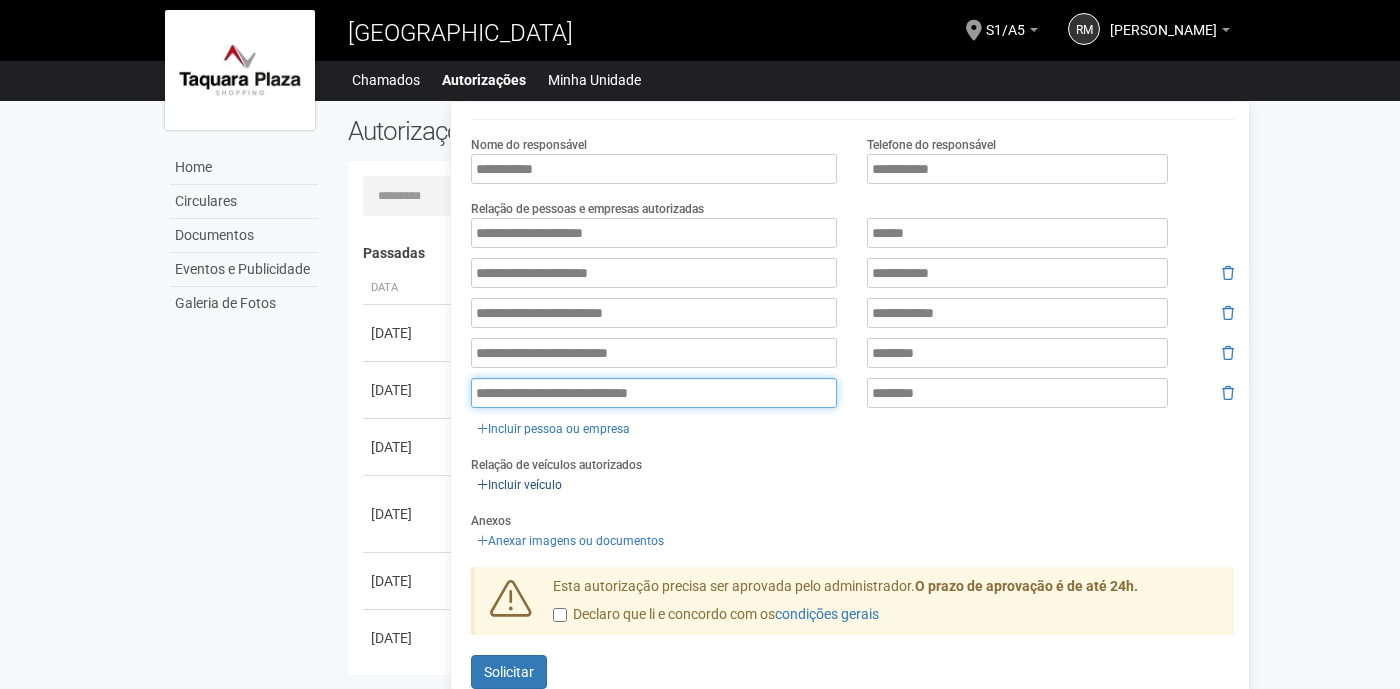 type on "**********" 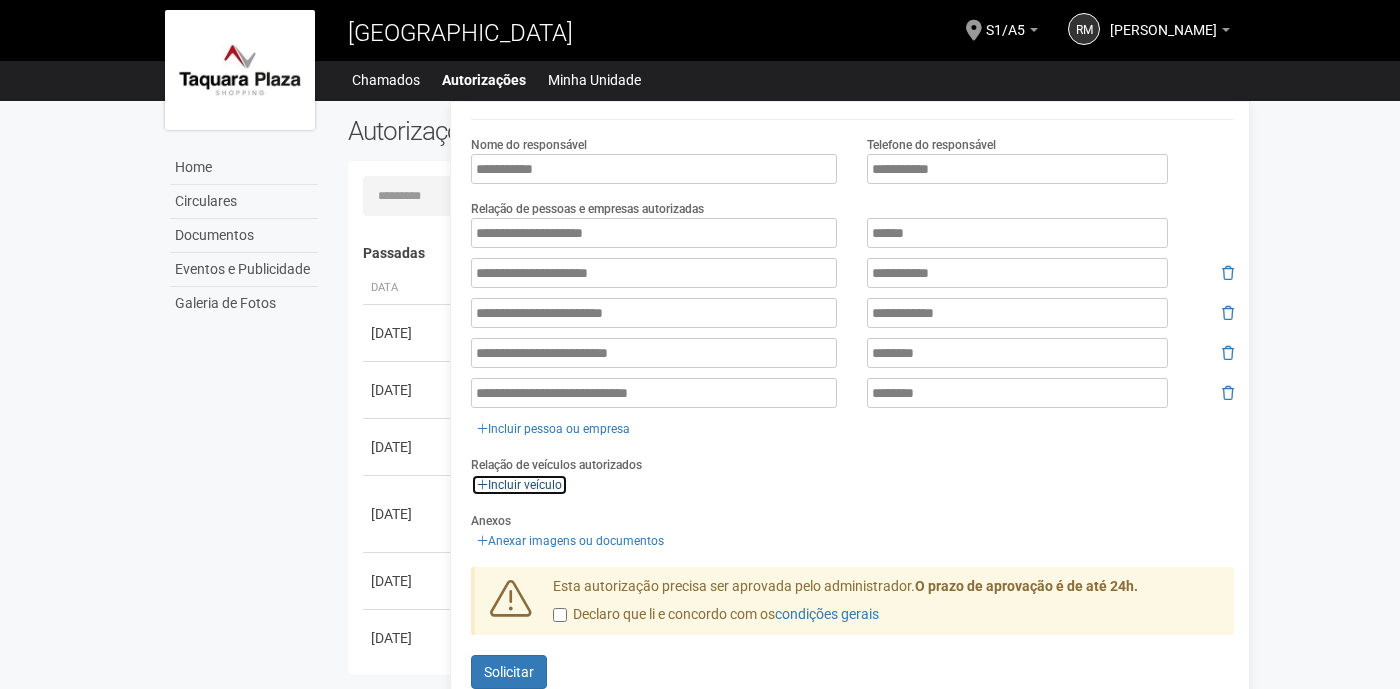 click on "Incluir veículo" at bounding box center [519, 485] 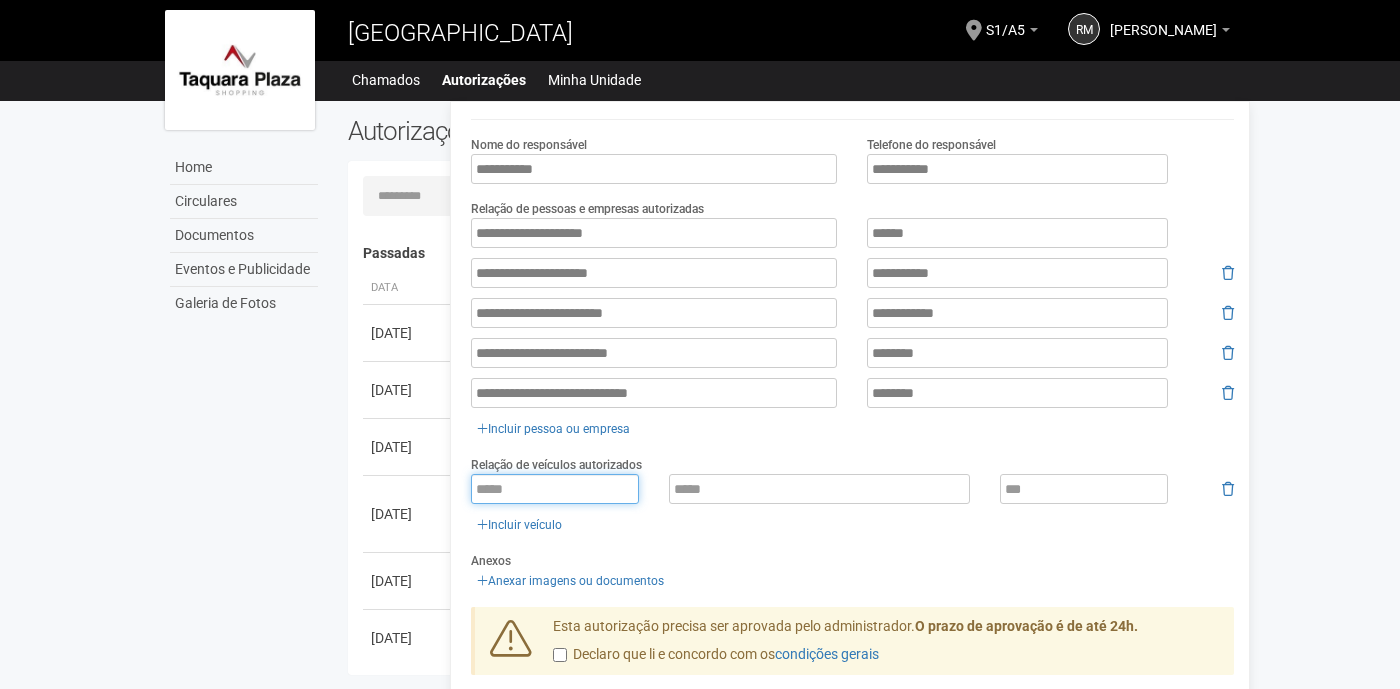 click at bounding box center [555, 489] 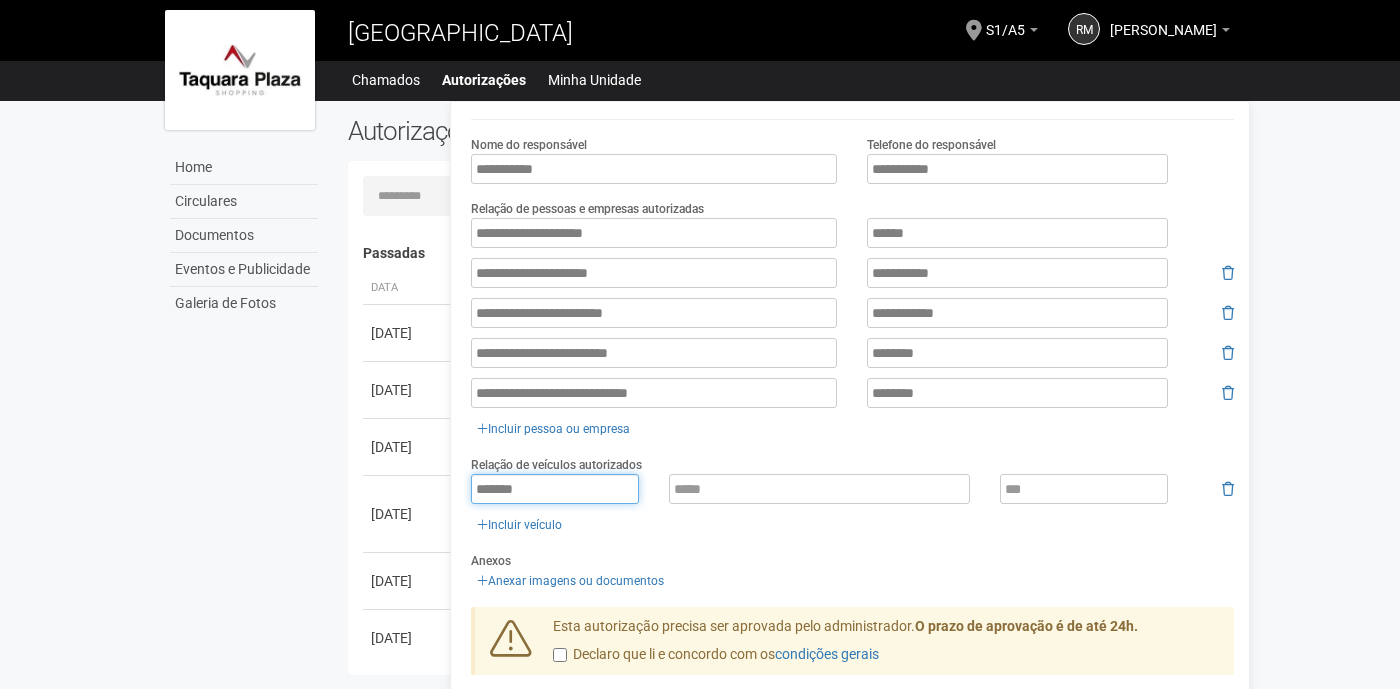 type on "*******" 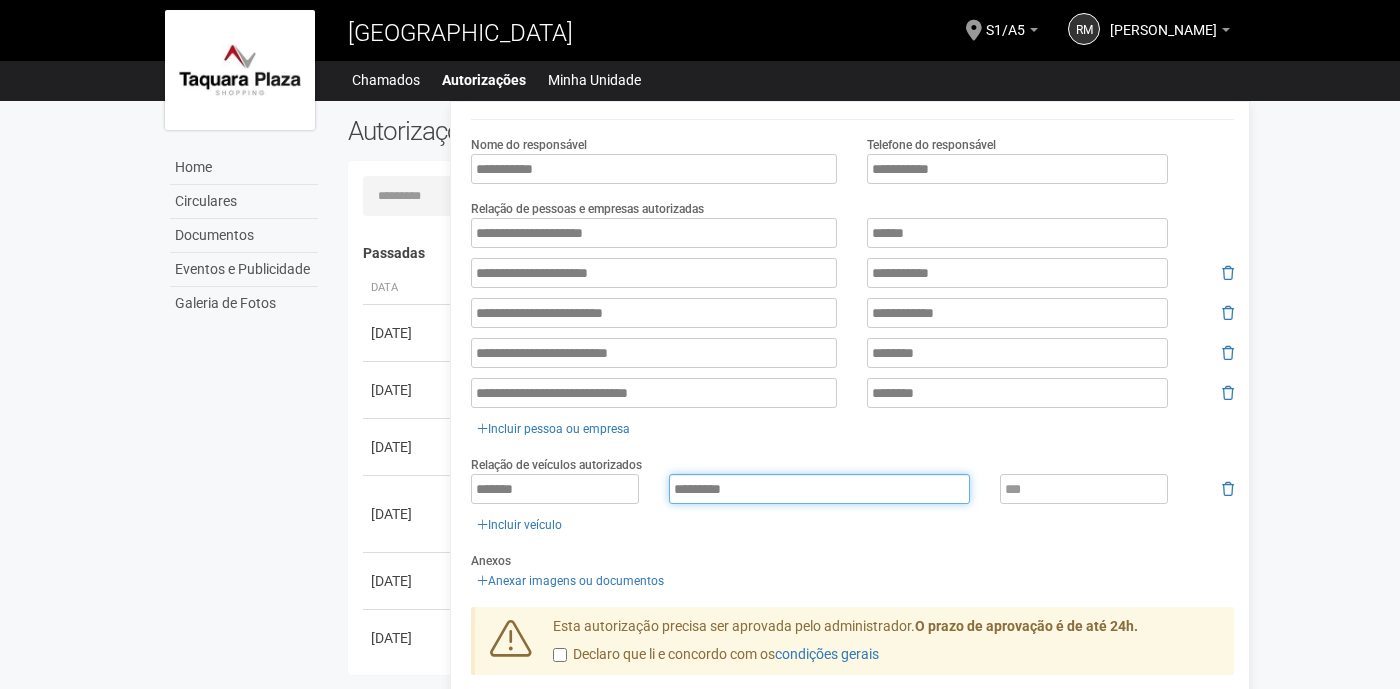 type on "*********" 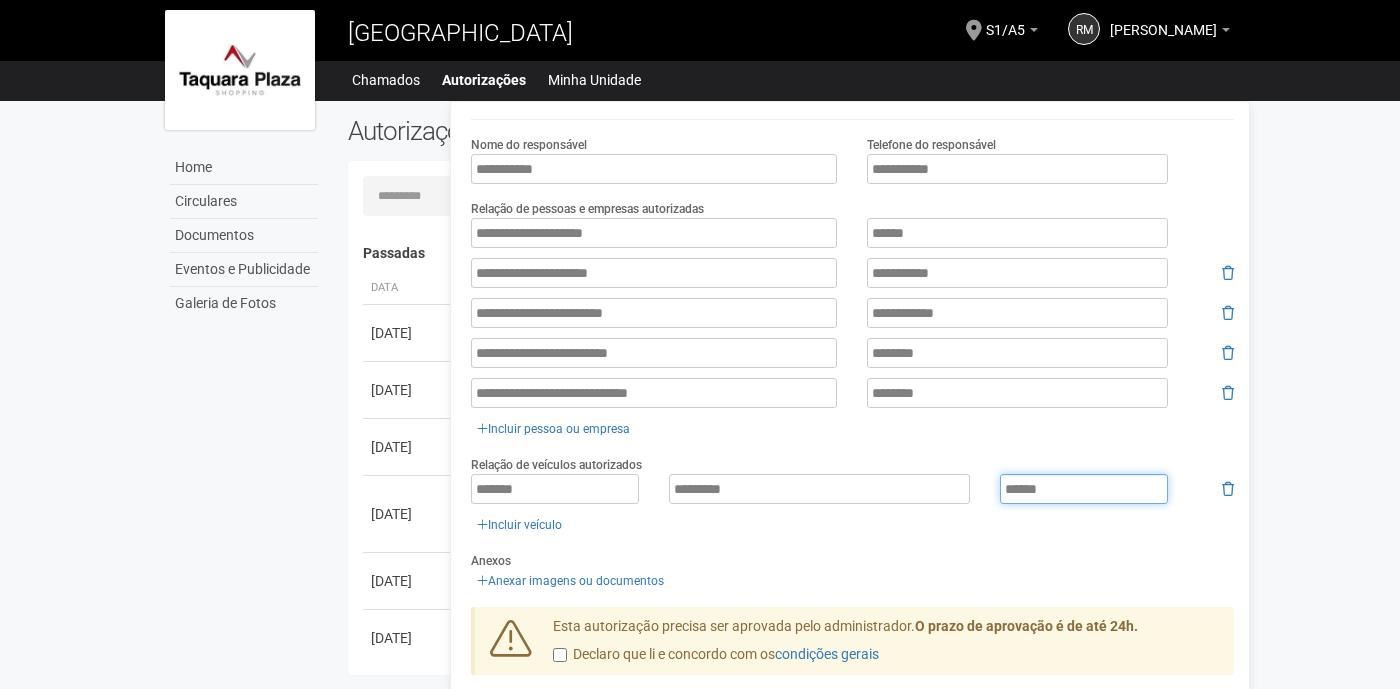 scroll, scrollTop: 418, scrollLeft: 0, axis: vertical 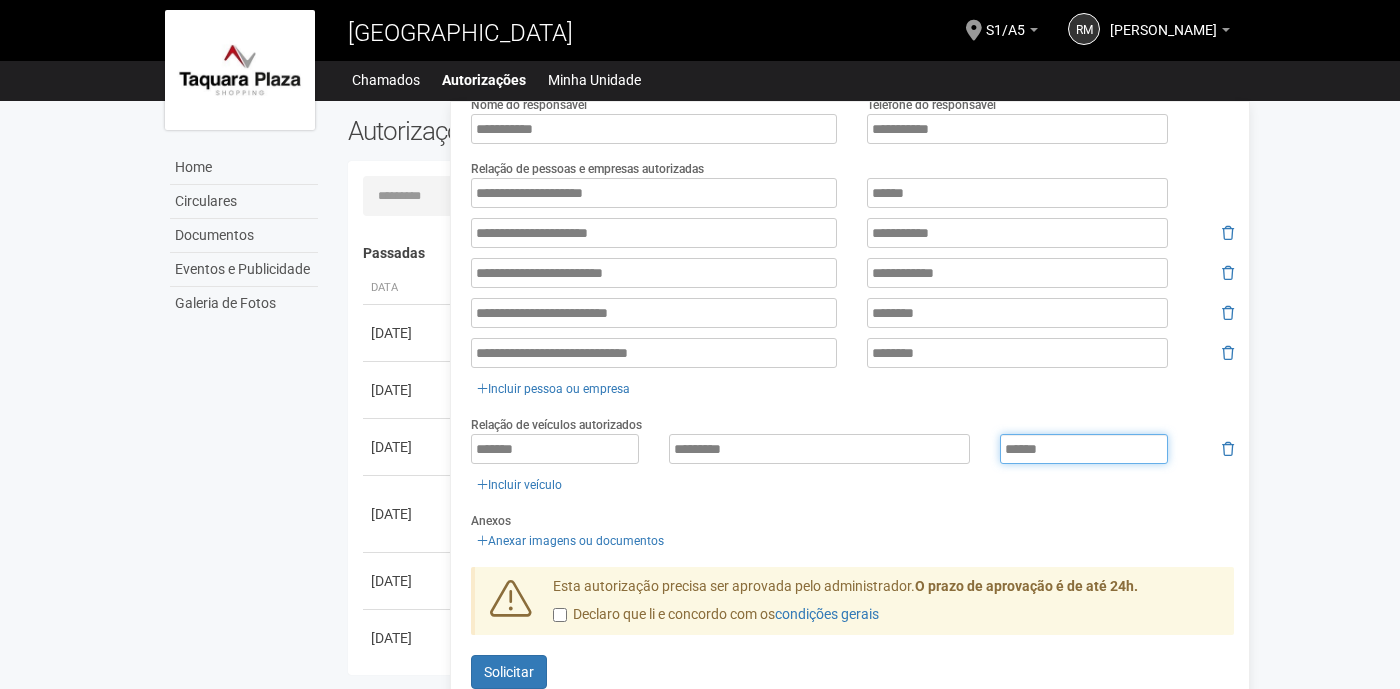type on "******" 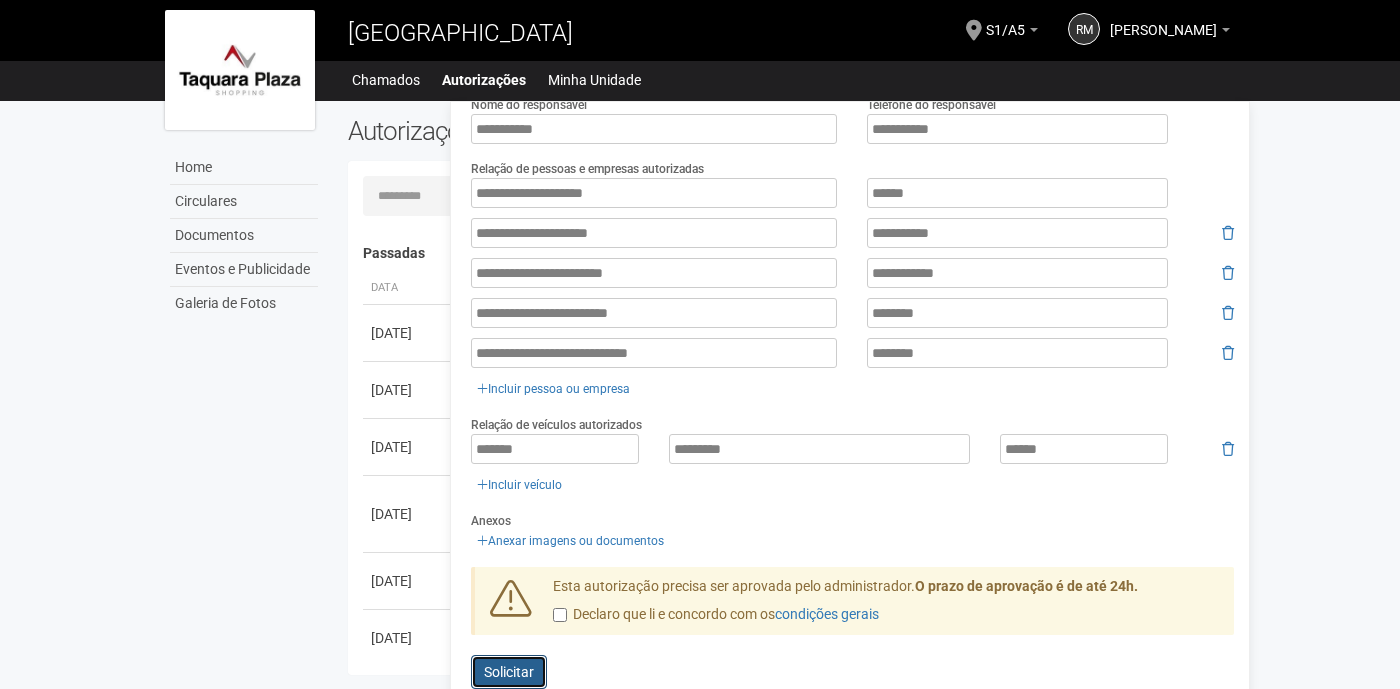 click on "Solicitar" at bounding box center (509, 672) 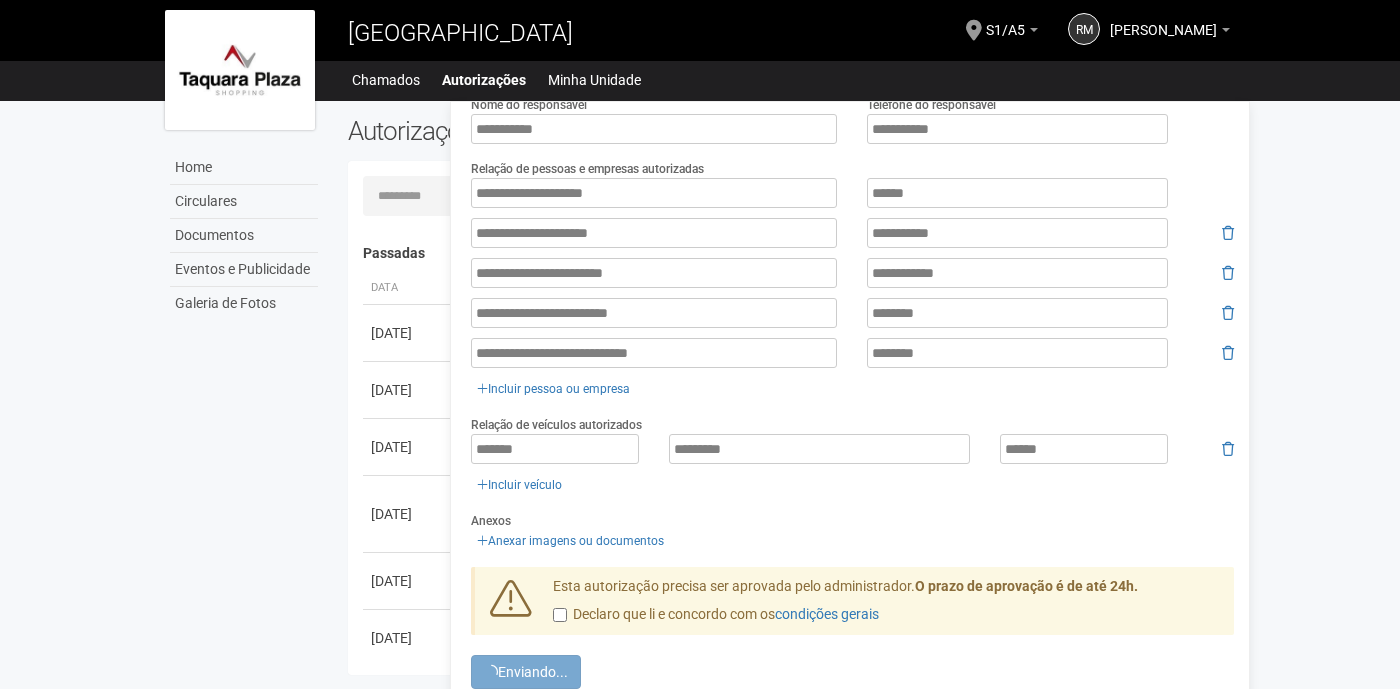 scroll, scrollTop: 0, scrollLeft: 0, axis: both 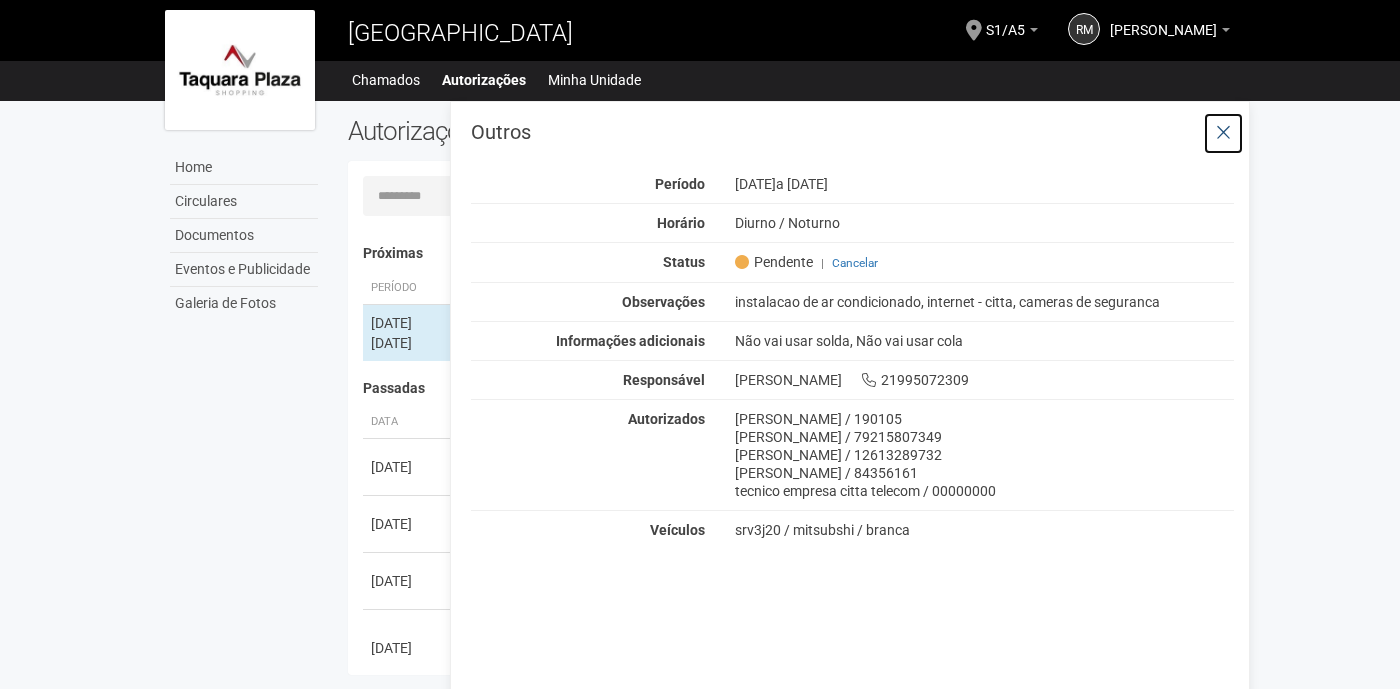 click at bounding box center [1223, 133] 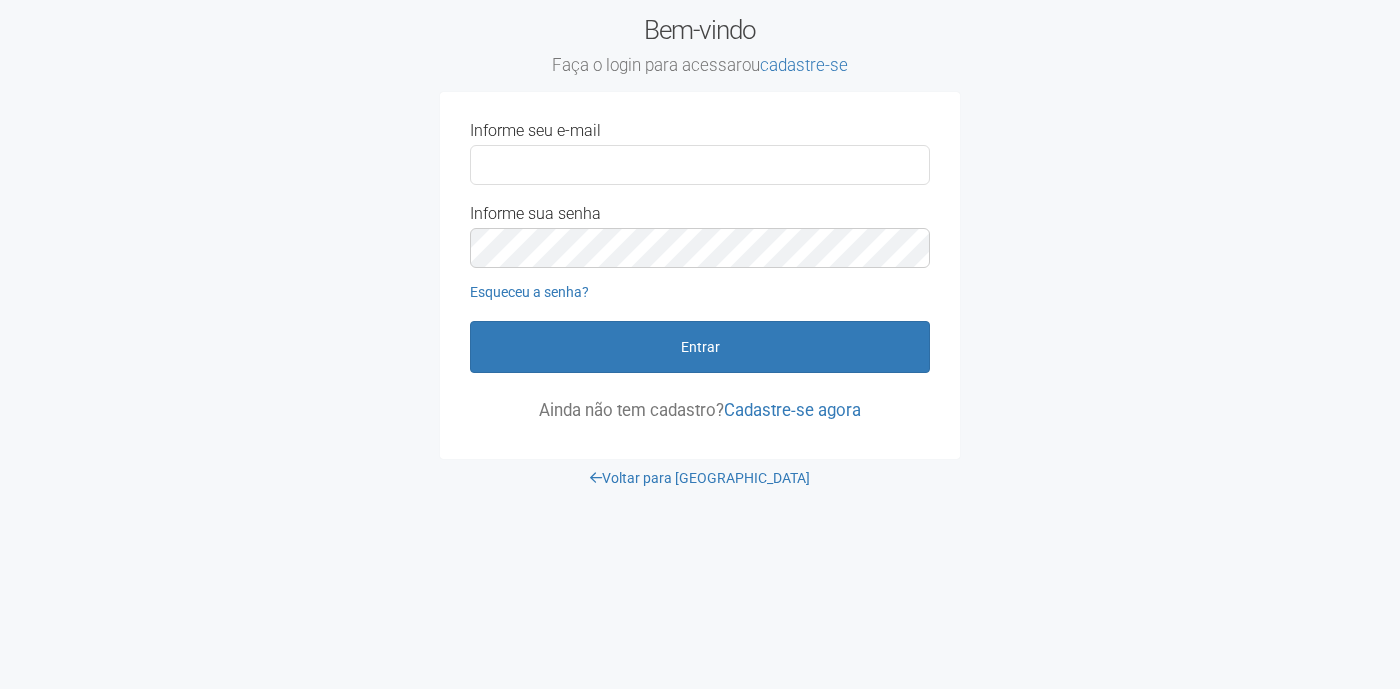 scroll, scrollTop: 0, scrollLeft: 0, axis: both 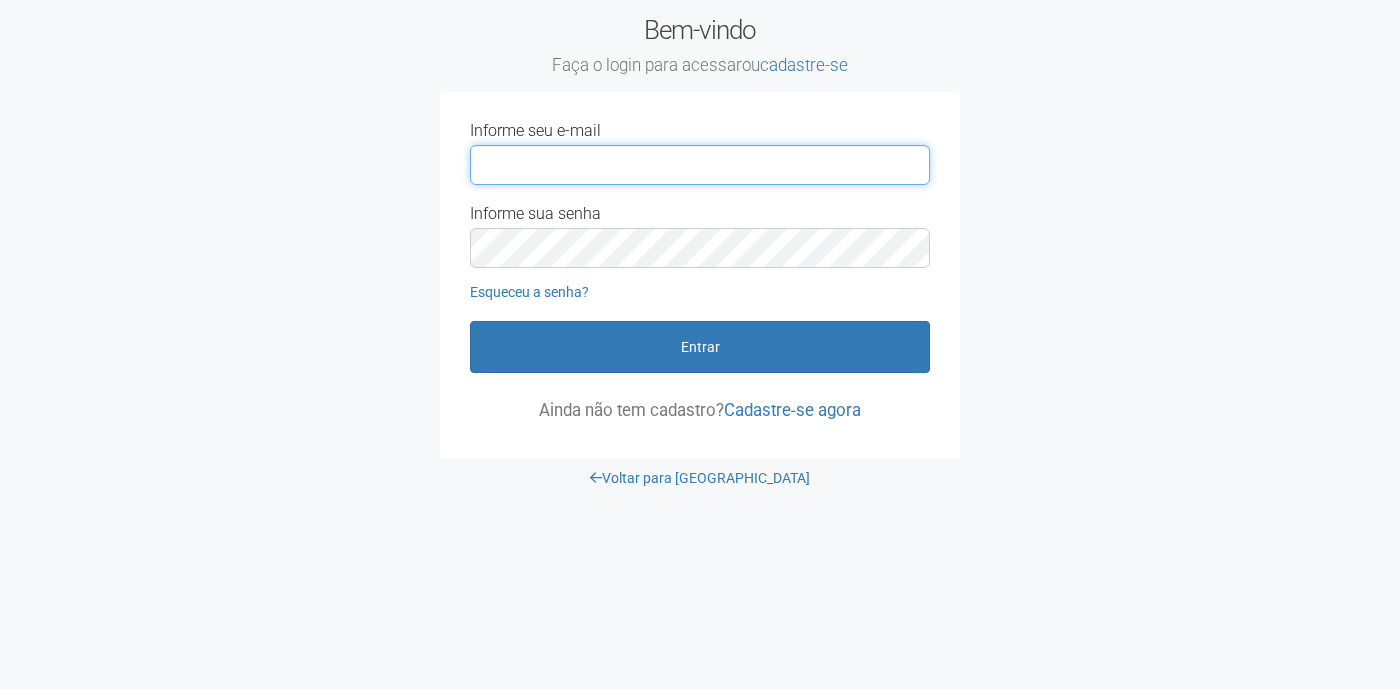 click on "Informe seu e-mail" at bounding box center [700, 165] 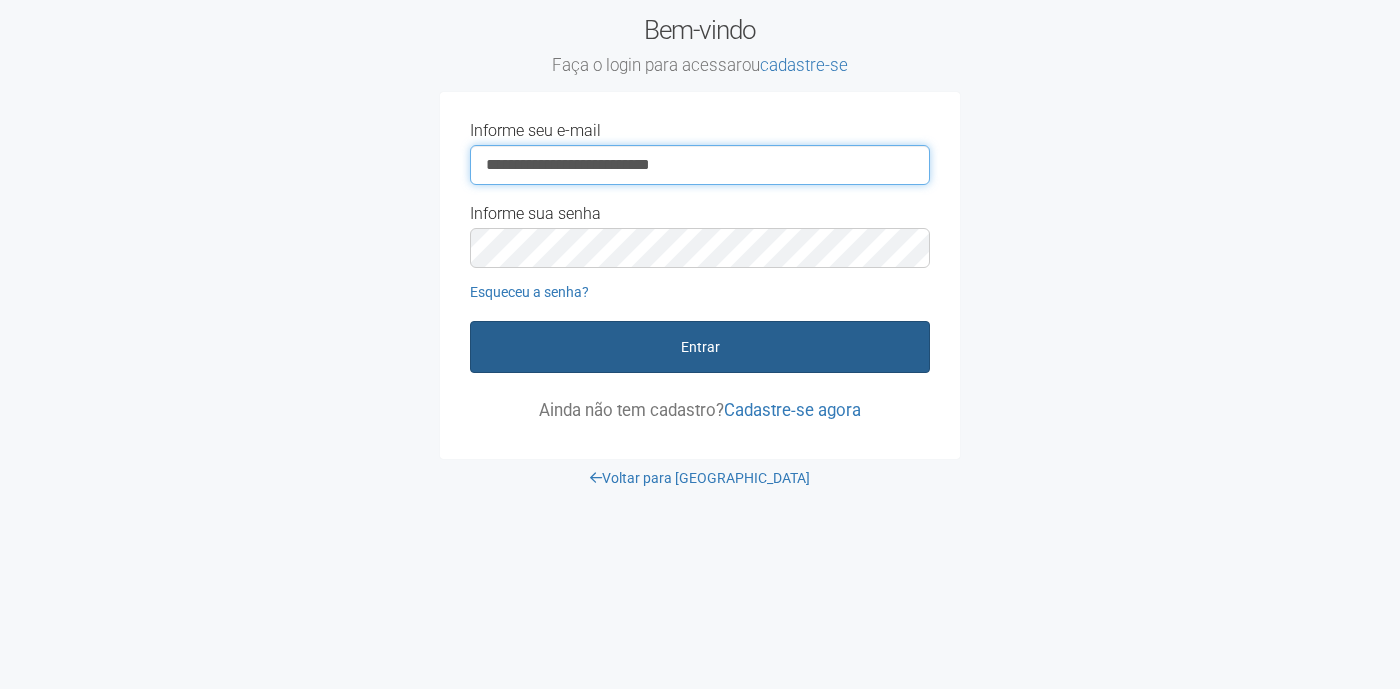 type on "**********" 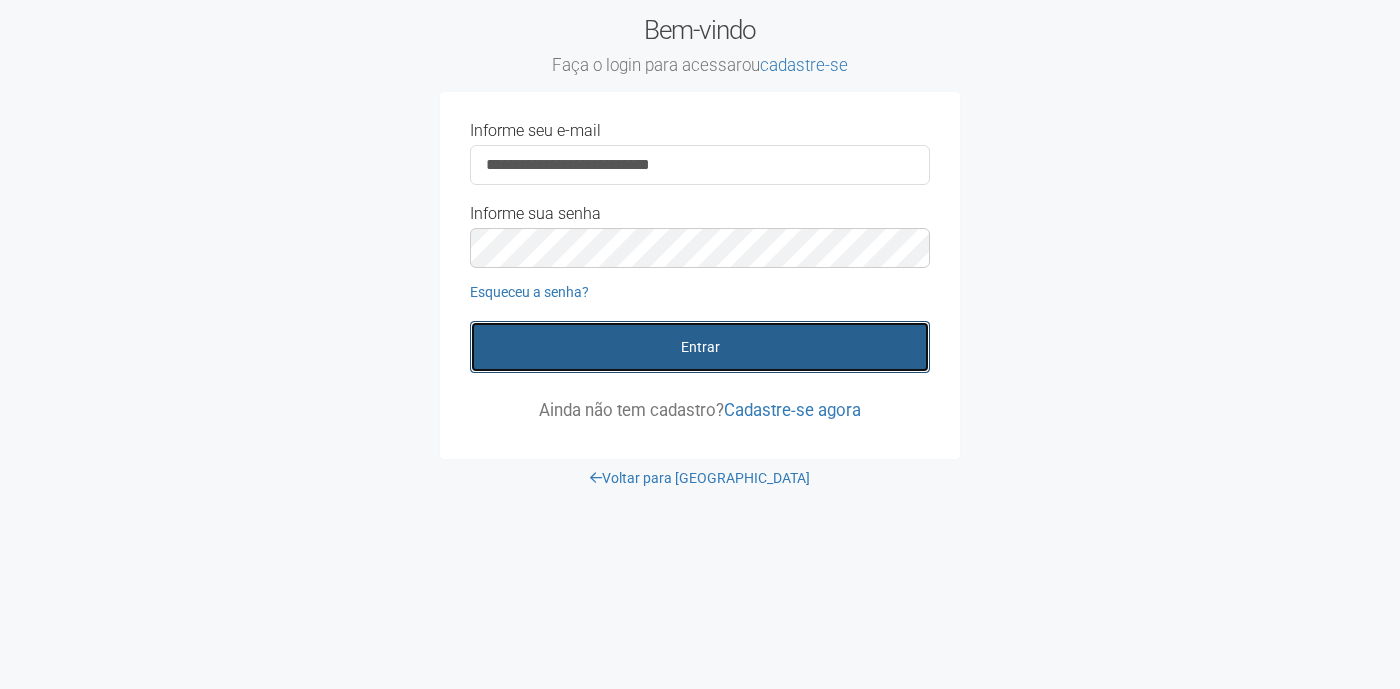 click on "Entrar" at bounding box center [700, 347] 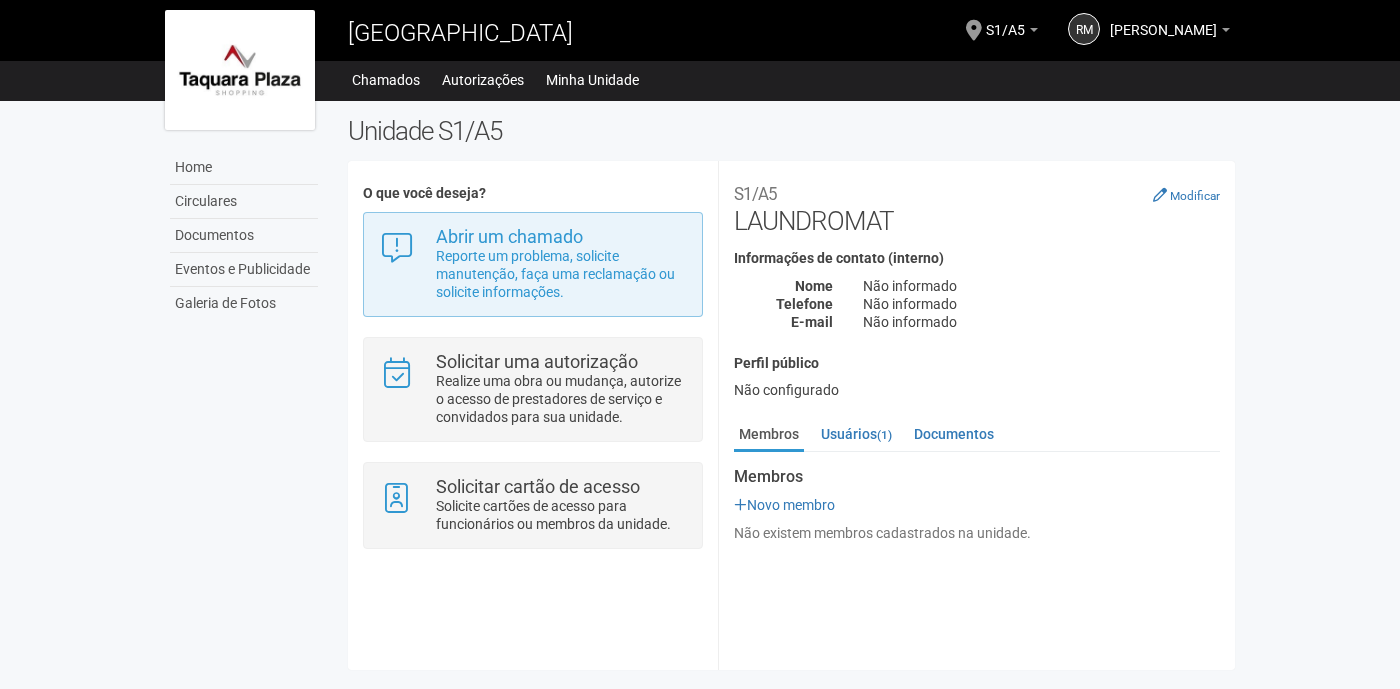 scroll, scrollTop: 0, scrollLeft: 0, axis: both 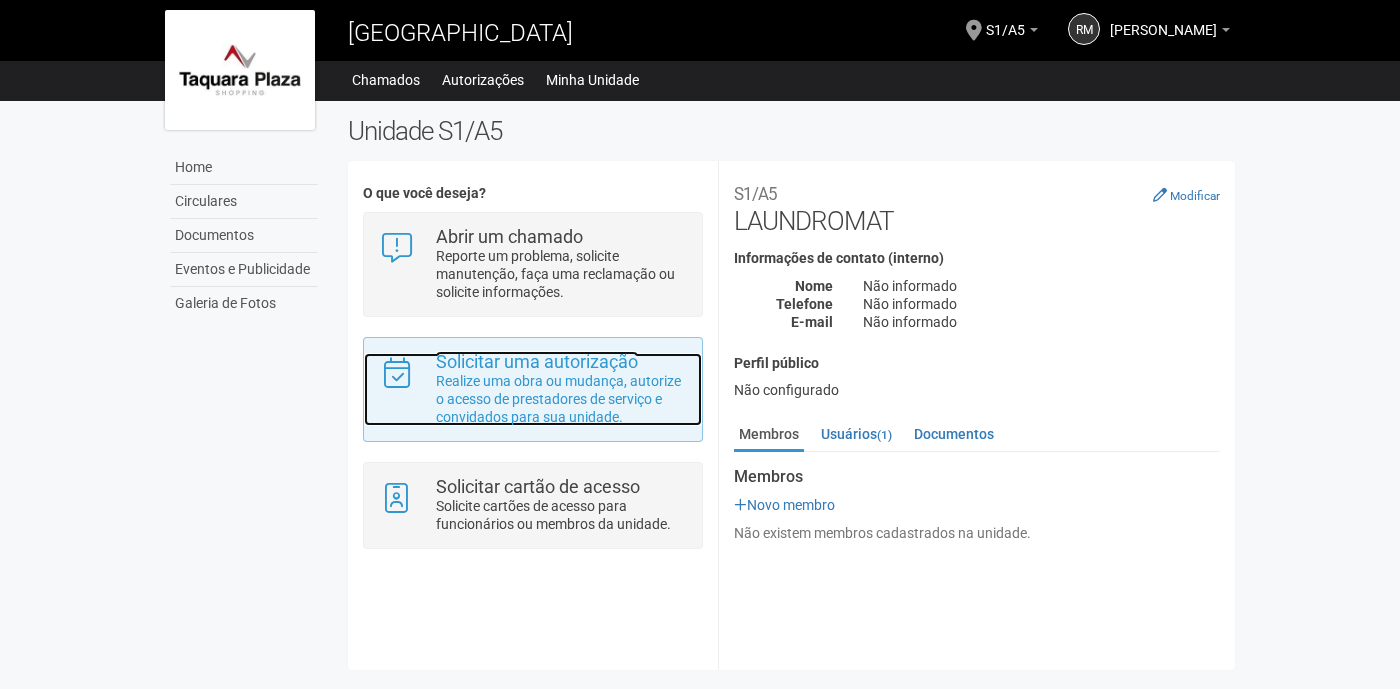 click on "Realize uma obra ou mudança, autorize o acesso de prestadores de serviço e convidados para sua unidade." at bounding box center (561, 399) 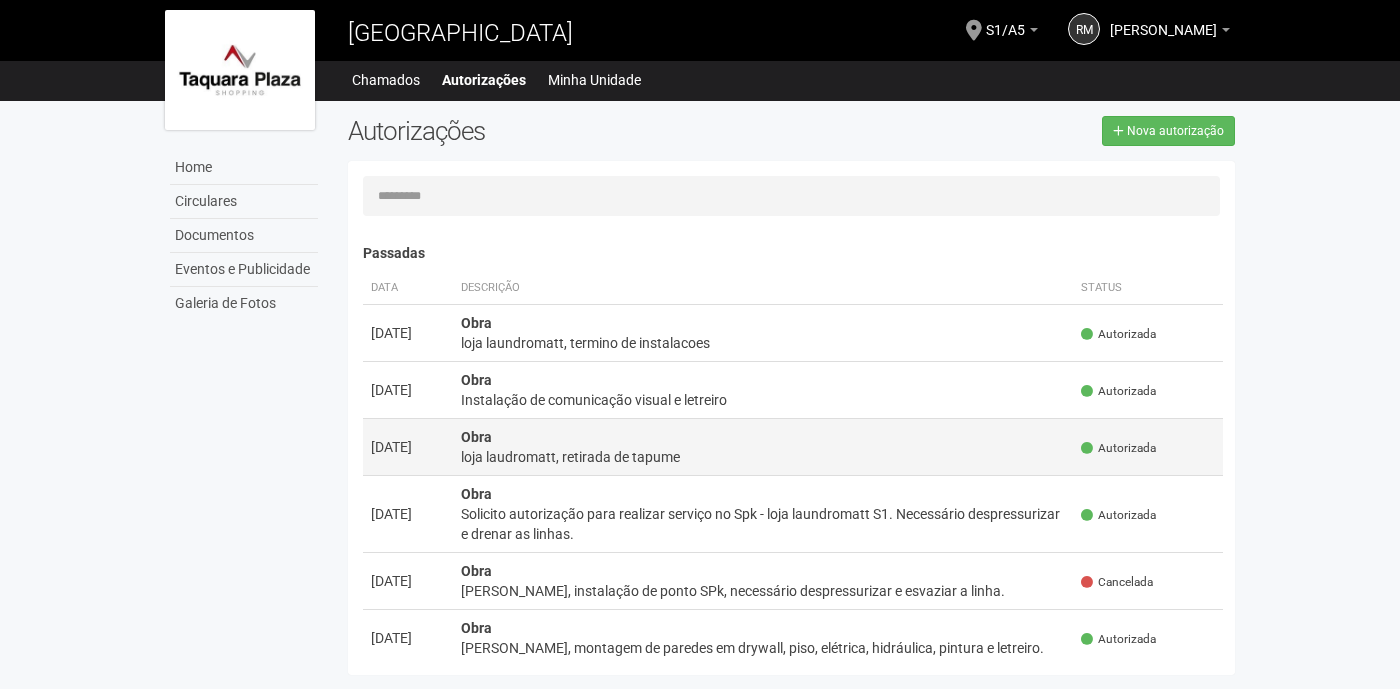 scroll, scrollTop: 0, scrollLeft: 0, axis: both 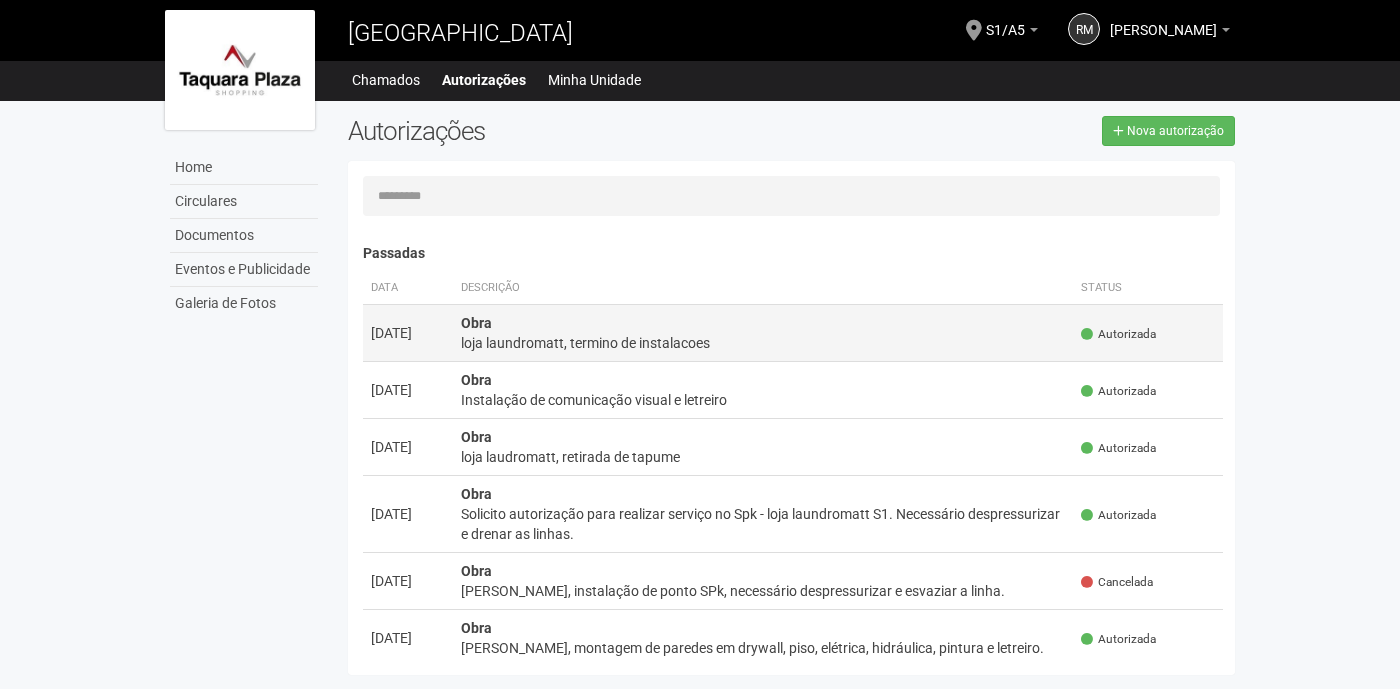 click on "loja laundromatt, termino de instalacoes" at bounding box center [763, 343] 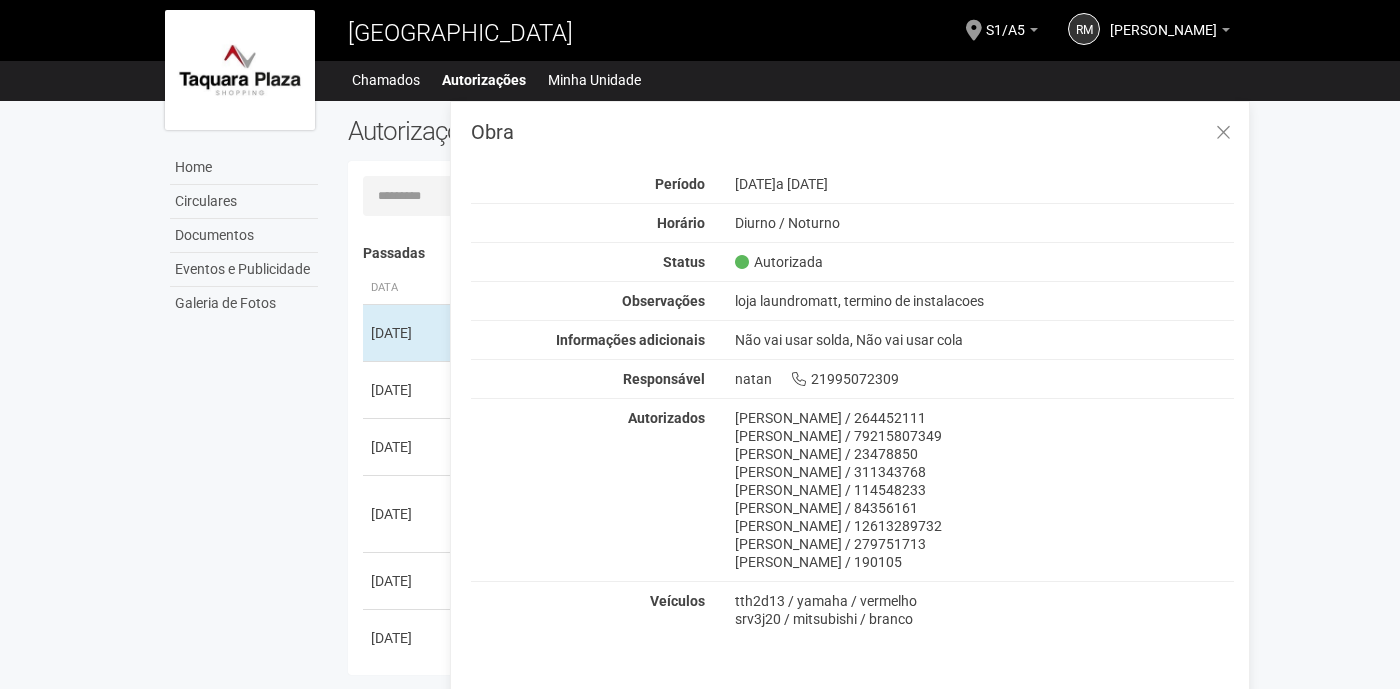 scroll, scrollTop: 31, scrollLeft: 0, axis: vertical 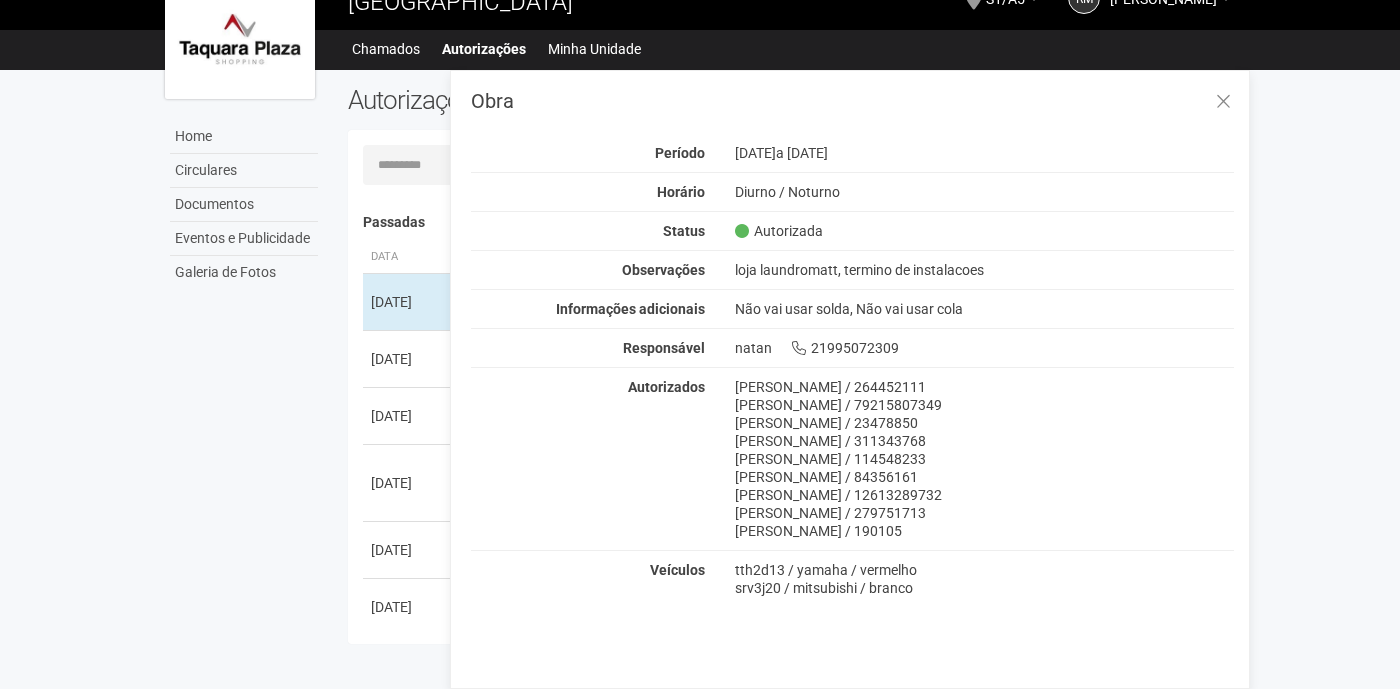 drag, startPoint x: 989, startPoint y: 500, endPoint x: 897, endPoint y: 500, distance: 92 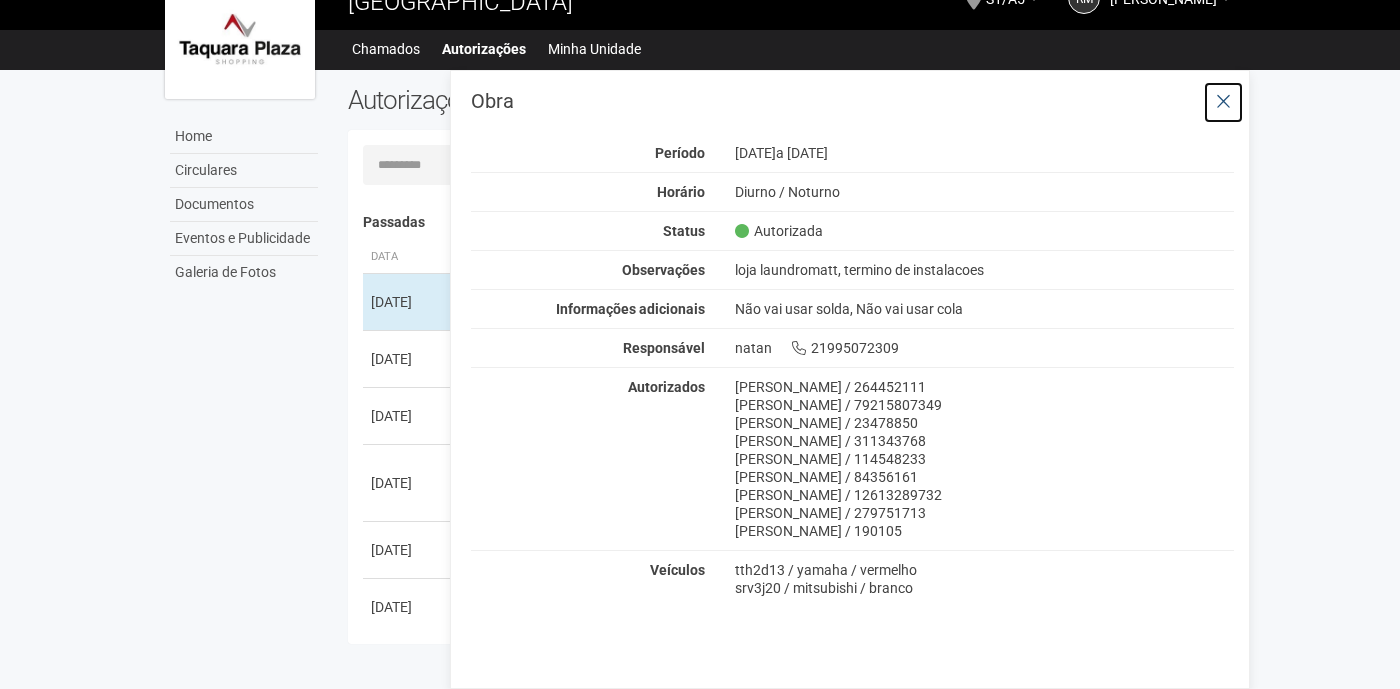 click at bounding box center [1223, 102] 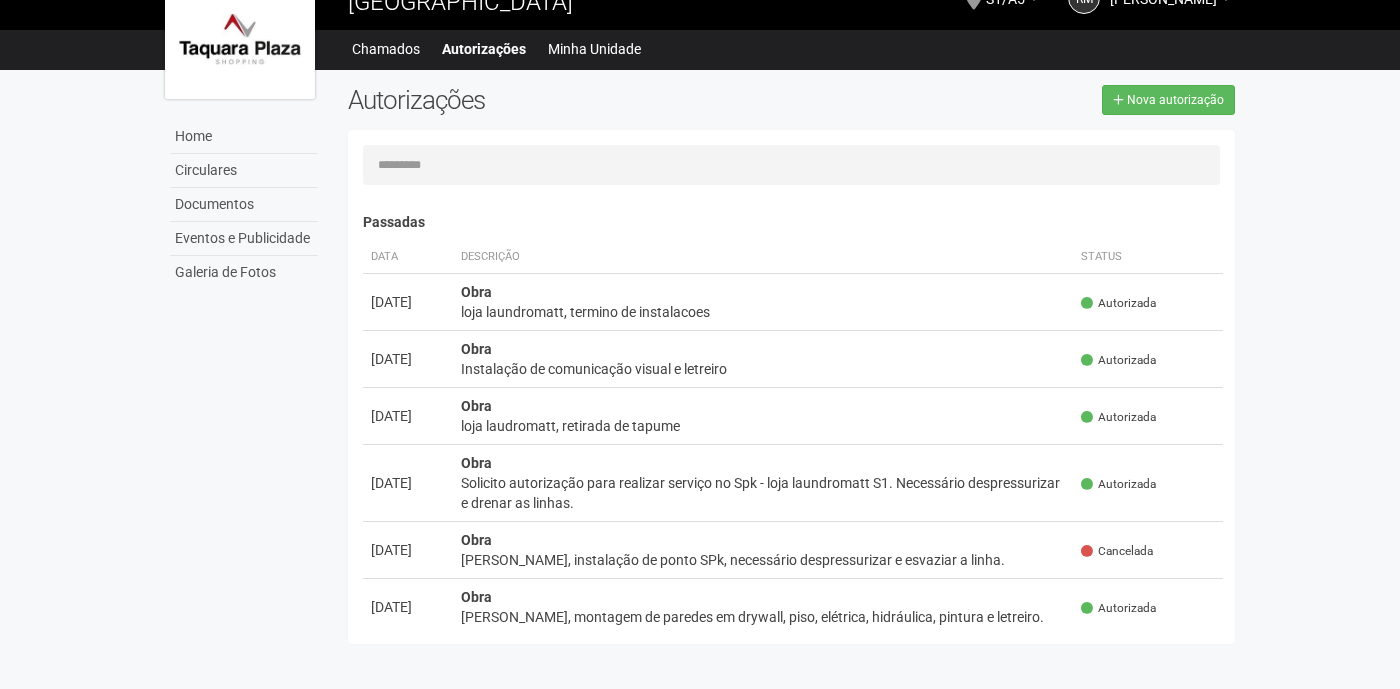 scroll, scrollTop: 26, scrollLeft: 0, axis: vertical 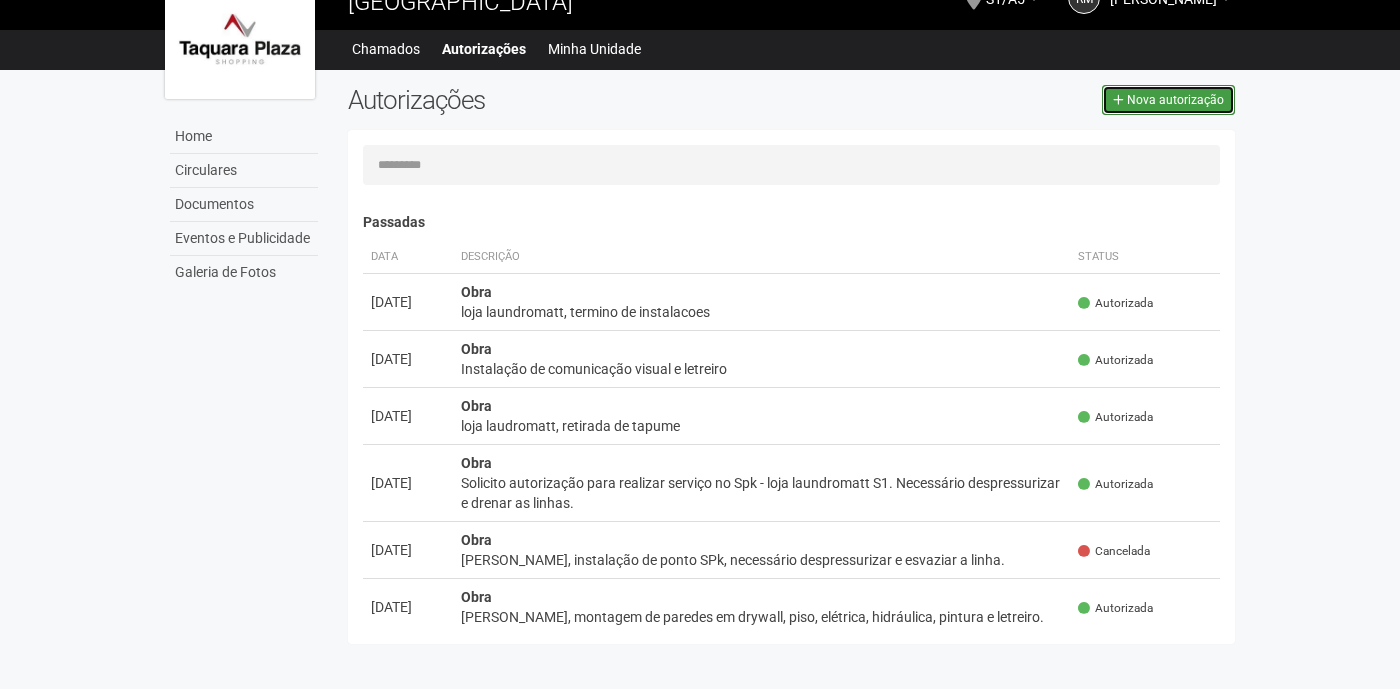 click on "Nova autorização" at bounding box center [1175, 100] 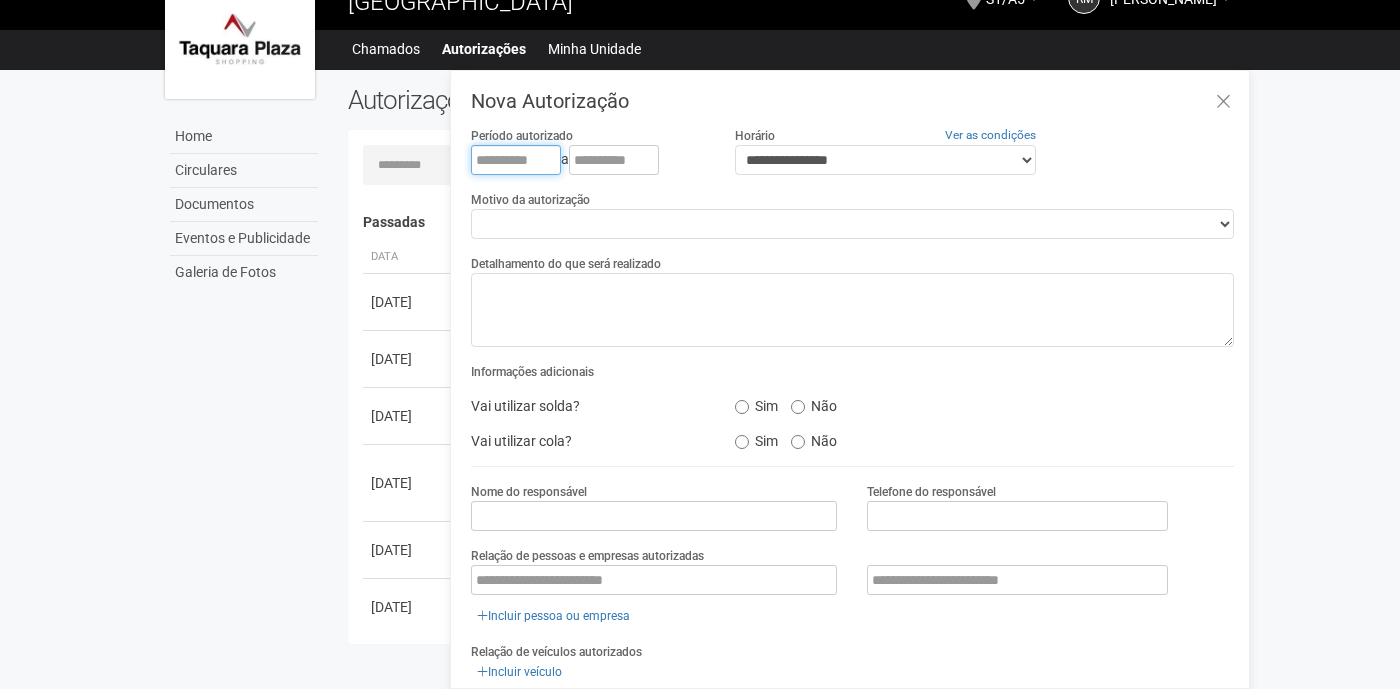 click at bounding box center [516, 160] 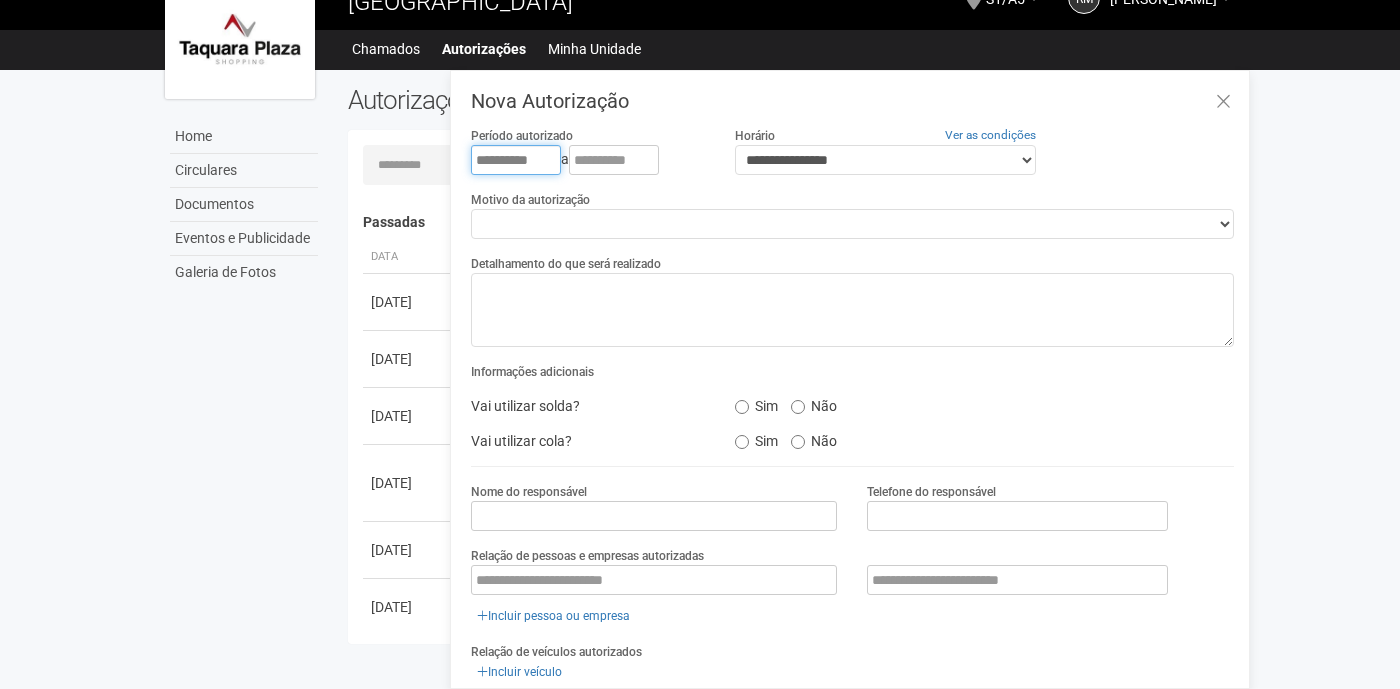 type on "**********" 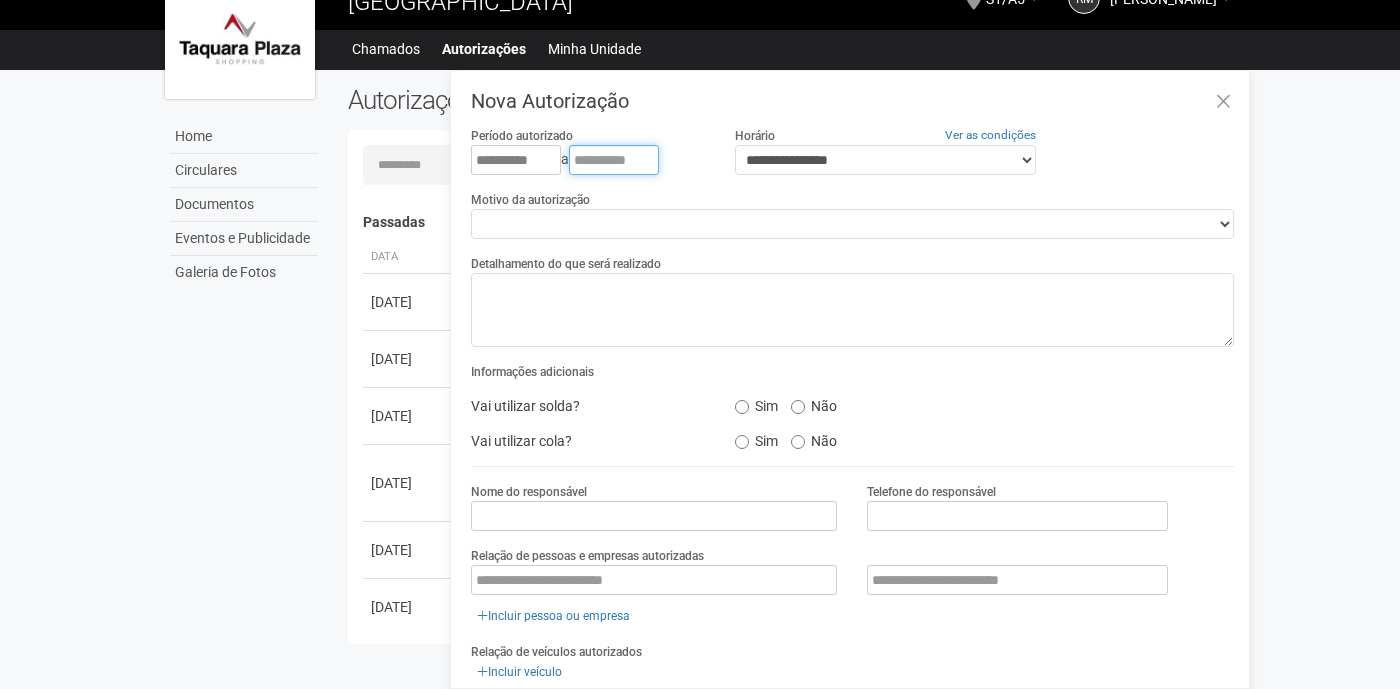 click at bounding box center [614, 160] 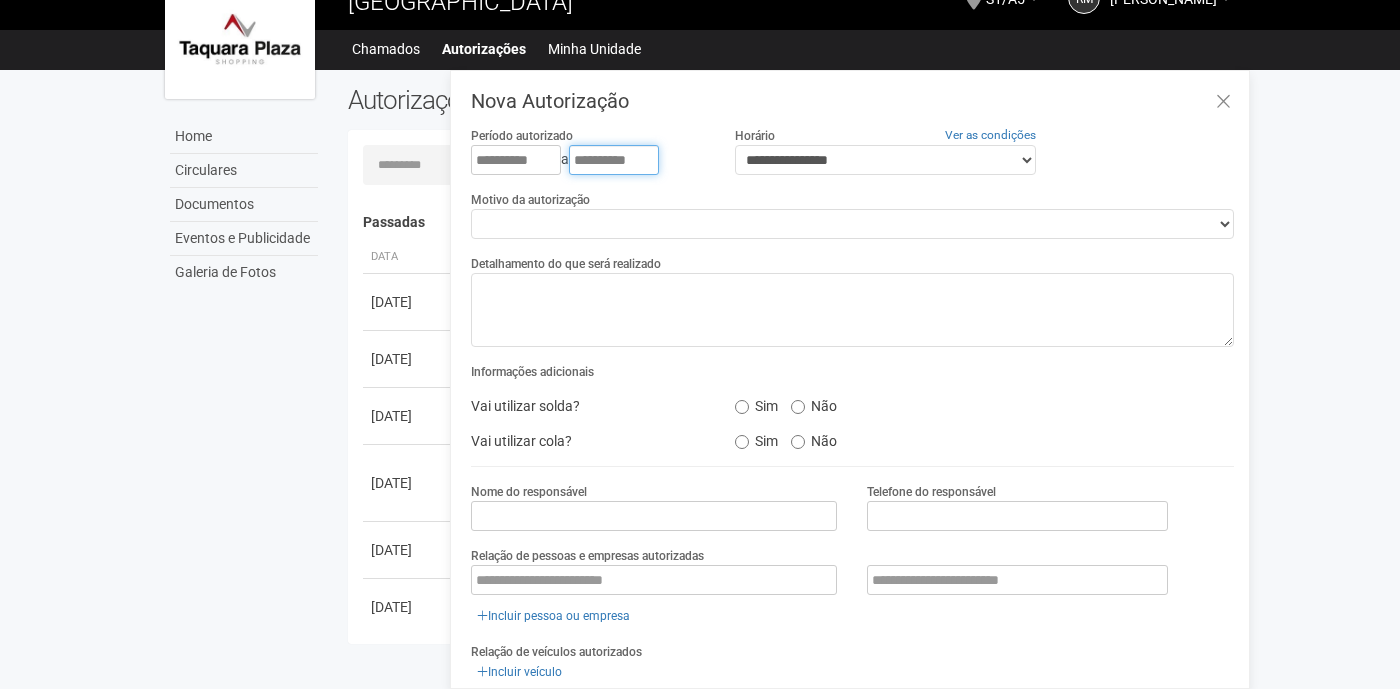 type on "**********" 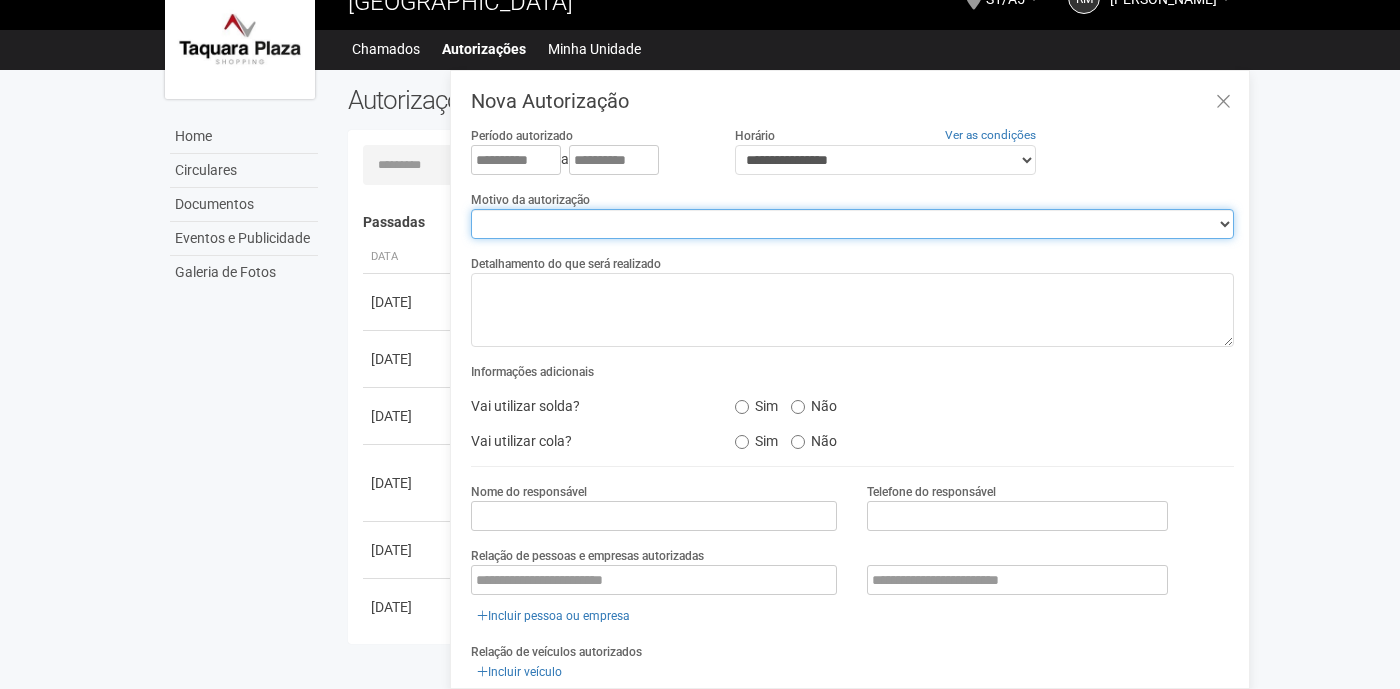 select on "*******" 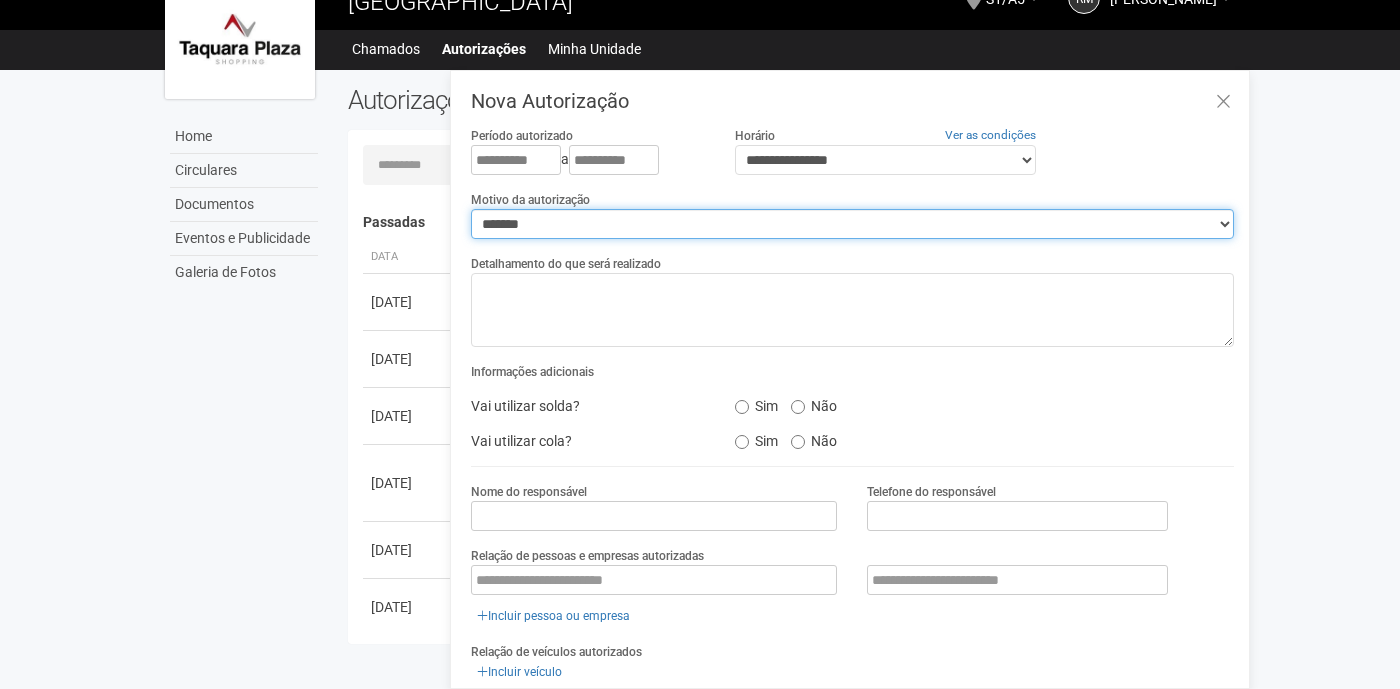 click on "*******" at bounding box center [0, 0] 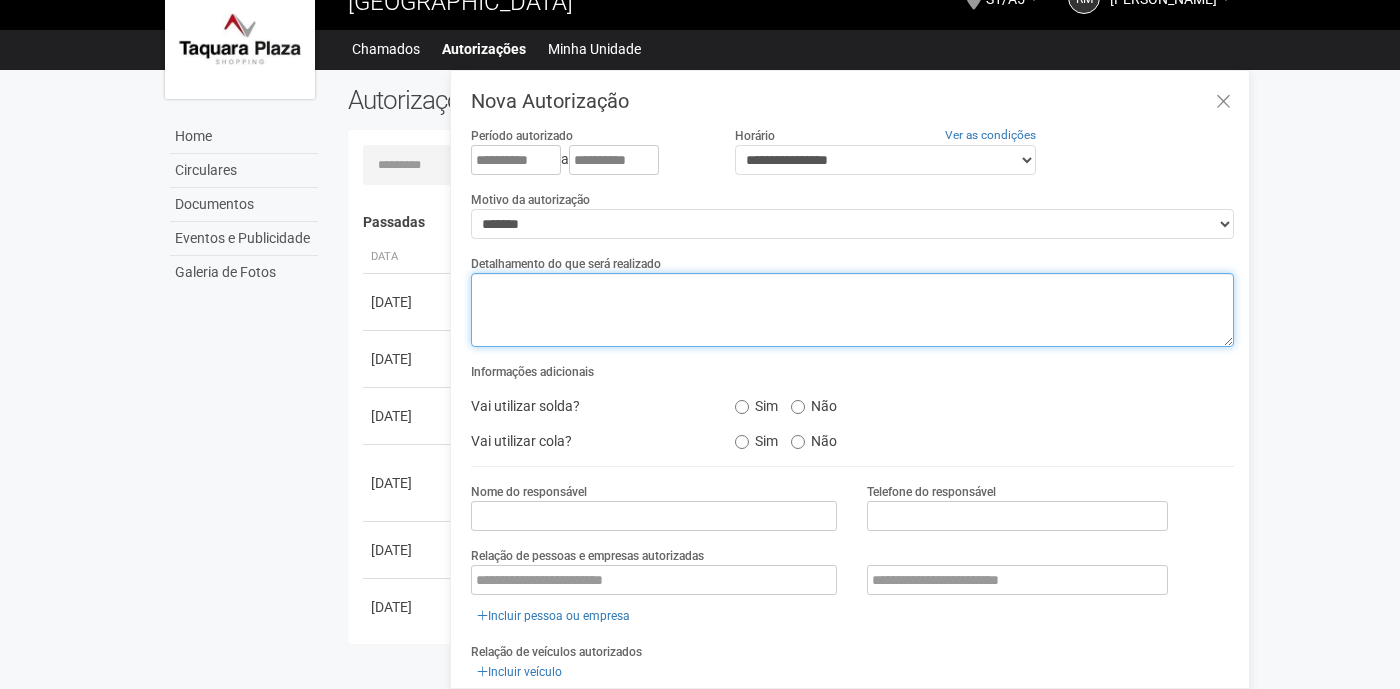 click at bounding box center [852, 310] 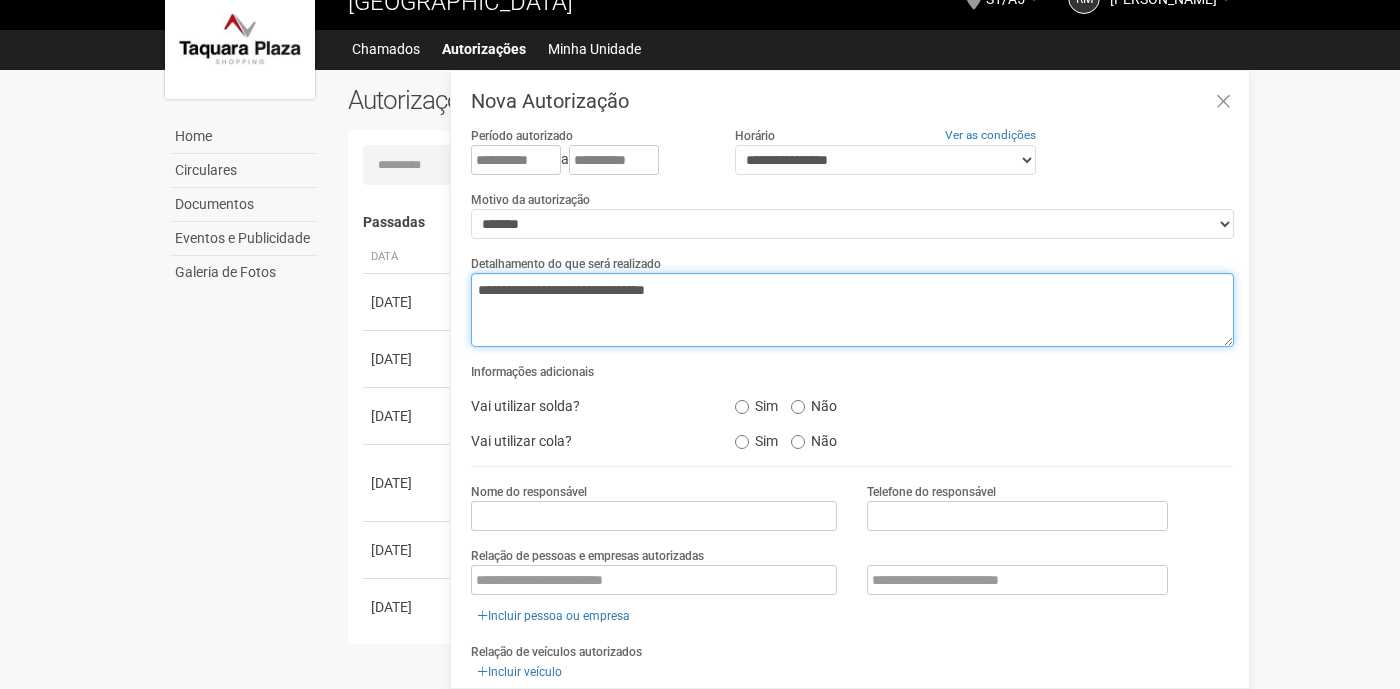 click on "**********" at bounding box center (852, 310) 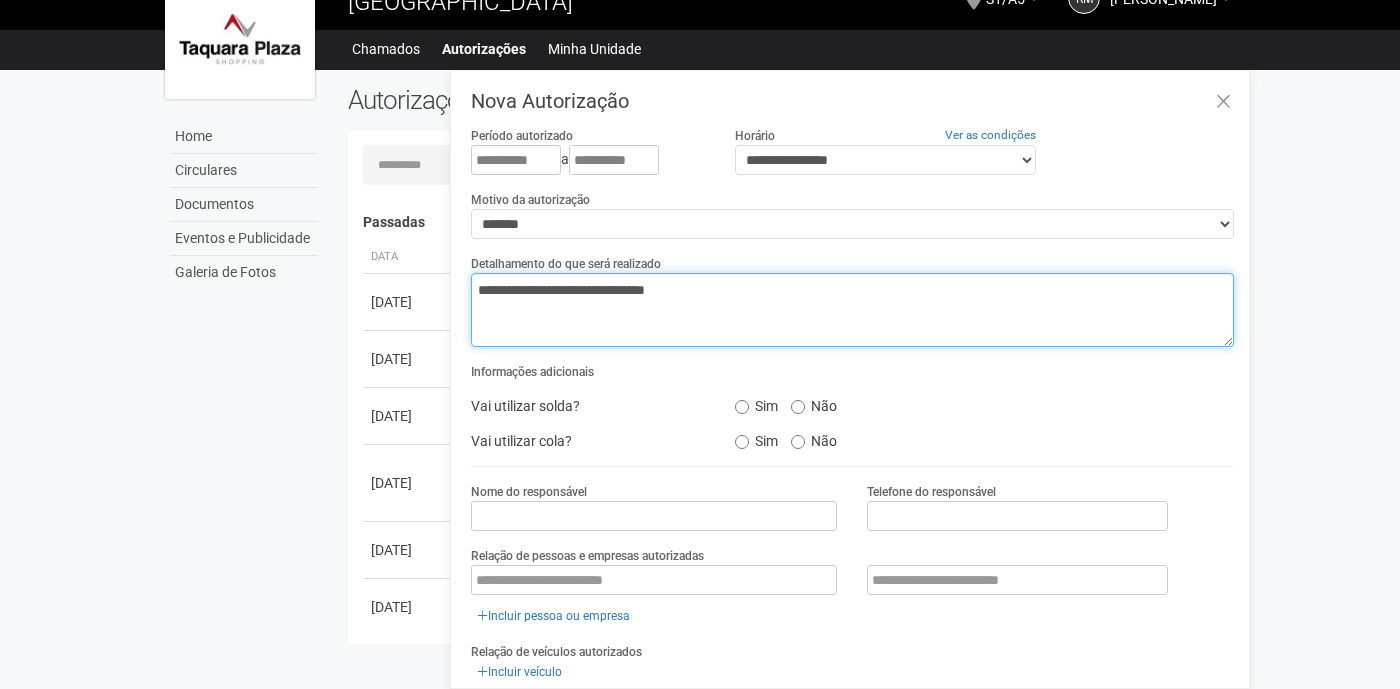type on "**********" 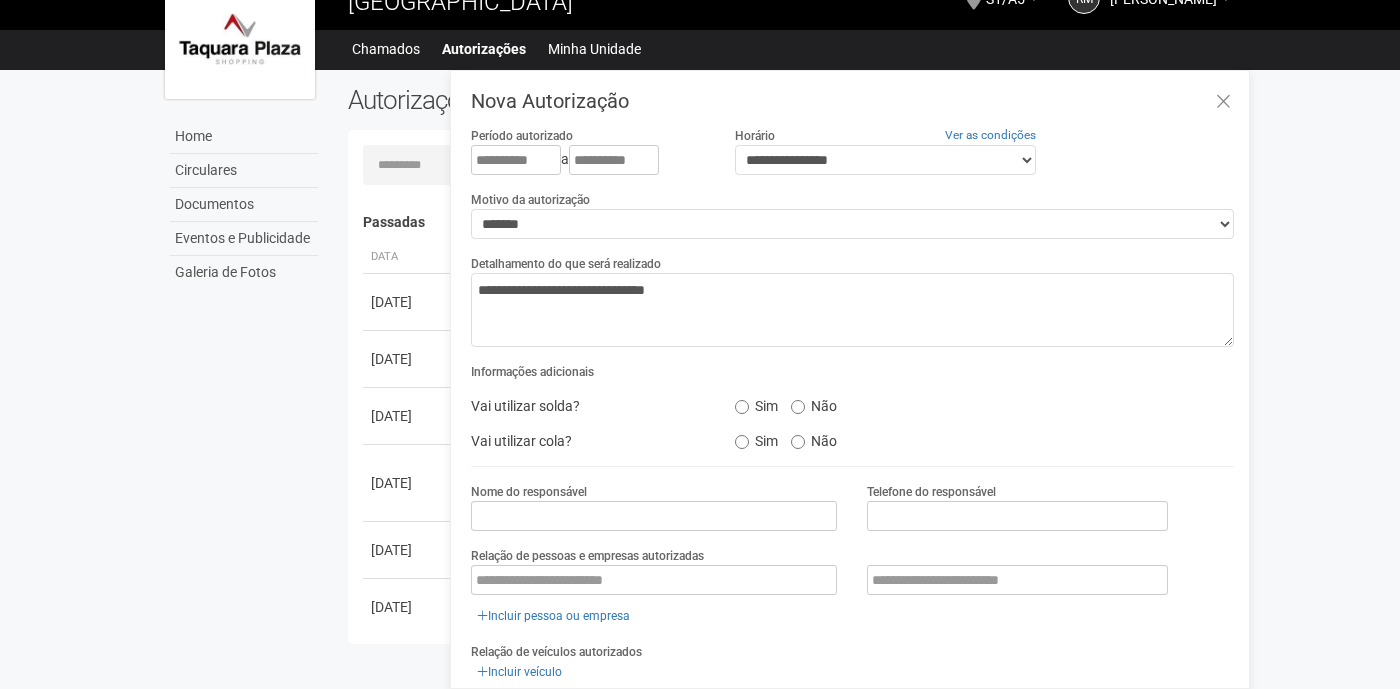 click on "Vai utilizar cola?
Sim
Não" at bounding box center [852, 441] 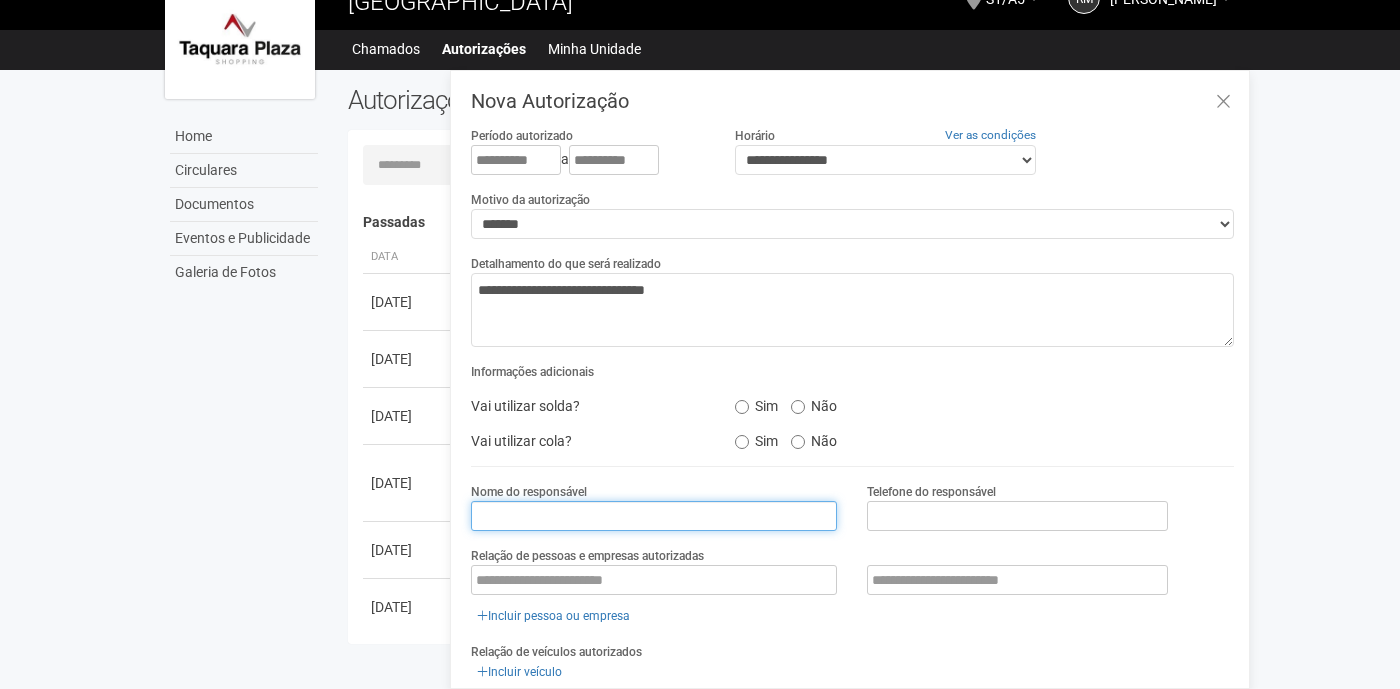 click at bounding box center (654, 516) 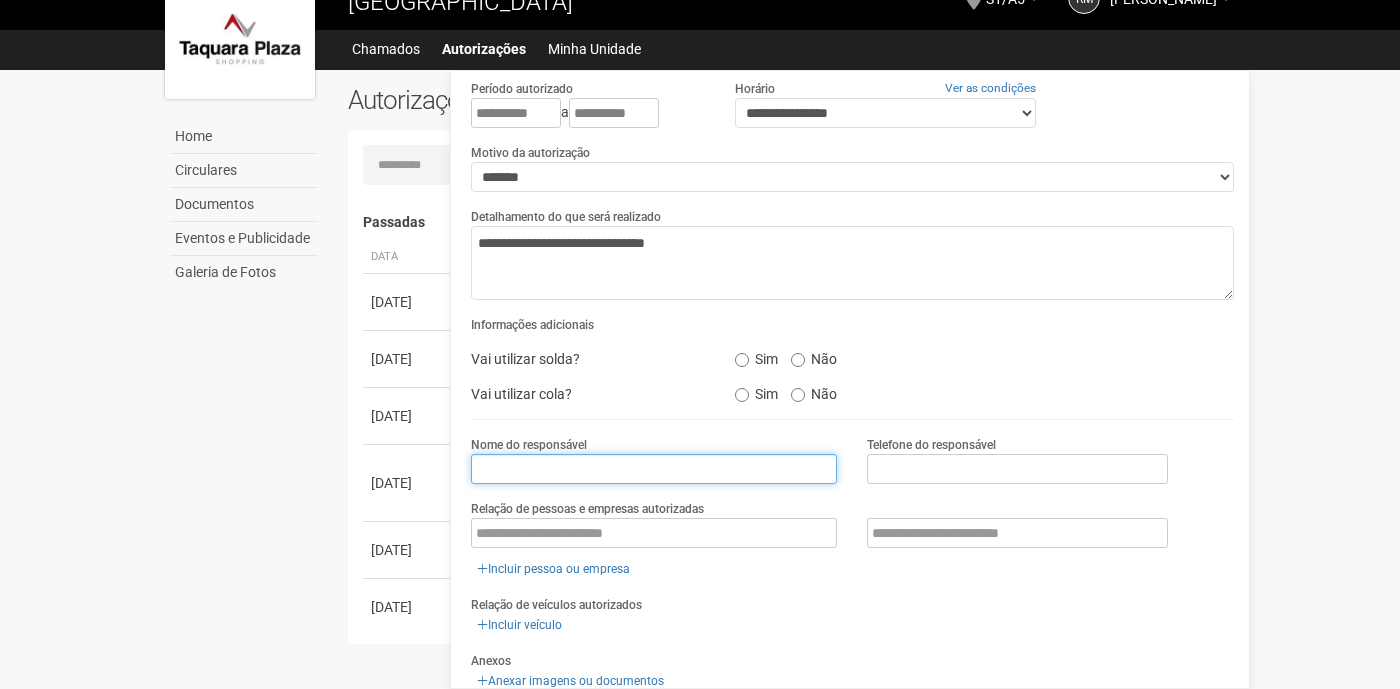 scroll, scrollTop: 39, scrollLeft: 0, axis: vertical 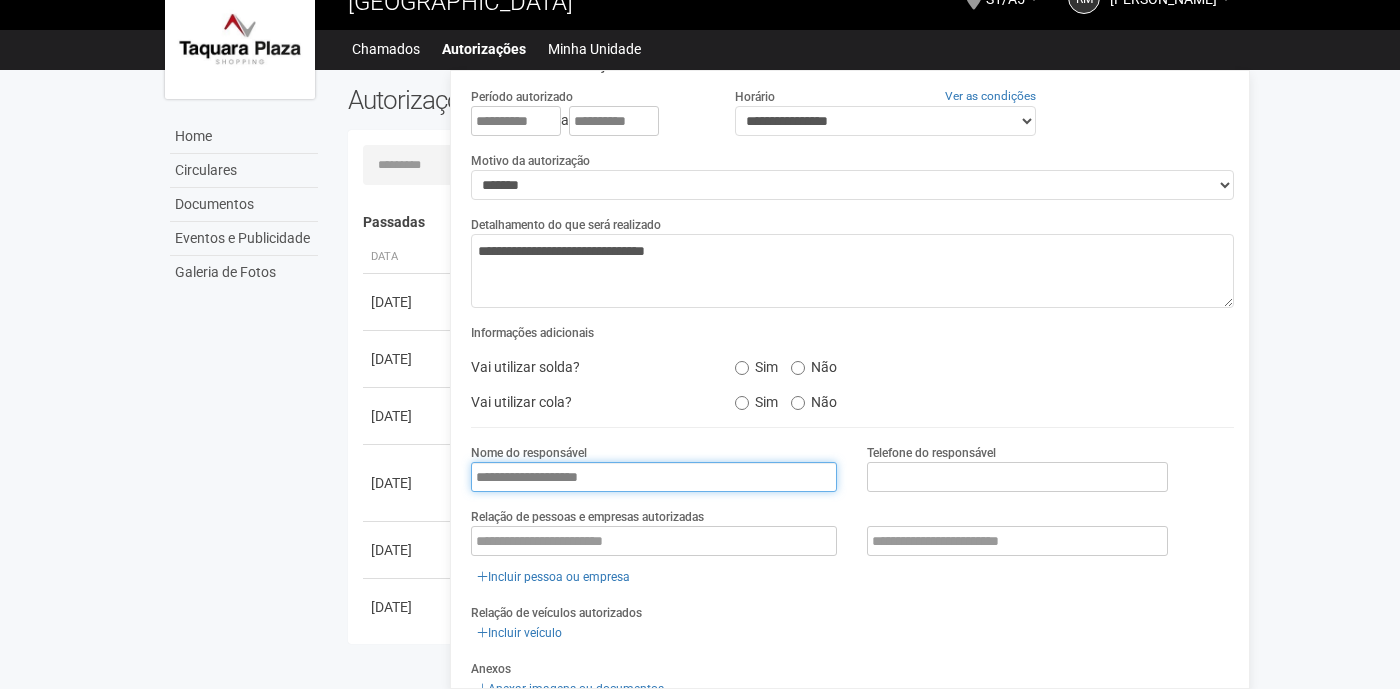 type on "**********" 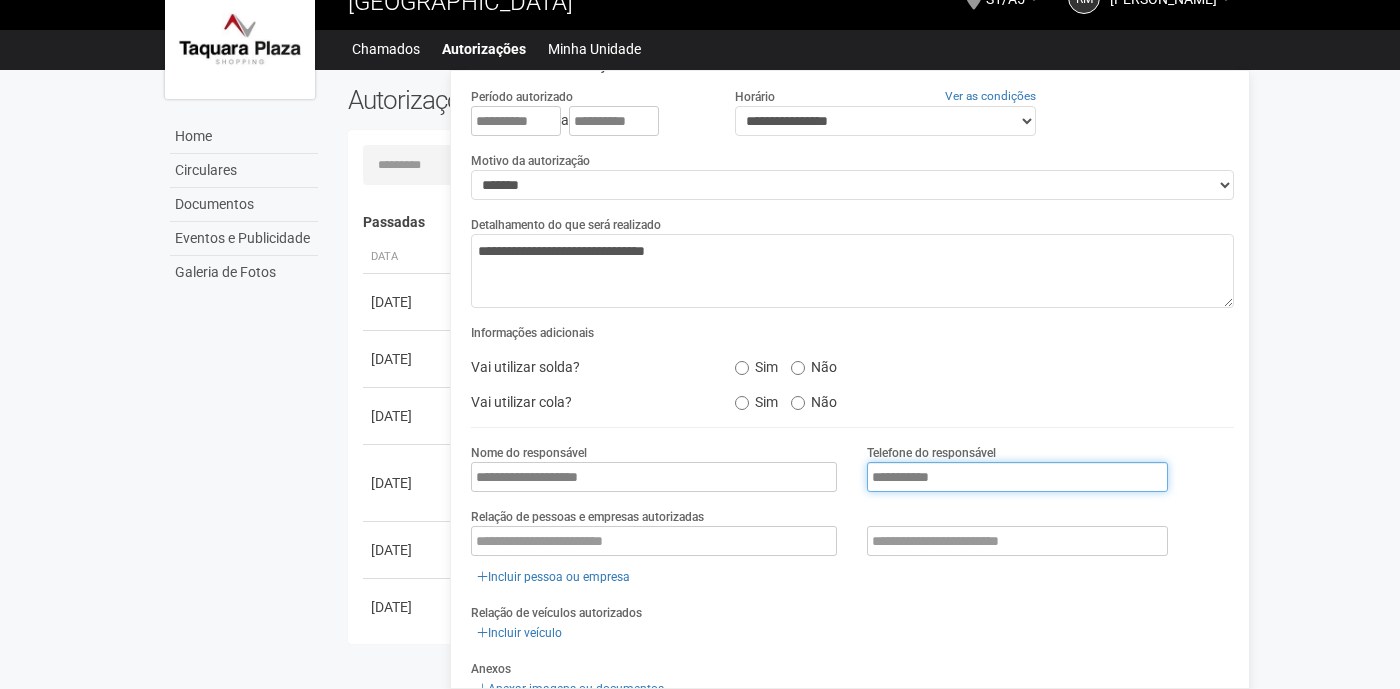 type on "**********" 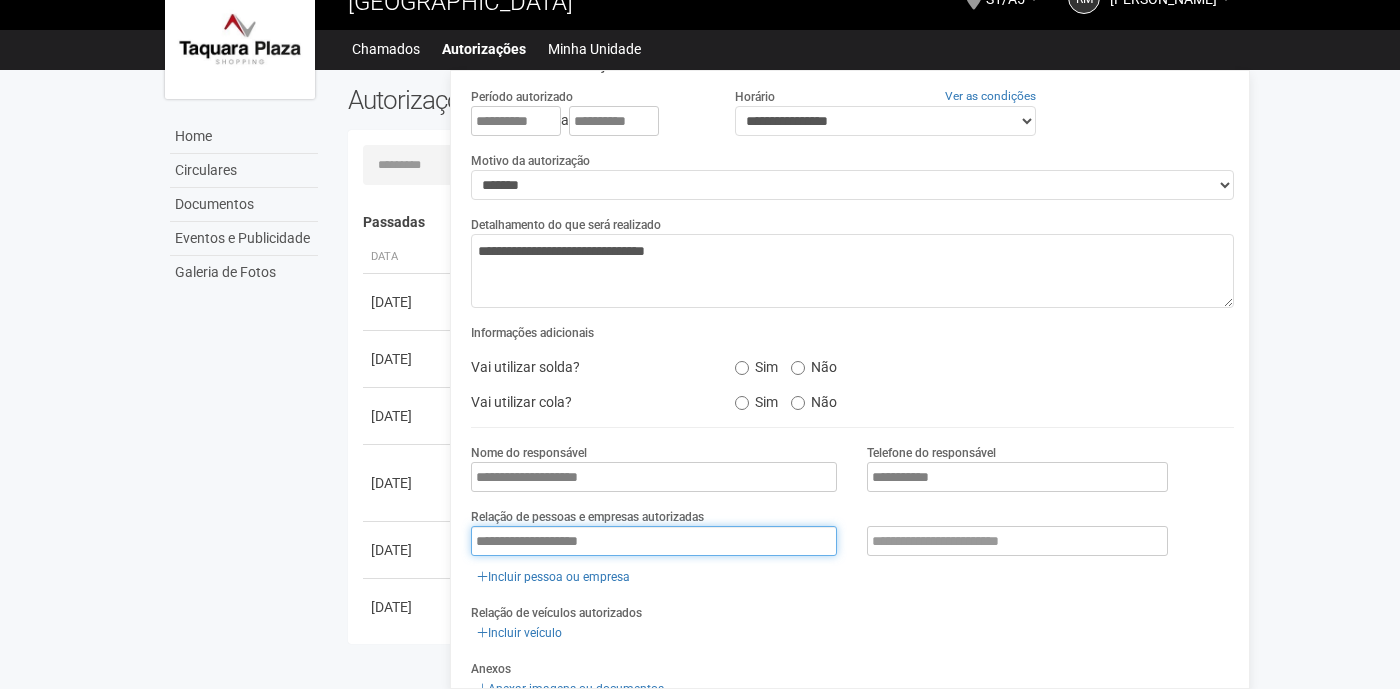 type on "**********" 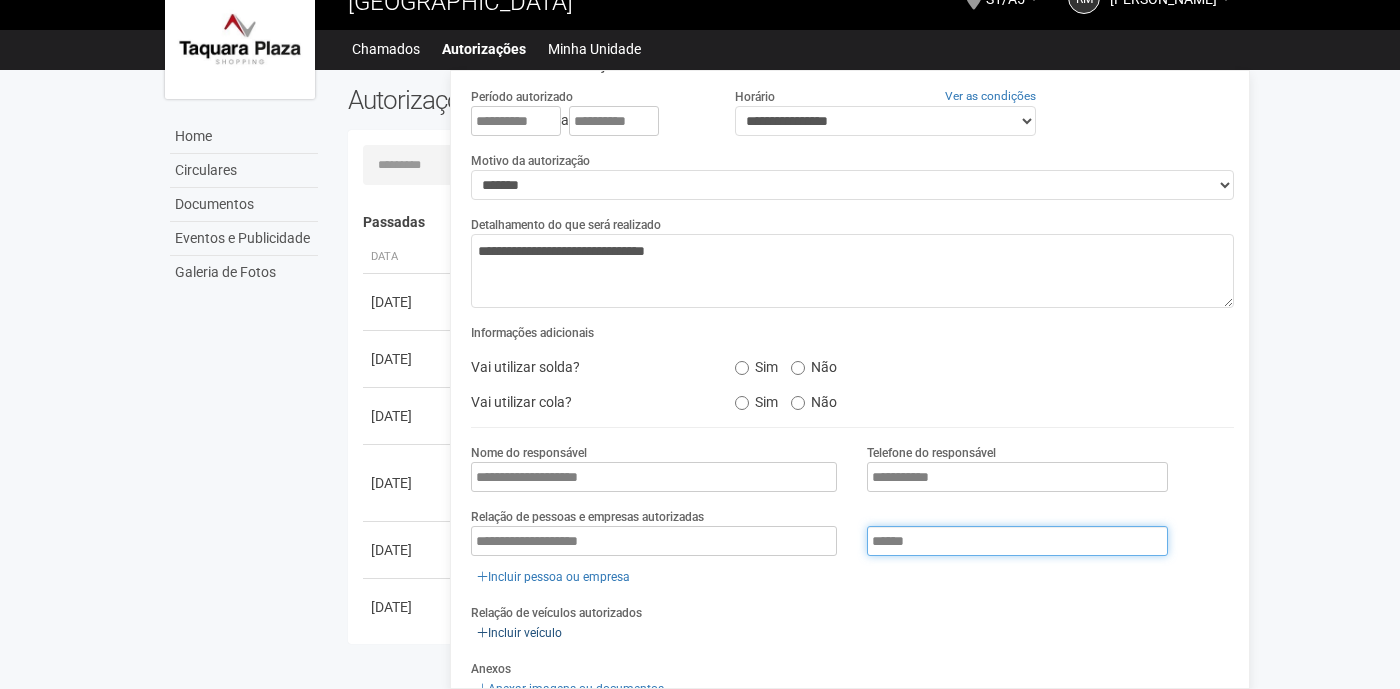 type on "******" 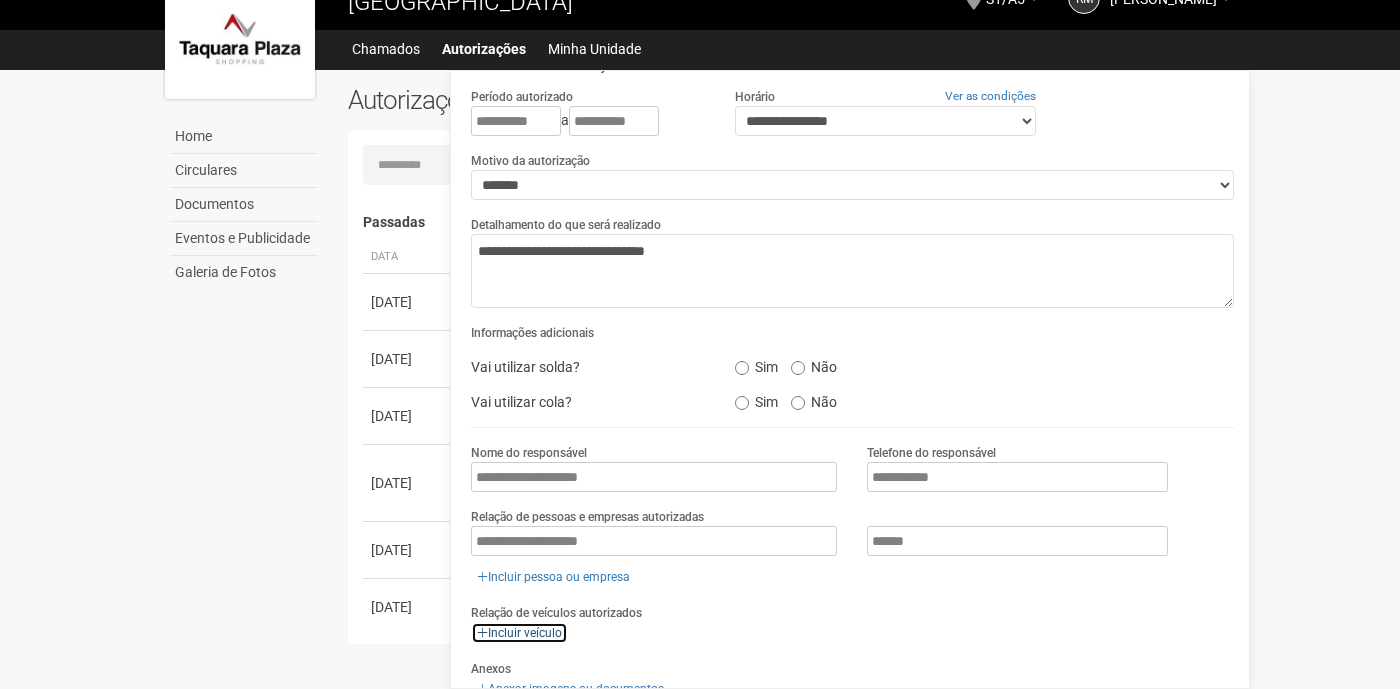 click on "Incluir veículo" at bounding box center [519, 633] 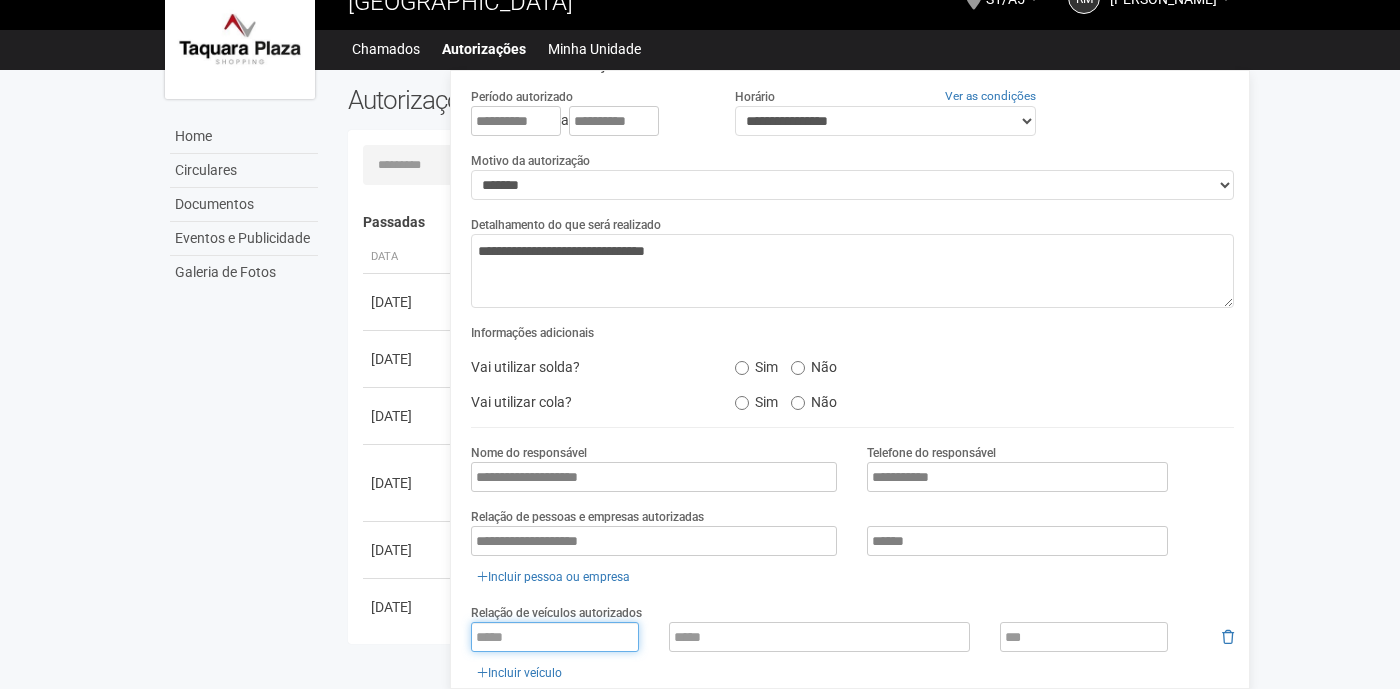 click at bounding box center (555, 637) 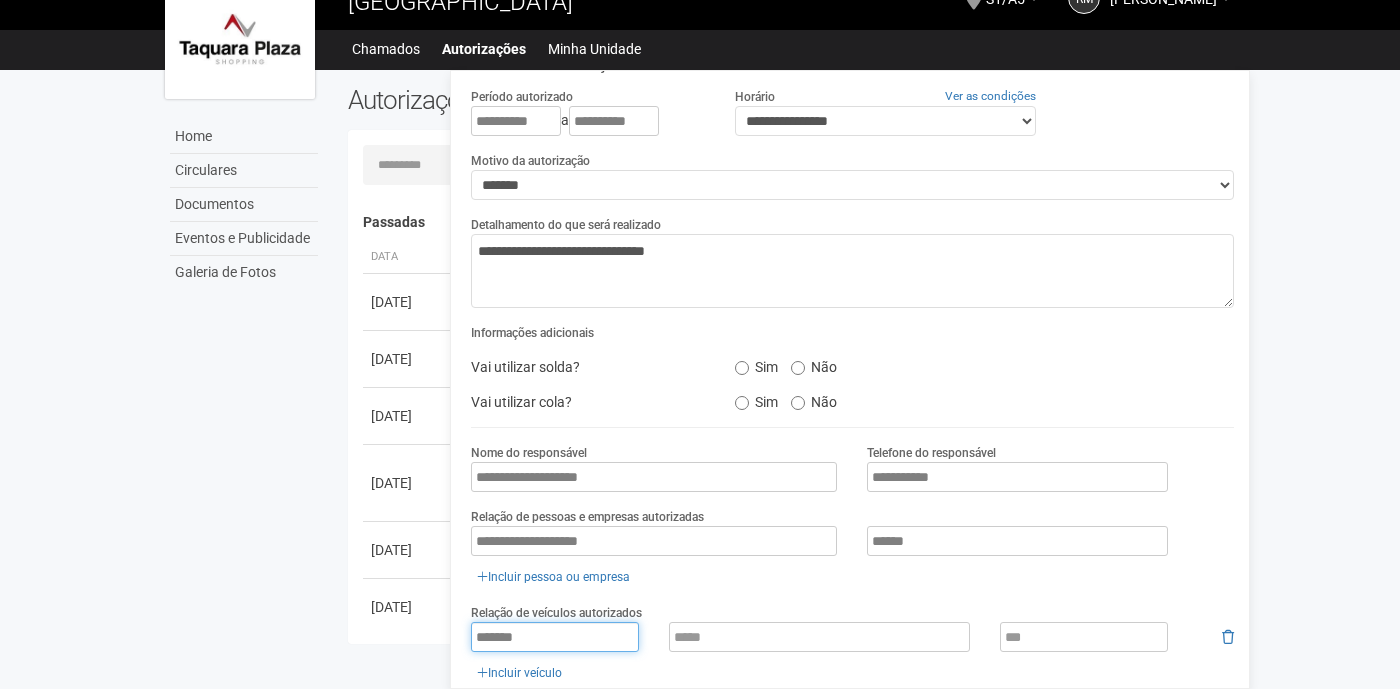 type on "*******" 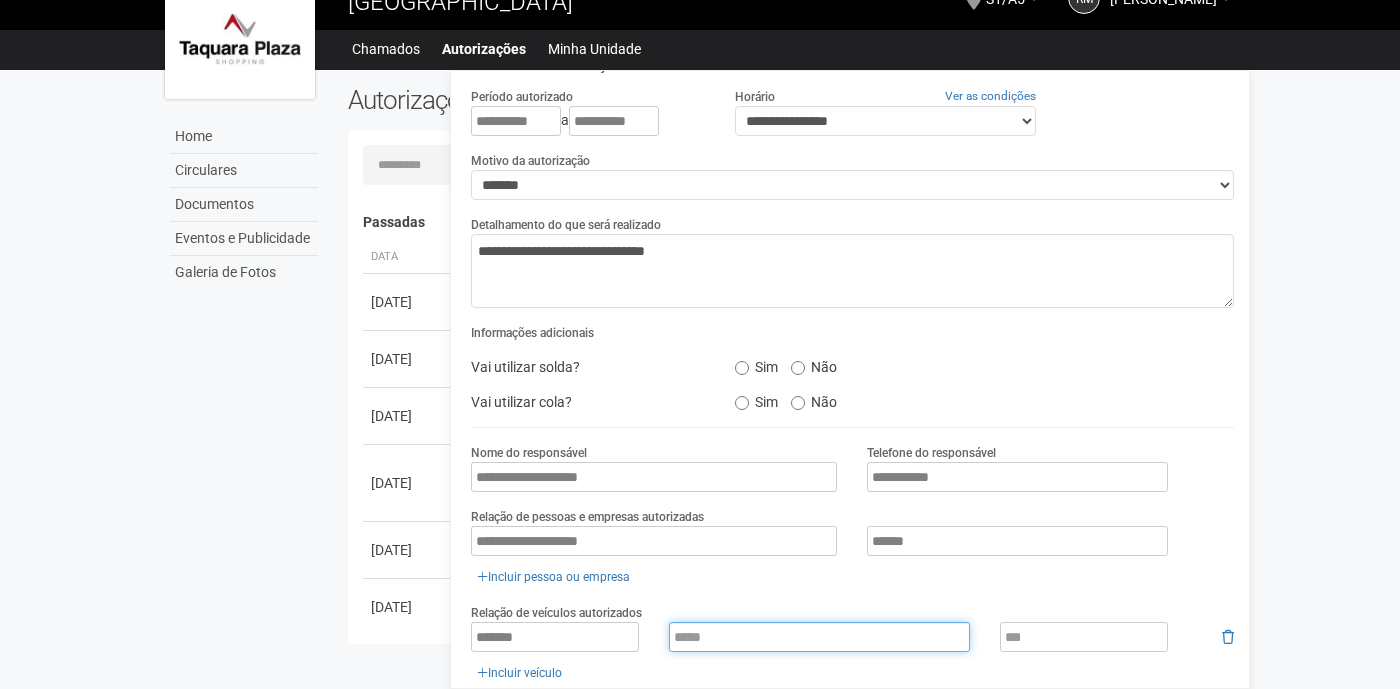 click at bounding box center [819, 637] 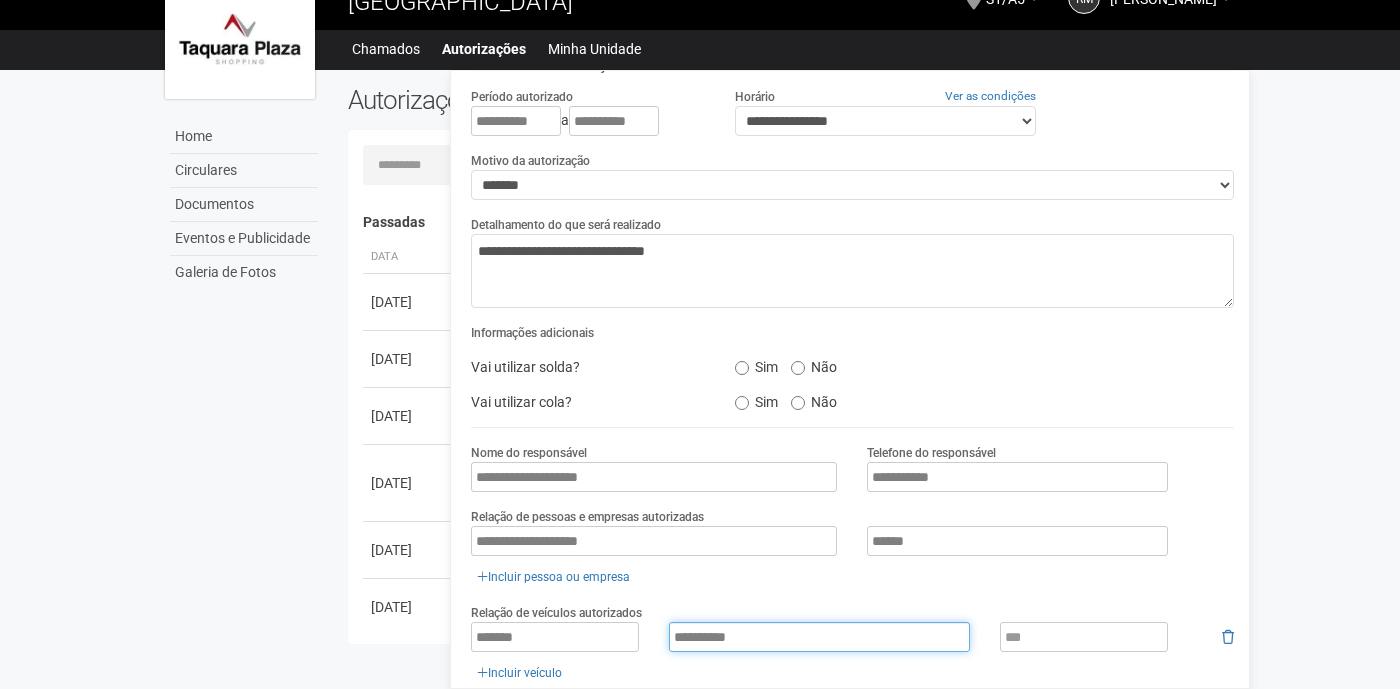 type on "**********" 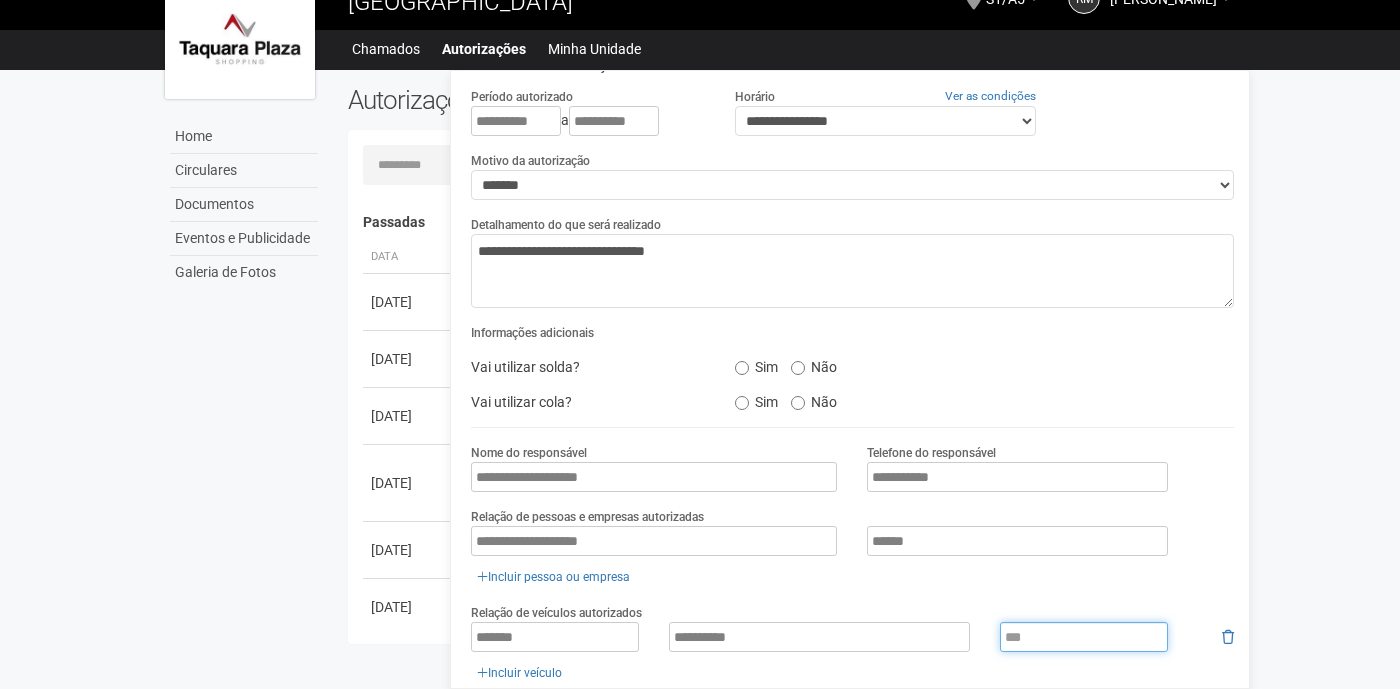click at bounding box center (1084, 637) 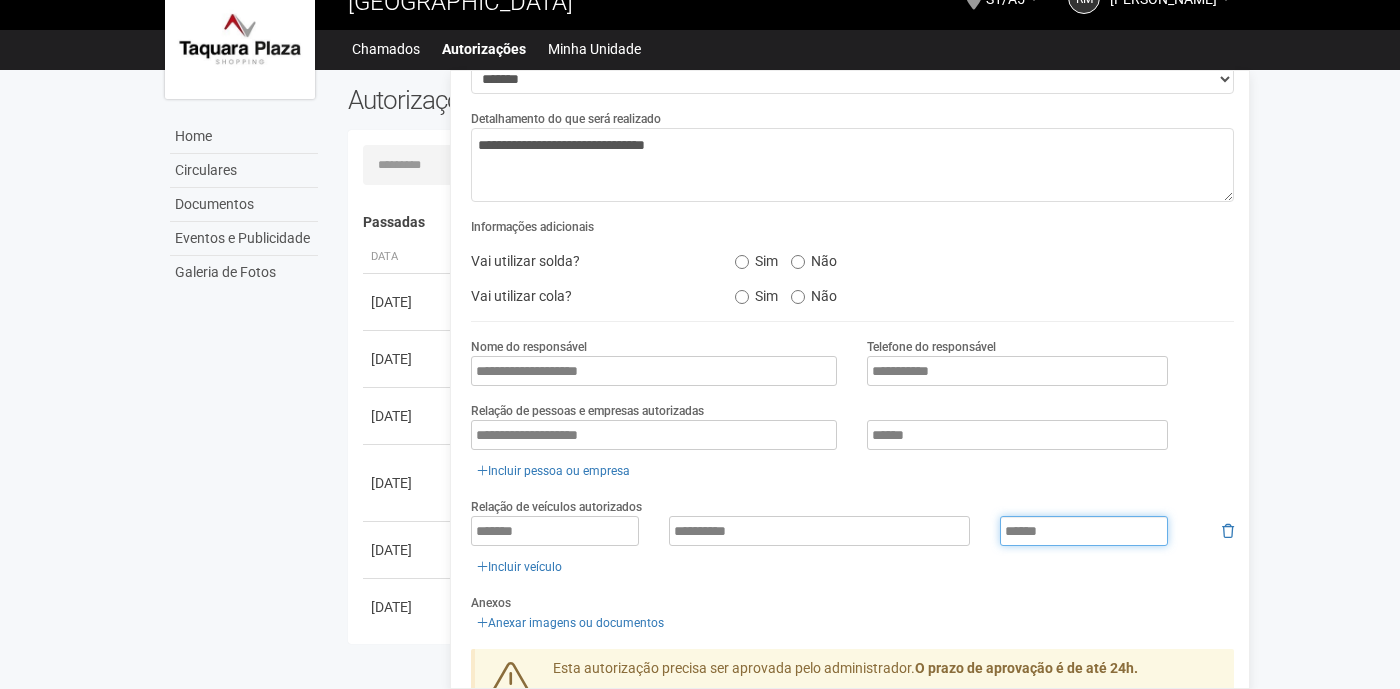 scroll, scrollTop: 258, scrollLeft: 0, axis: vertical 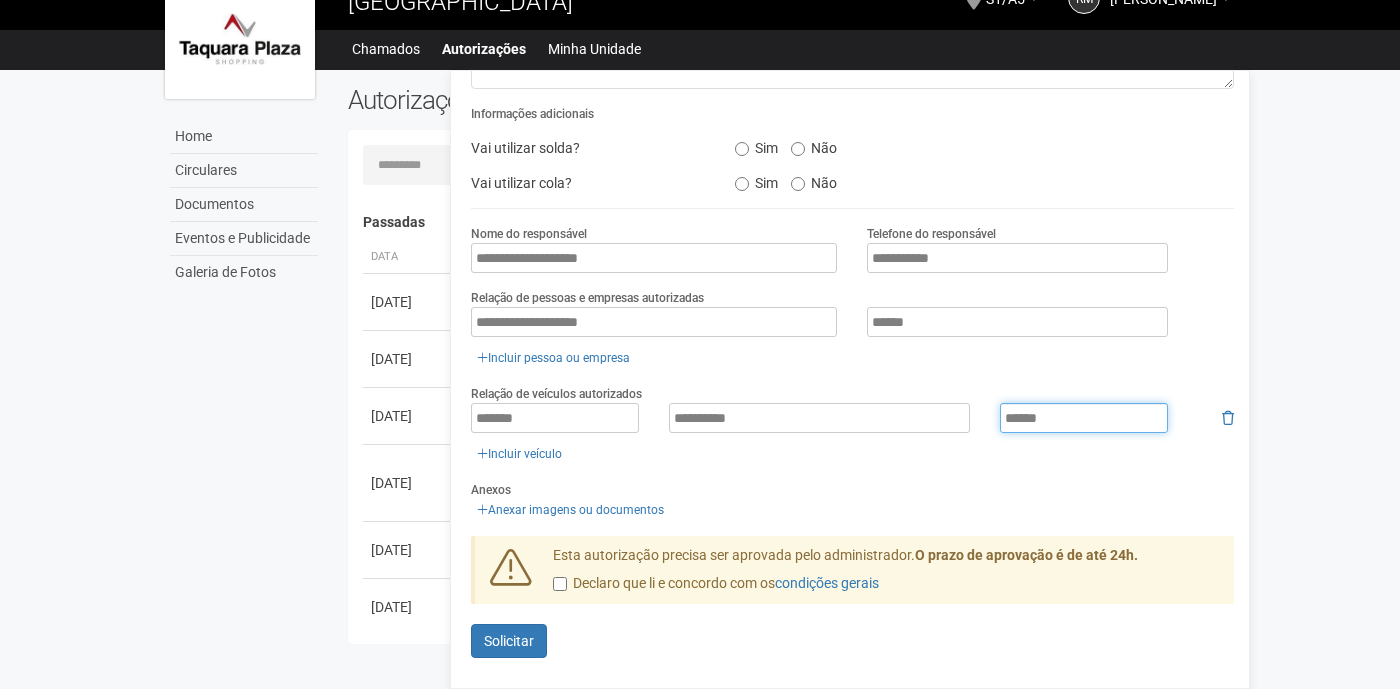 type on "******" 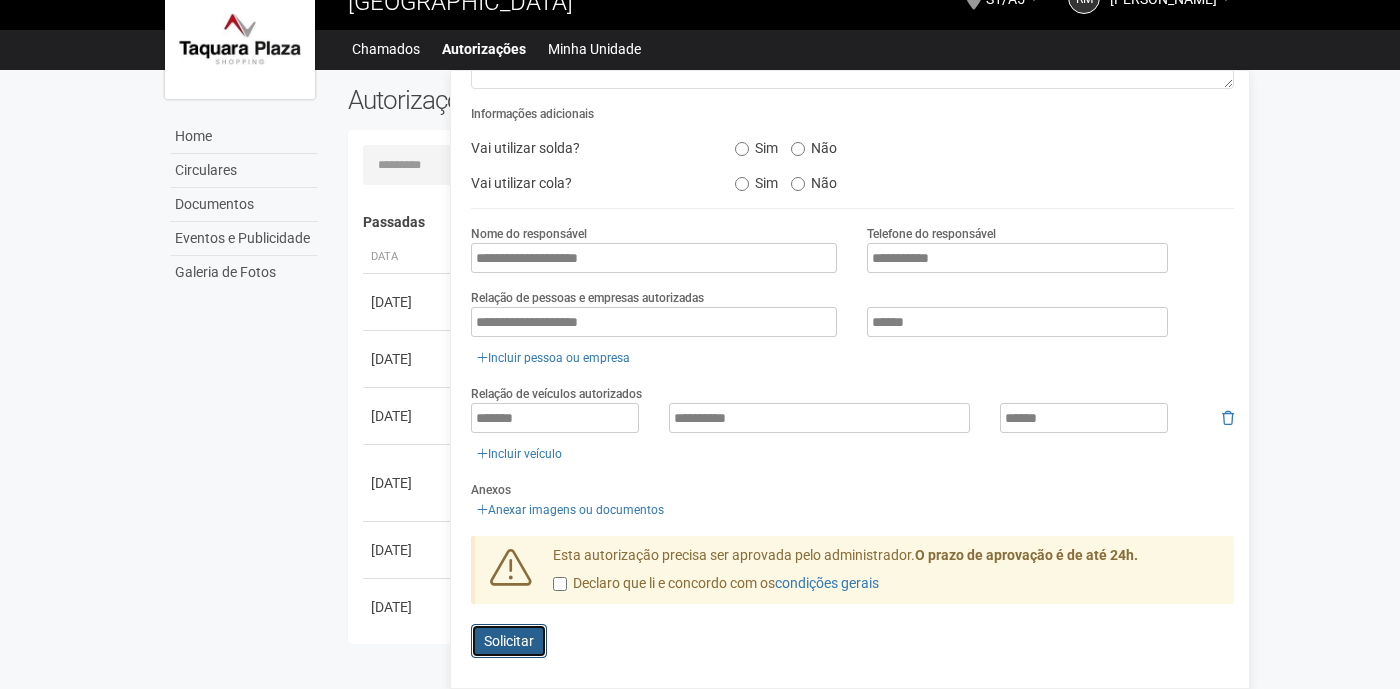 click on "Solicitar" at bounding box center (509, 641) 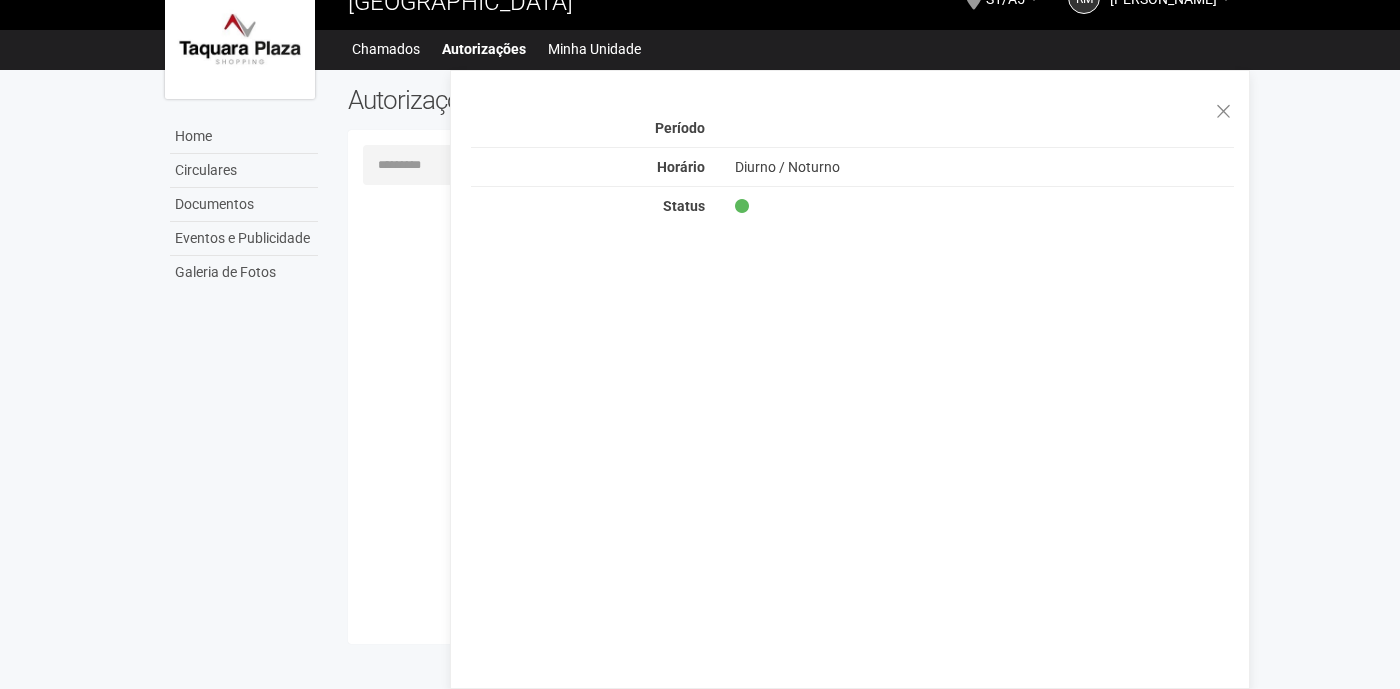 scroll, scrollTop: 0, scrollLeft: 0, axis: both 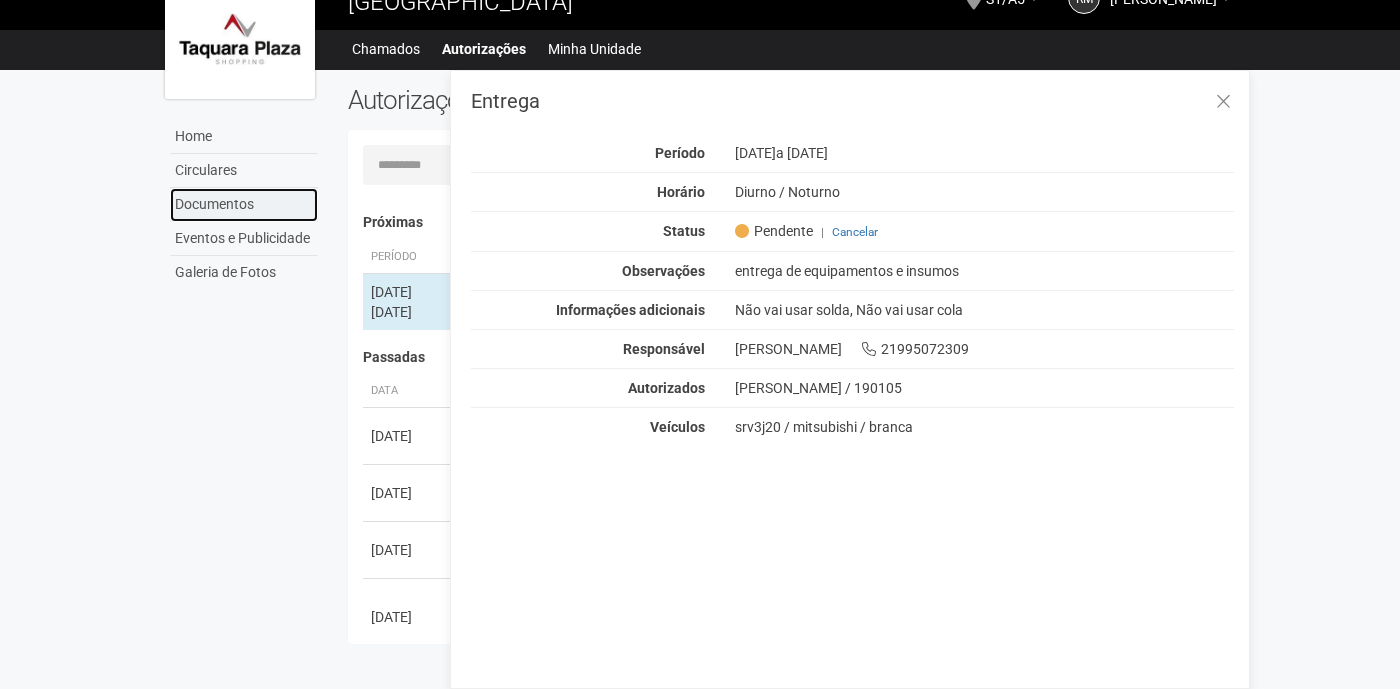 click on "Documentos" at bounding box center [244, 205] 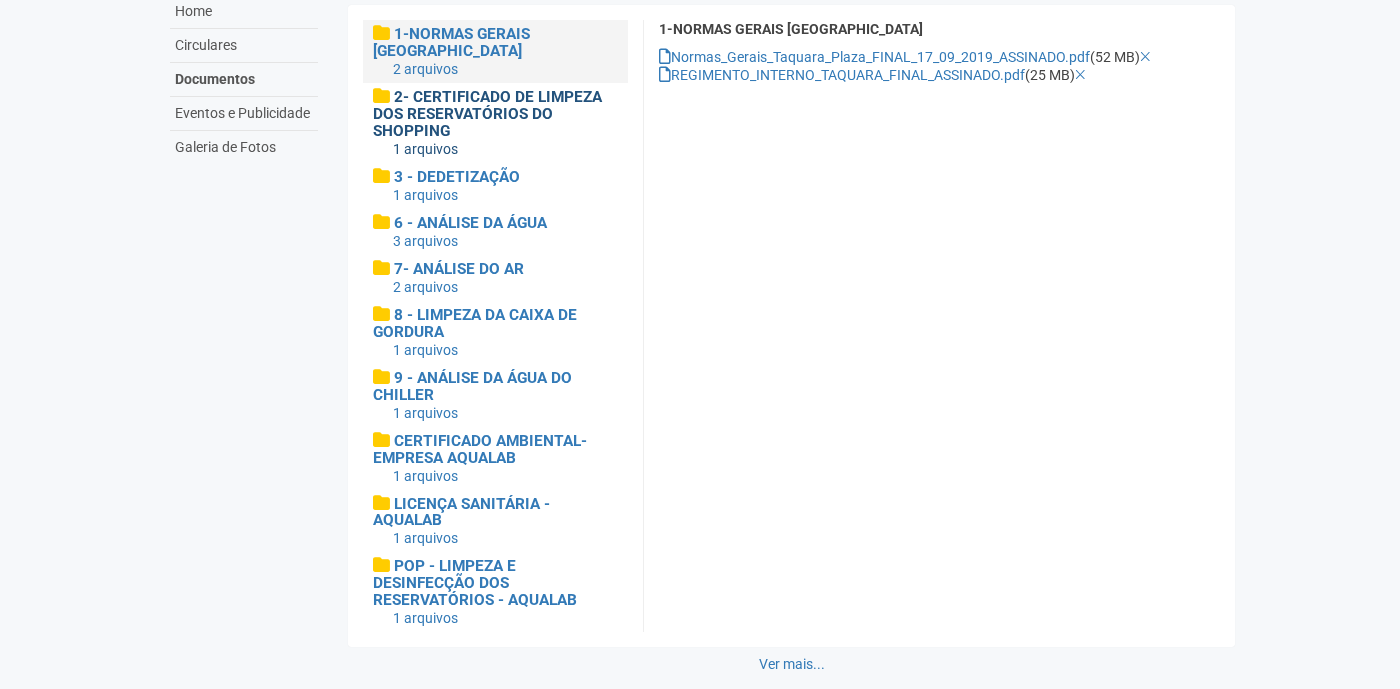 scroll, scrollTop: 158, scrollLeft: 0, axis: vertical 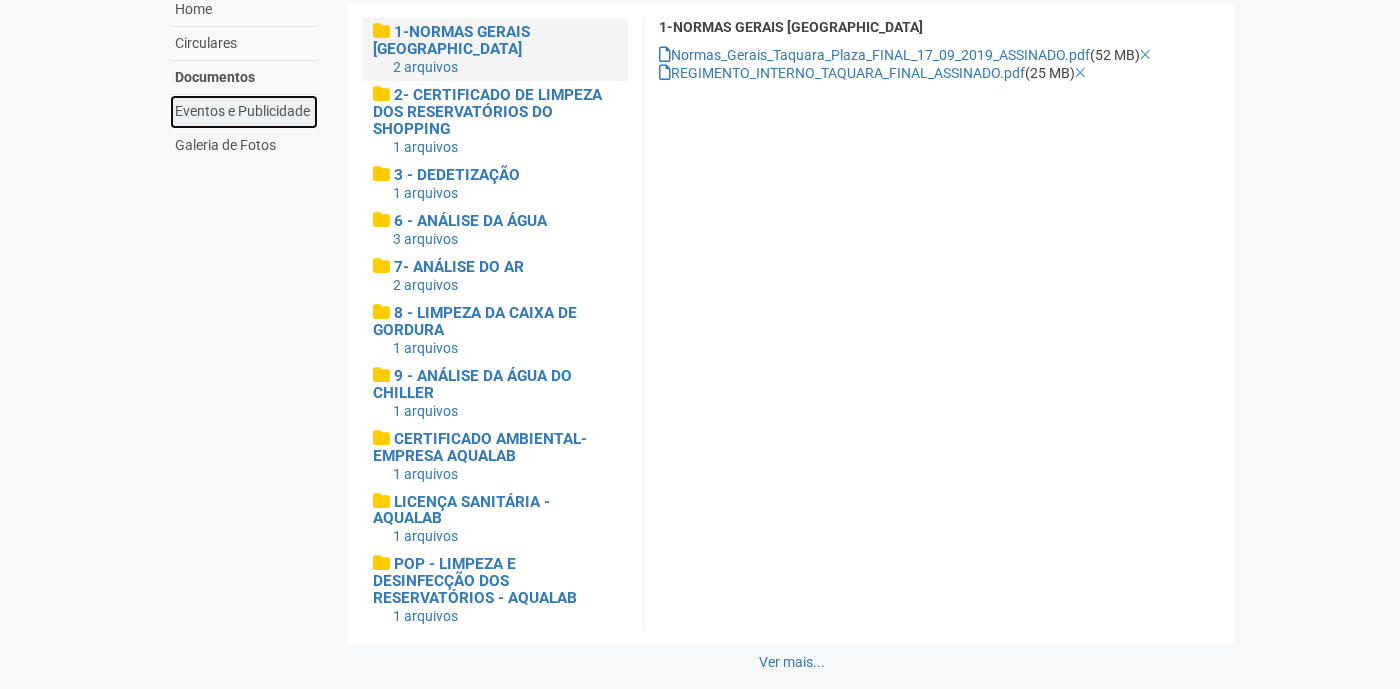 click on "Eventos e Publicidade" at bounding box center [244, 112] 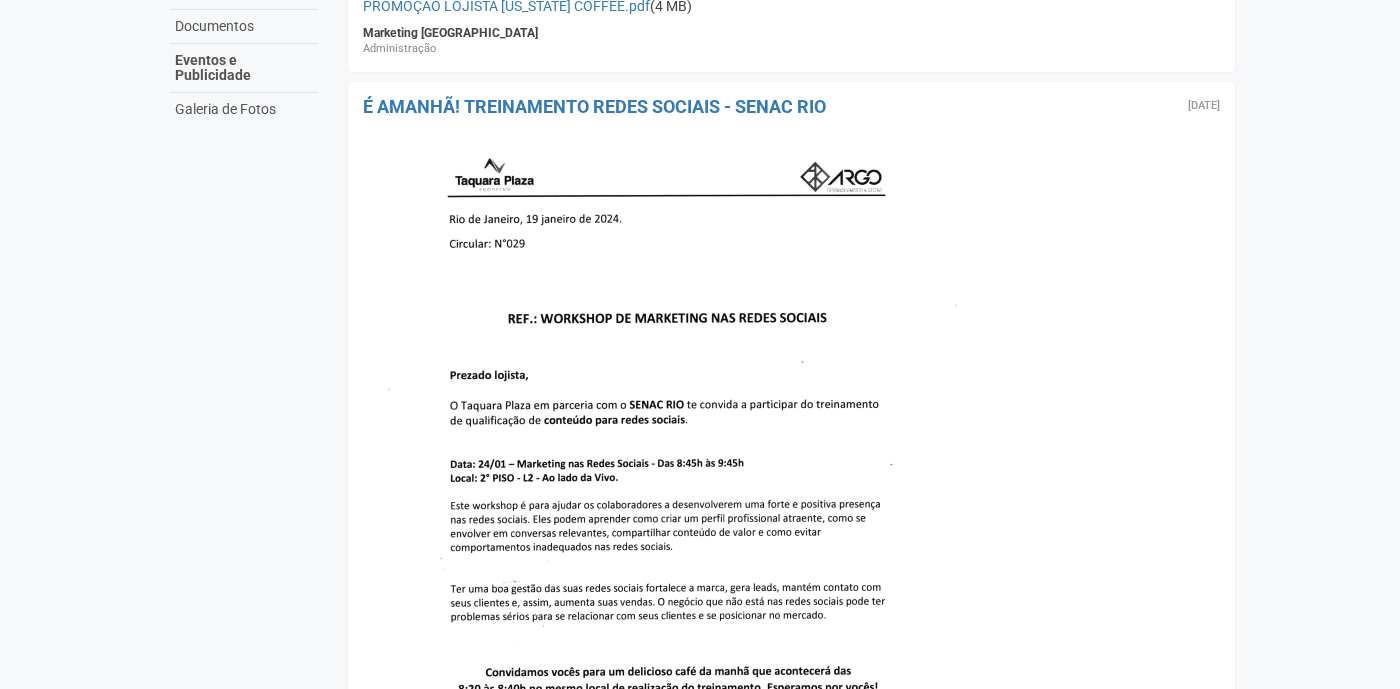 scroll, scrollTop: 210, scrollLeft: 0, axis: vertical 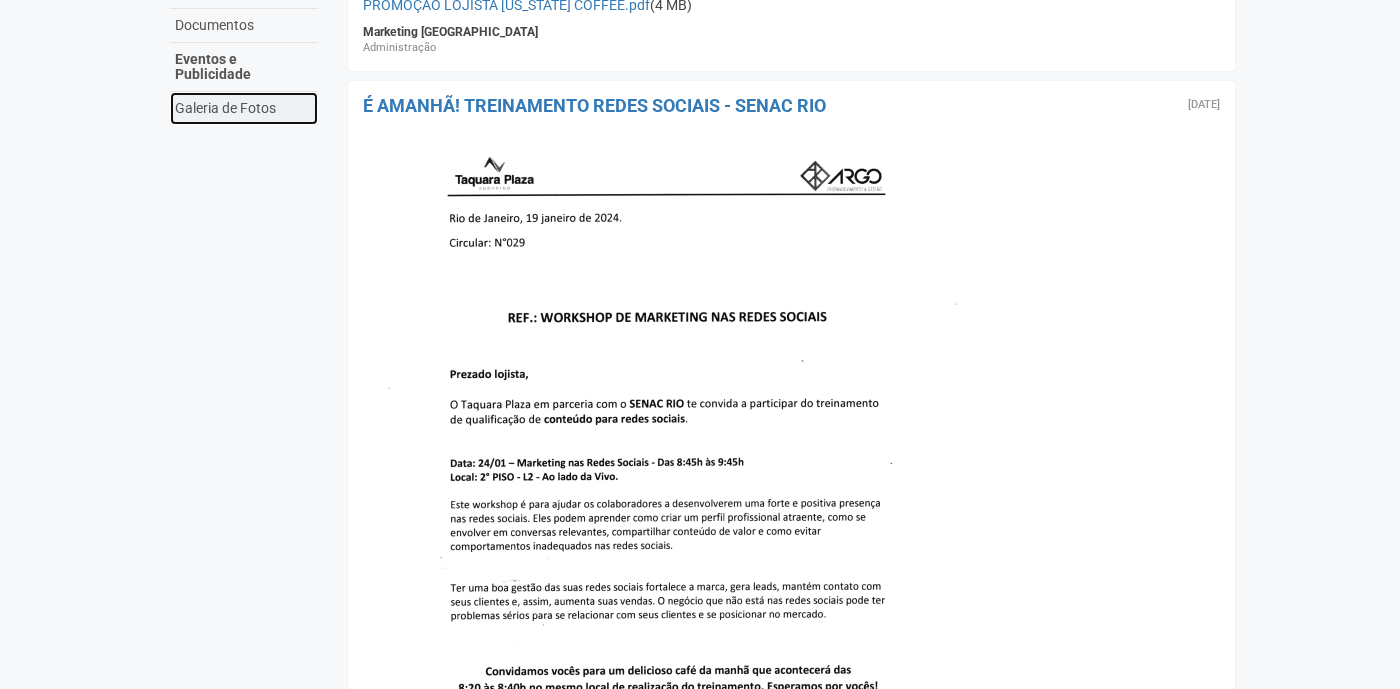 click on "Galeria de Fotos" at bounding box center (244, 108) 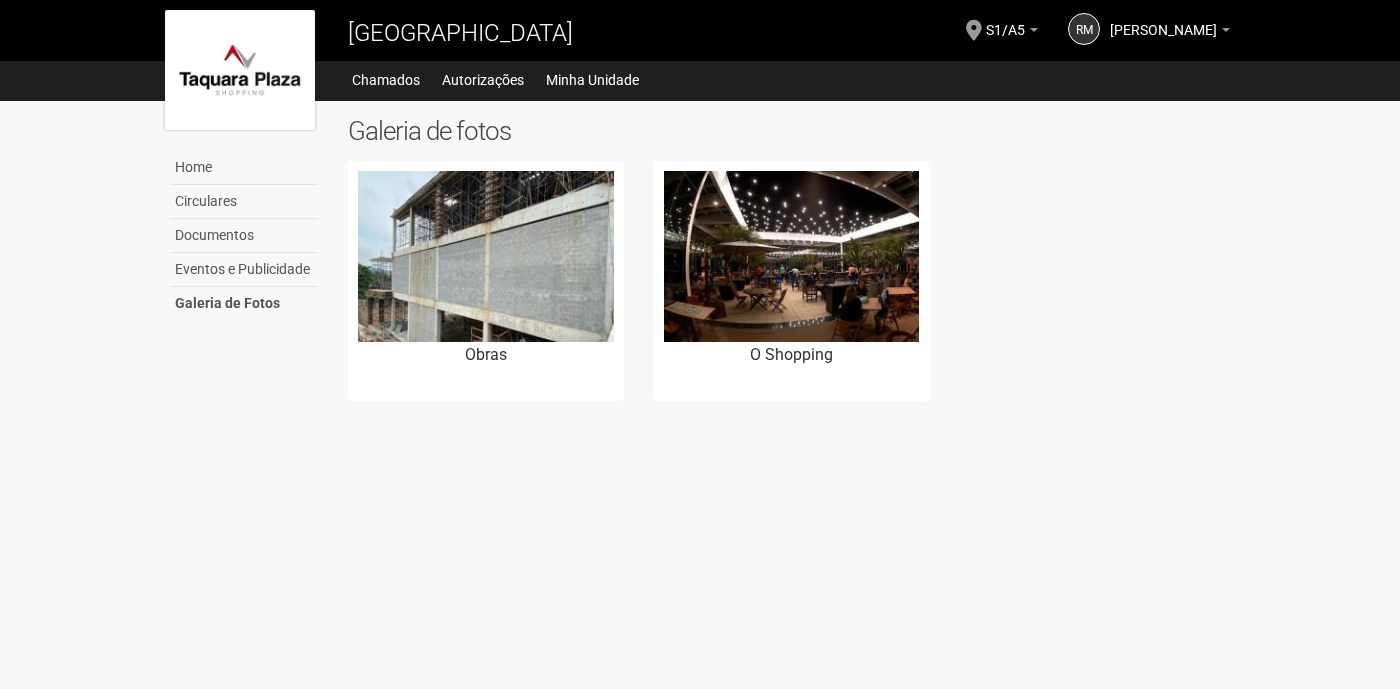scroll, scrollTop: 0, scrollLeft: 0, axis: both 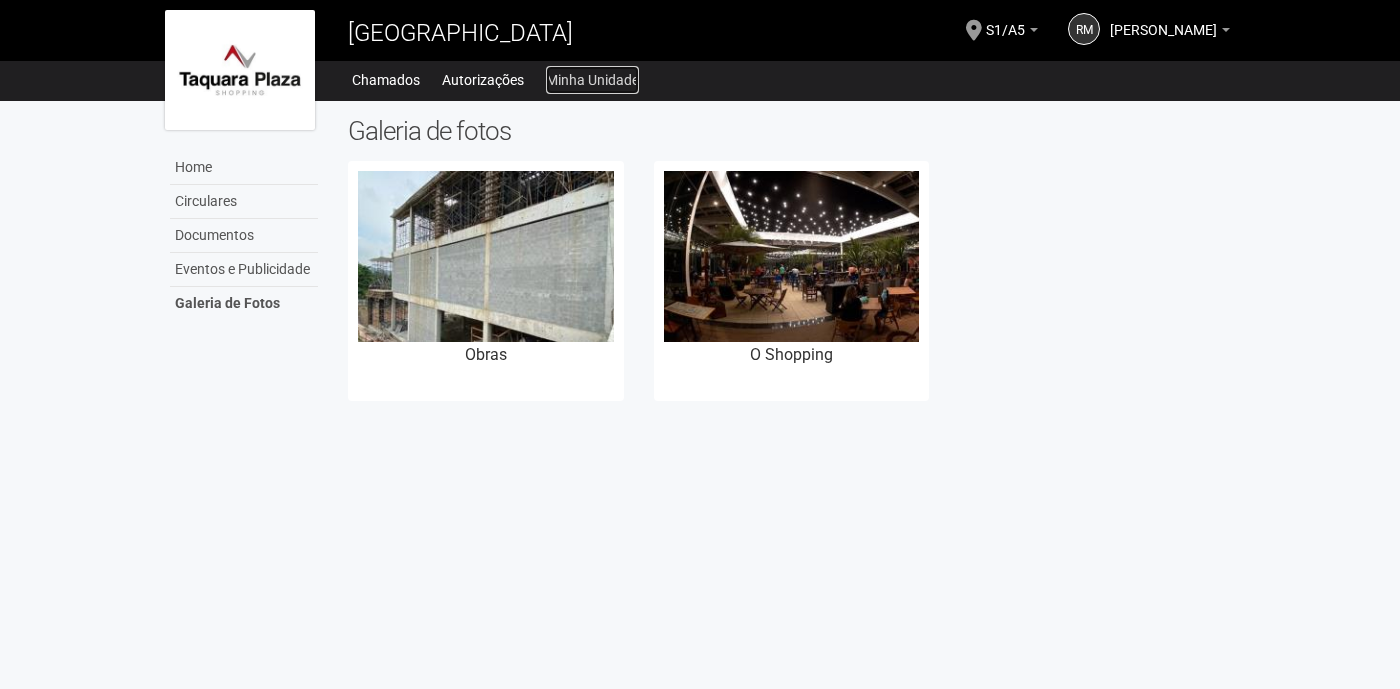click on "Minha Unidade" at bounding box center (592, 80) 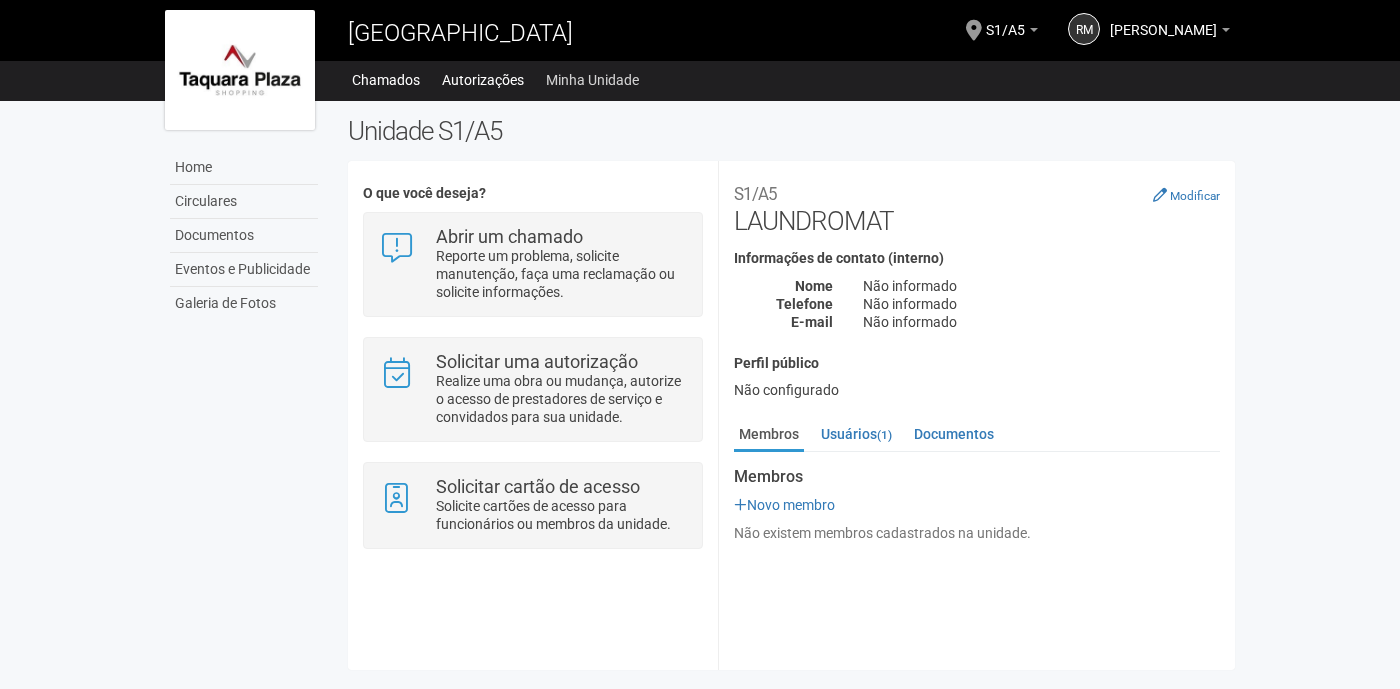 scroll, scrollTop: 0, scrollLeft: 0, axis: both 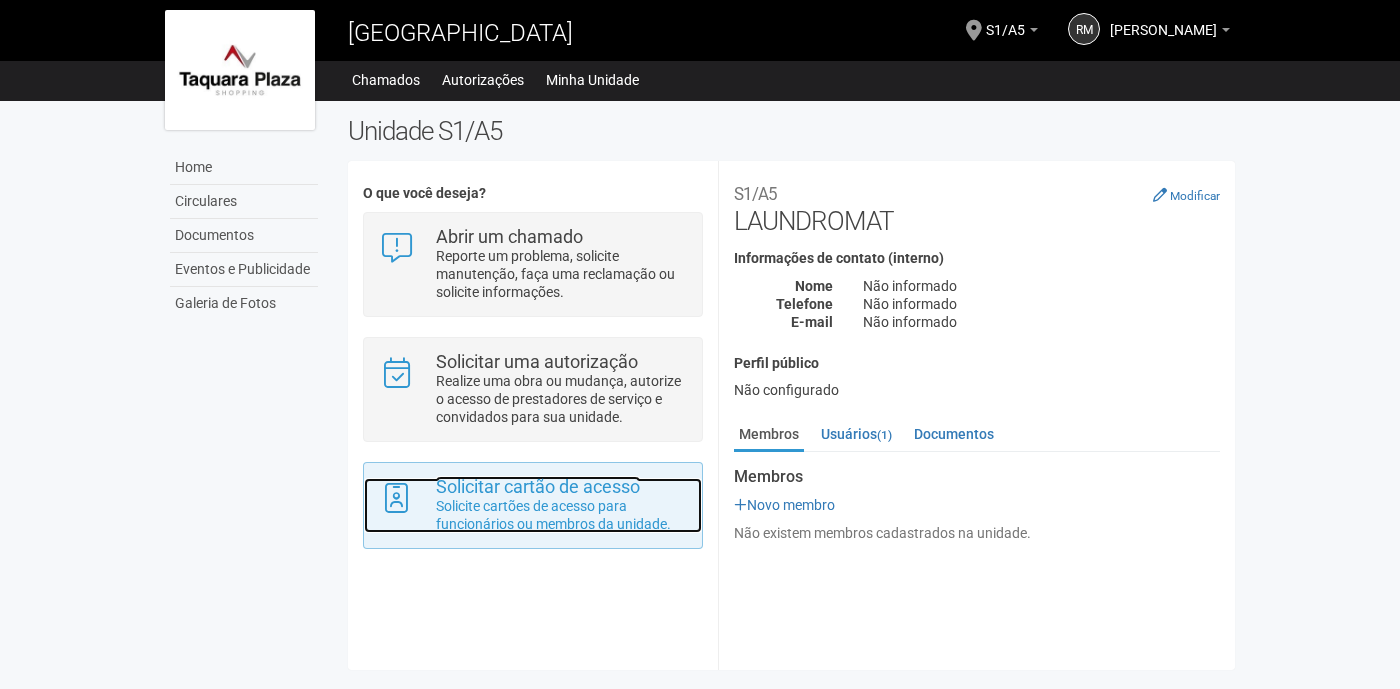 click on "Solicitar cartão de acesso" at bounding box center [538, 486] 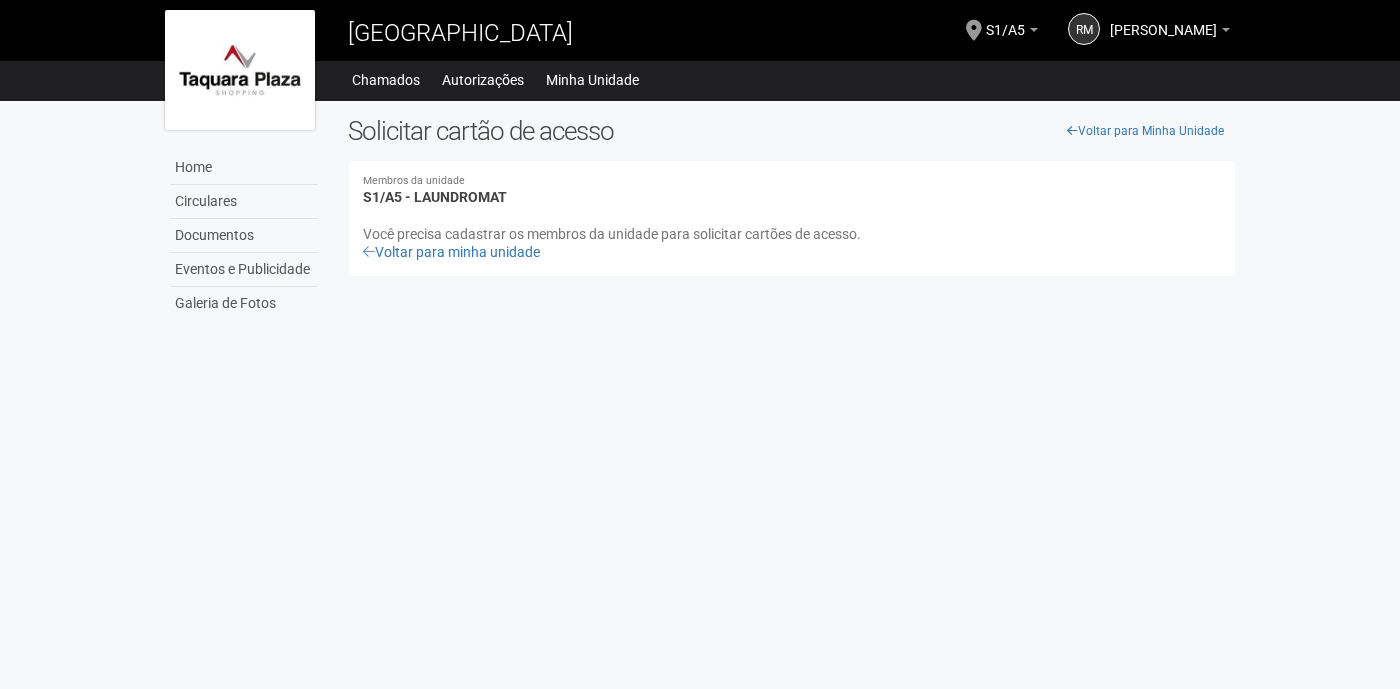 scroll, scrollTop: 0, scrollLeft: 0, axis: both 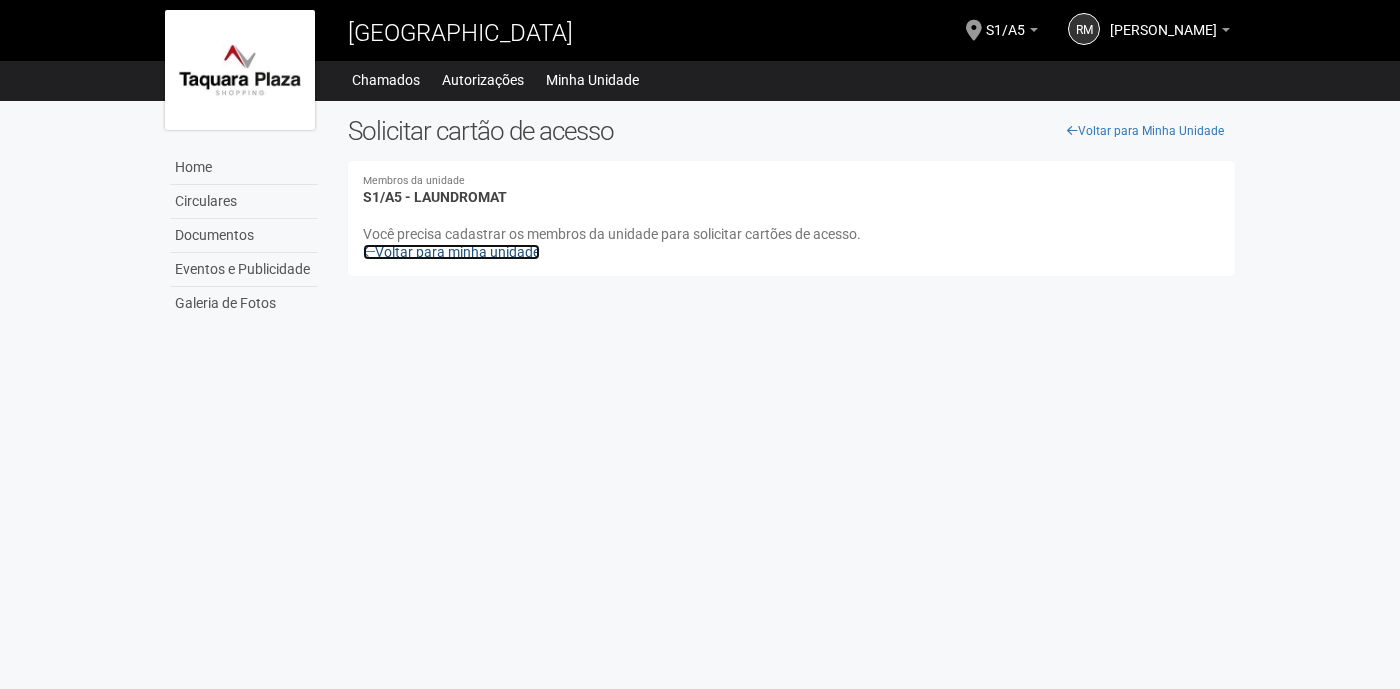 click on "Voltar para minha unidade" at bounding box center [451, 252] 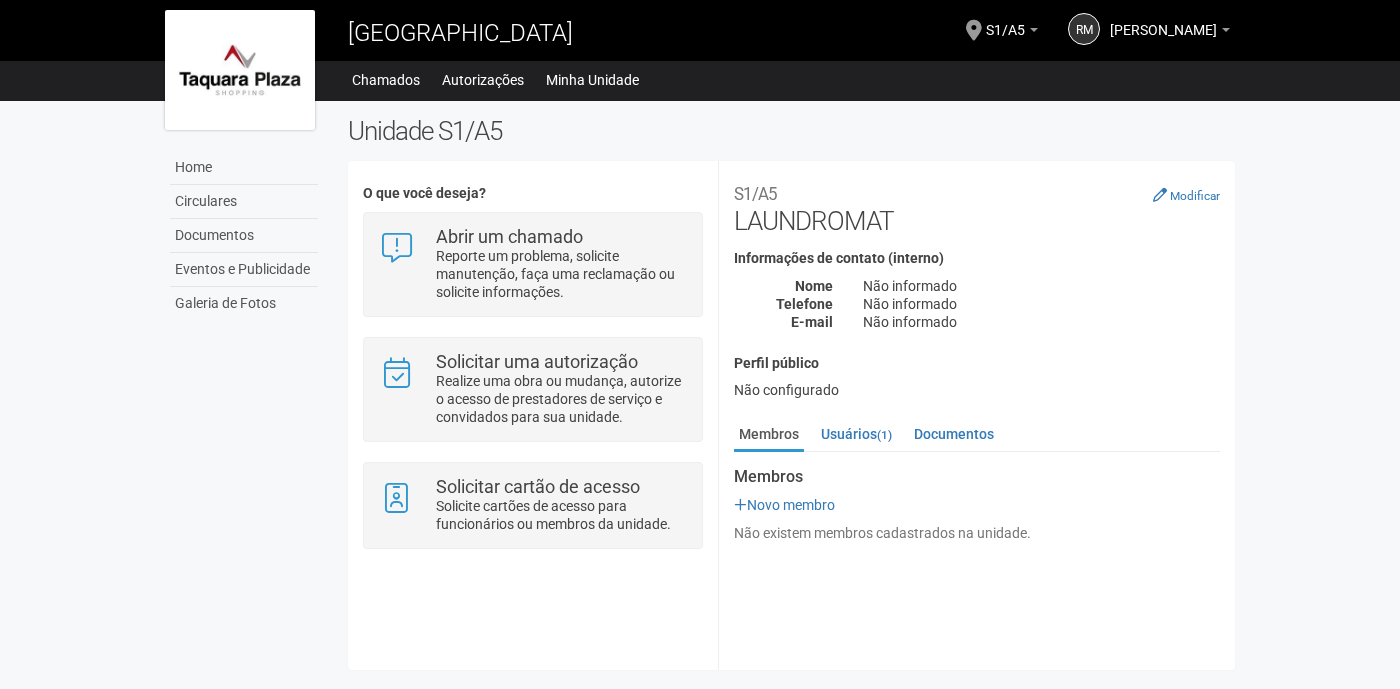 scroll, scrollTop: 0, scrollLeft: 0, axis: both 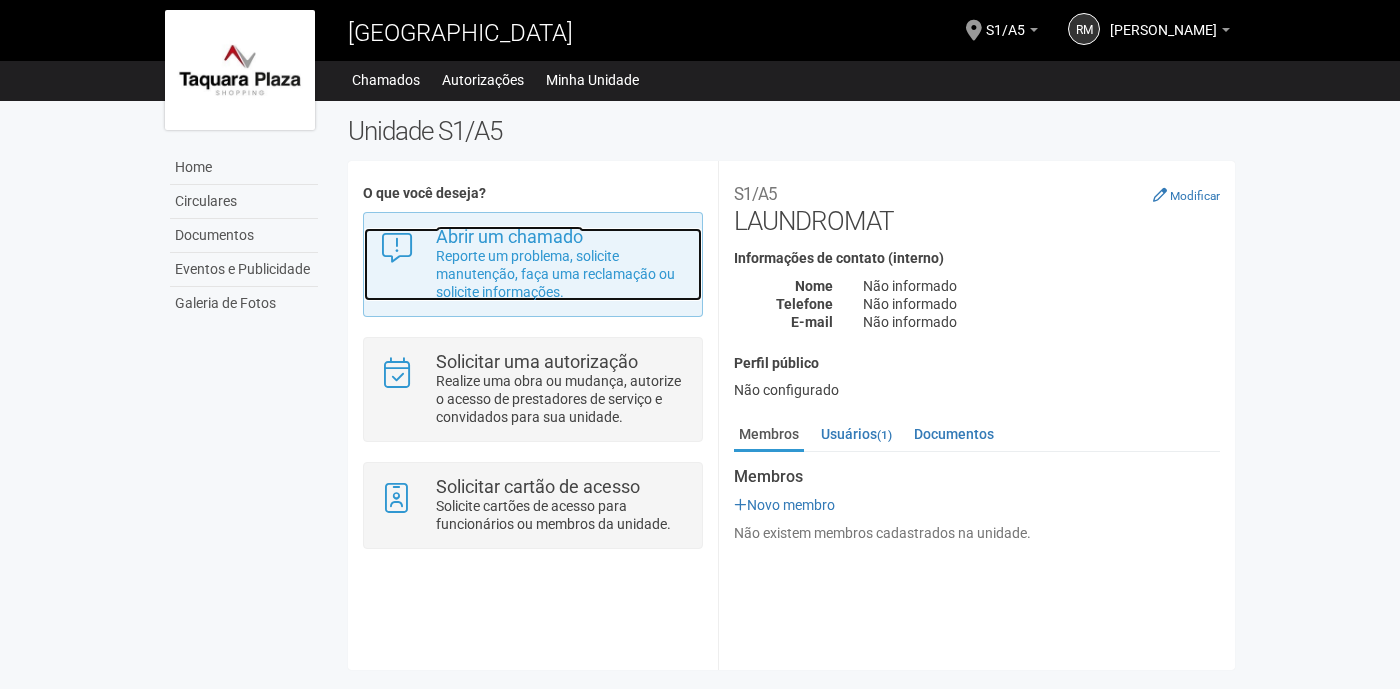 click on "Reporte um problema, solicite manutenção, faça uma reclamação ou solicite informações." at bounding box center [561, 274] 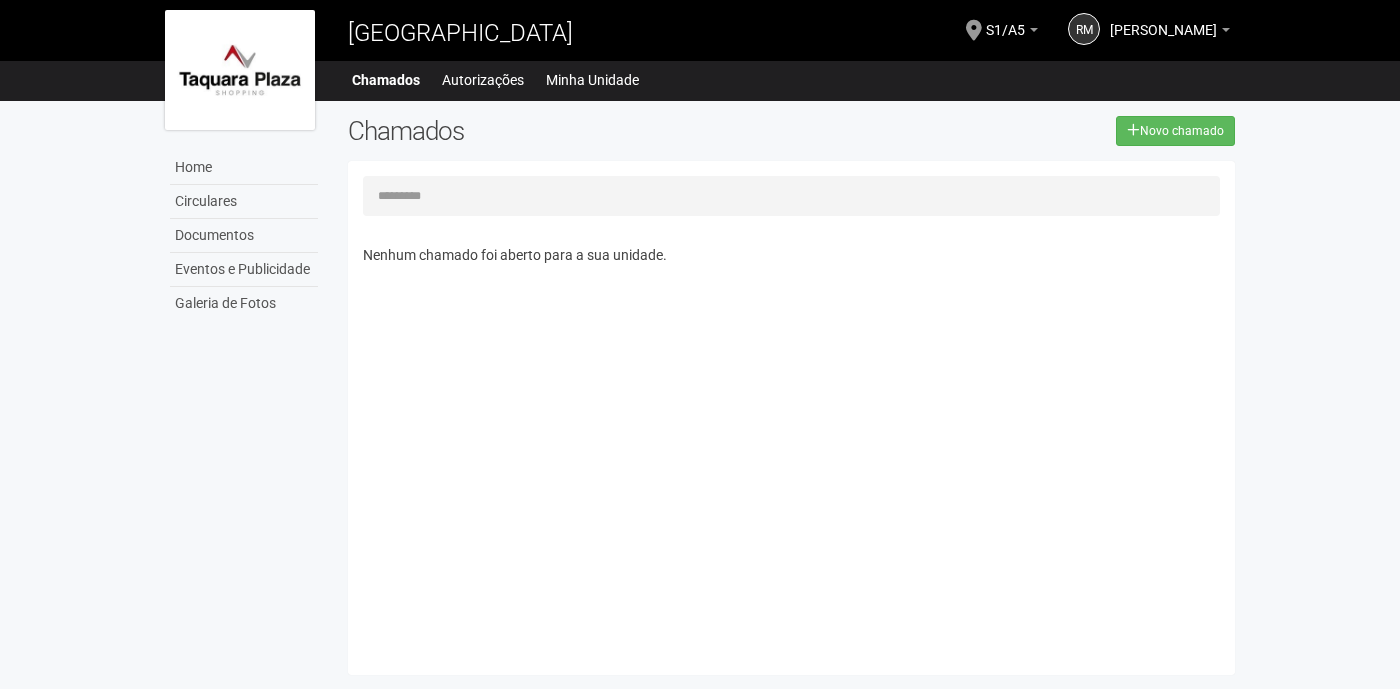scroll, scrollTop: 0, scrollLeft: 0, axis: both 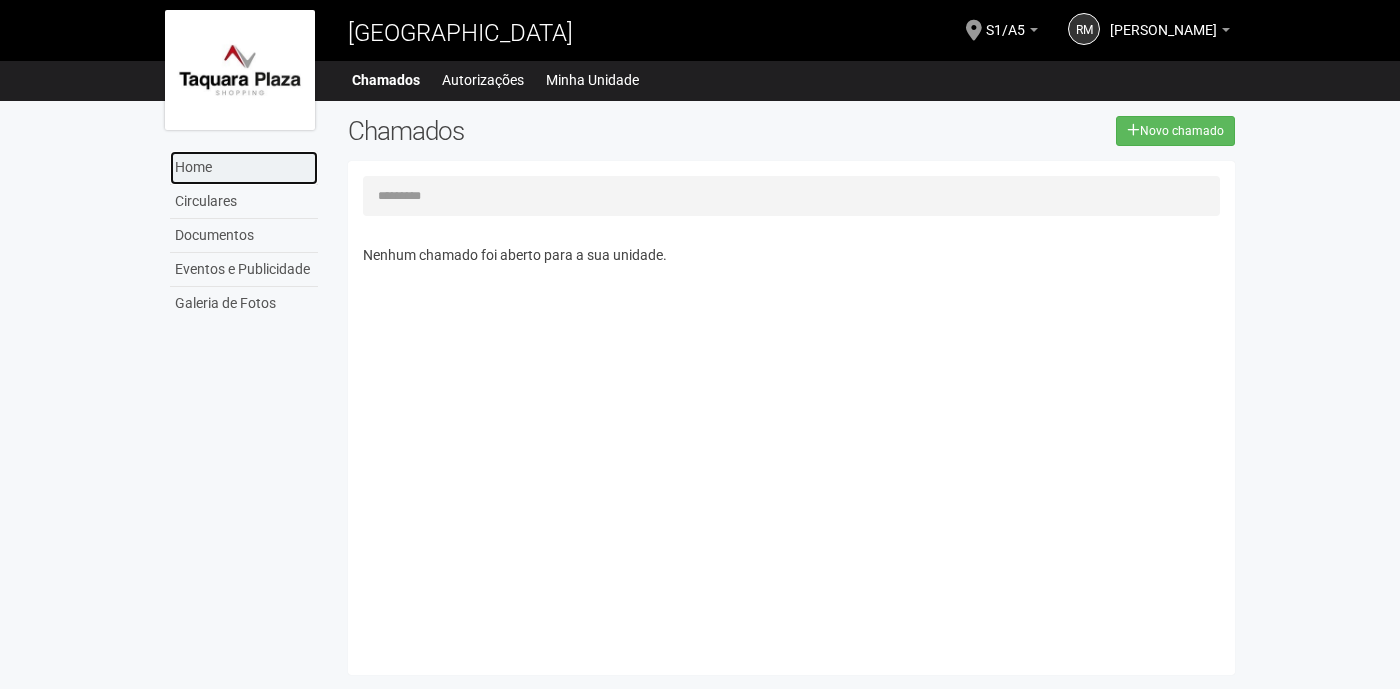 click on "Home" at bounding box center [244, 168] 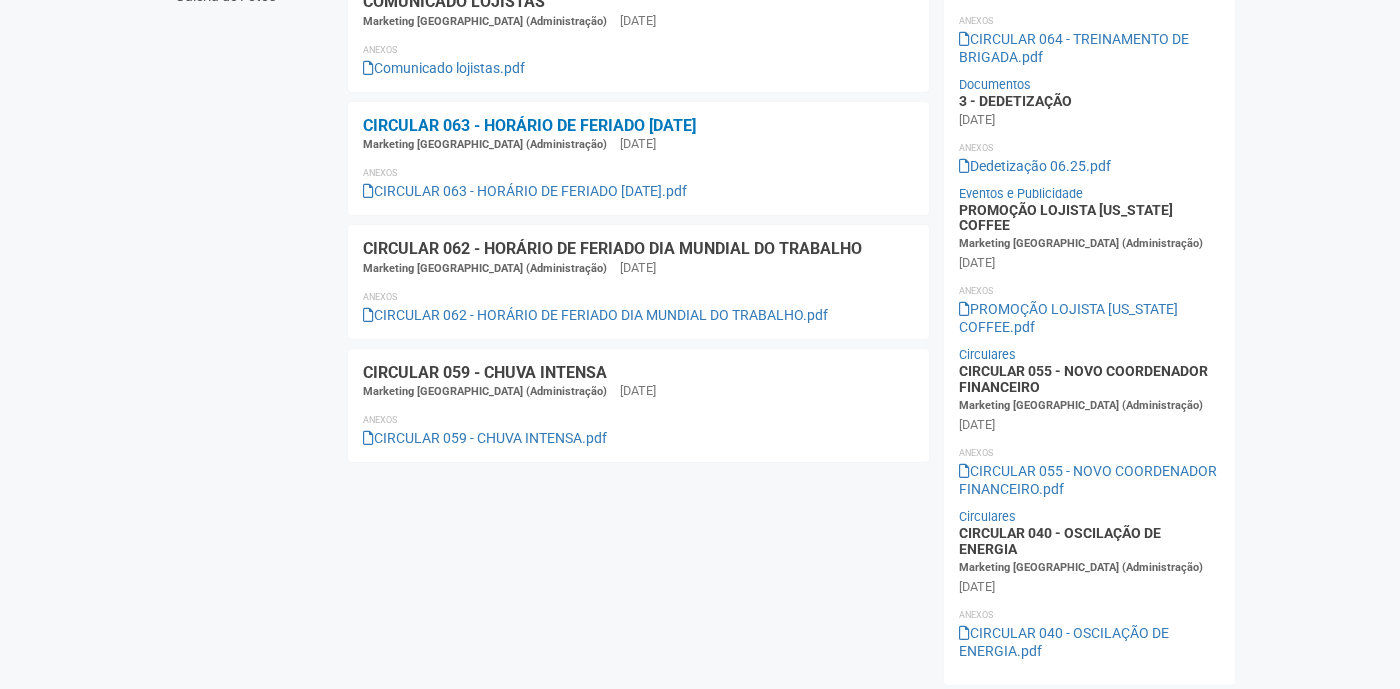 scroll, scrollTop: 0, scrollLeft: 0, axis: both 